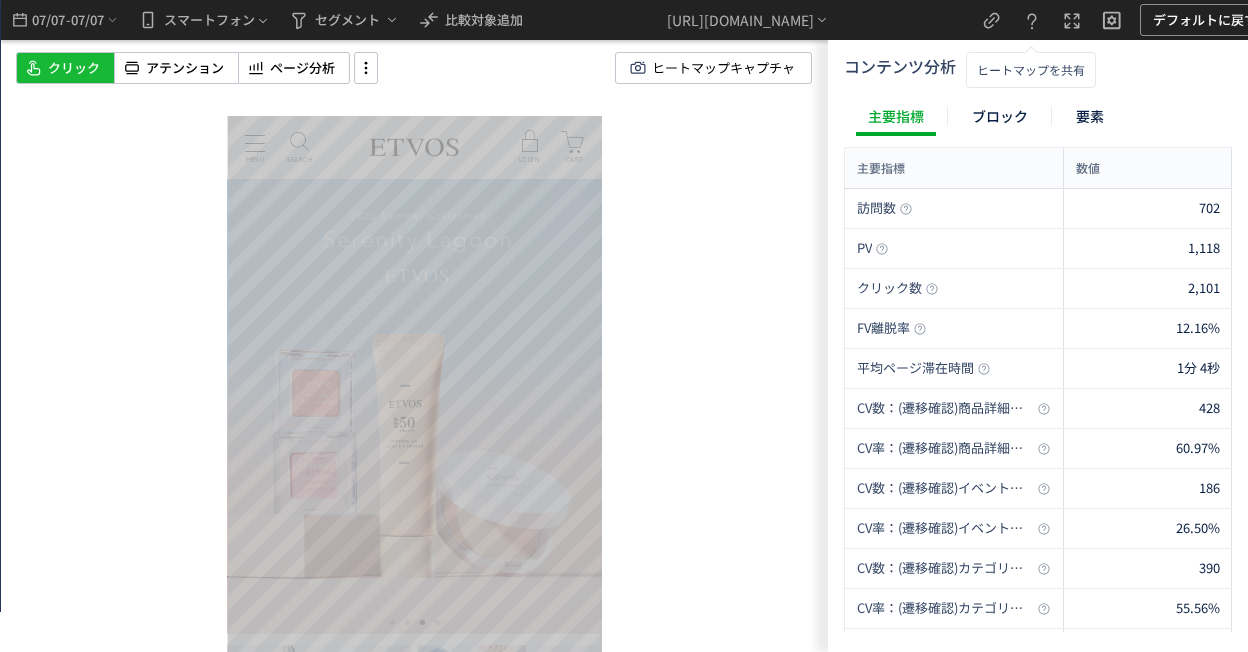 scroll, scrollTop: 0, scrollLeft: 0, axis: both 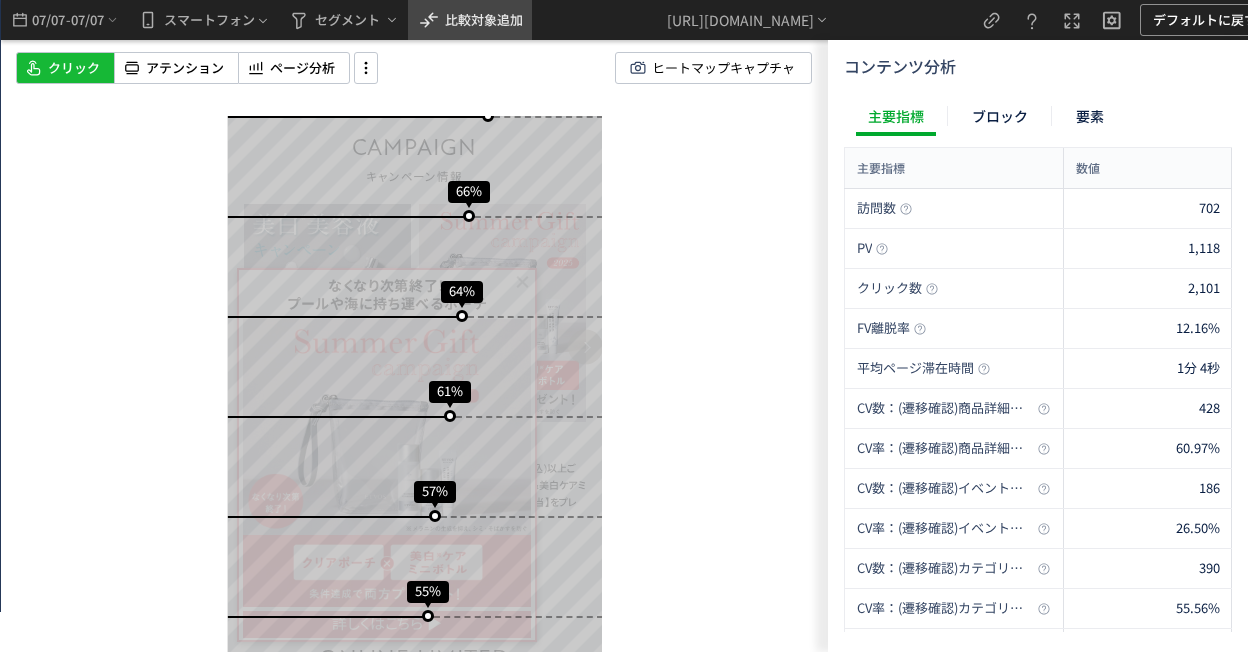 click on "比較対象追加" 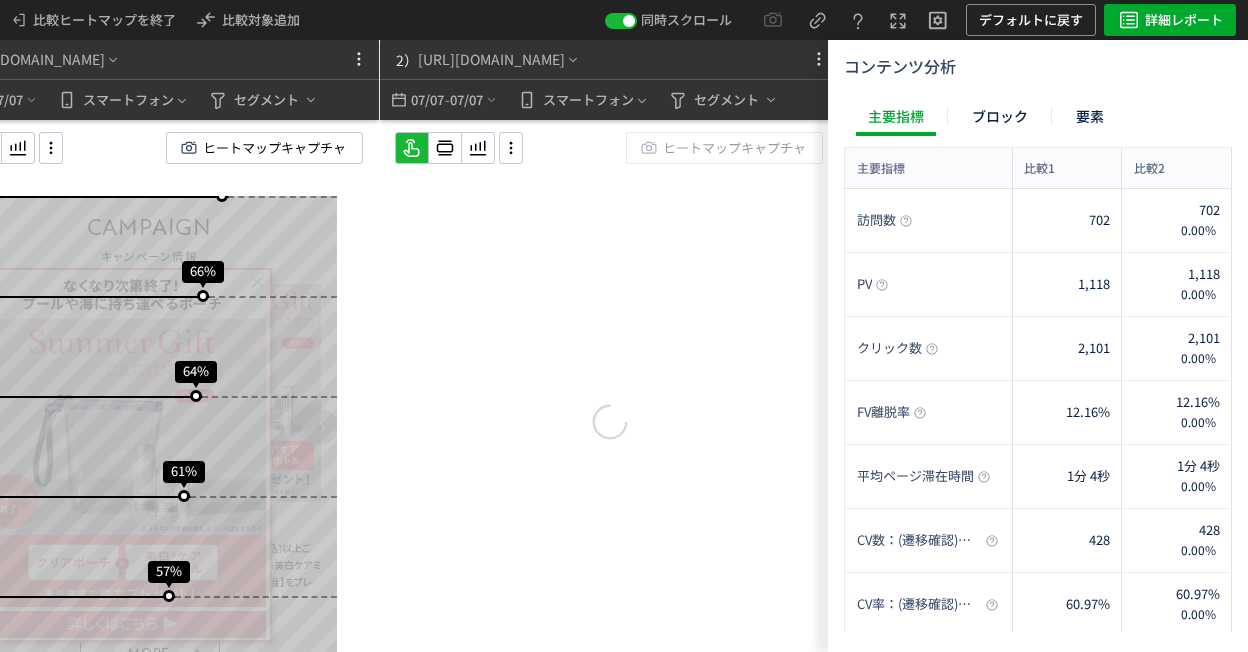 scroll, scrollTop: 0, scrollLeft: 92, axis: horizontal 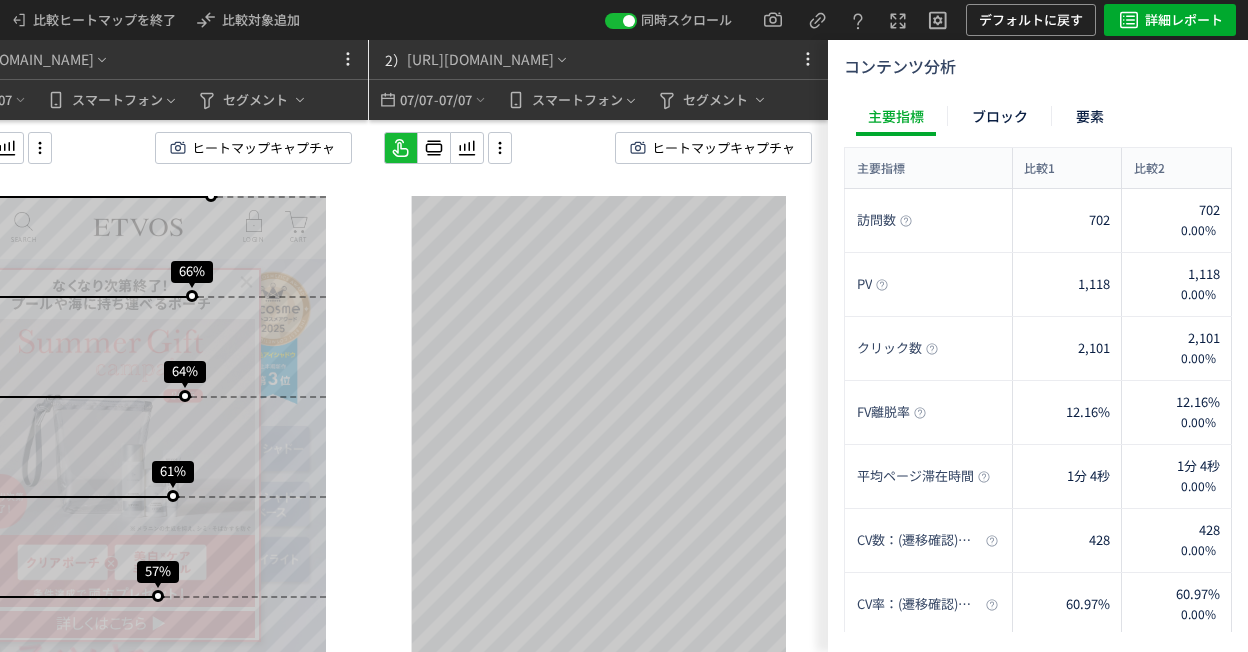 click on "スクロール開始位置:688px スクロール到達率 71% スクロール到達率 66% スクロール到達率 64% スクロール到達率 61% スクロール到達率 57% スクロール到達率 55% スクロール到達率 53% スクロール到達率 51% スクロール到達率 50% スクロール到達率 50% スクロール到達率 49% スクロール到達率 48% スクロール到達率 48% スクロール到達率 46% スクロール到達率 43% スクロール到達率 42% スクロール到達率 40% スクロール到達率 38% スクロール到達率 36% スクロール到達率 35% スクロール到達率 32% スクロール到達率 30% スクロール到達率 29% スクロール到達率 27% スクロール到達率 26% スクロール到達率 25% スクロール到達率 25% スクロール到達率 24% スクロール到達率 23% スクロール到達率 23% スクロール到達率 23% スクロール到達率 22% スクロール到達率 21% スクロール到達率 20% 20%" 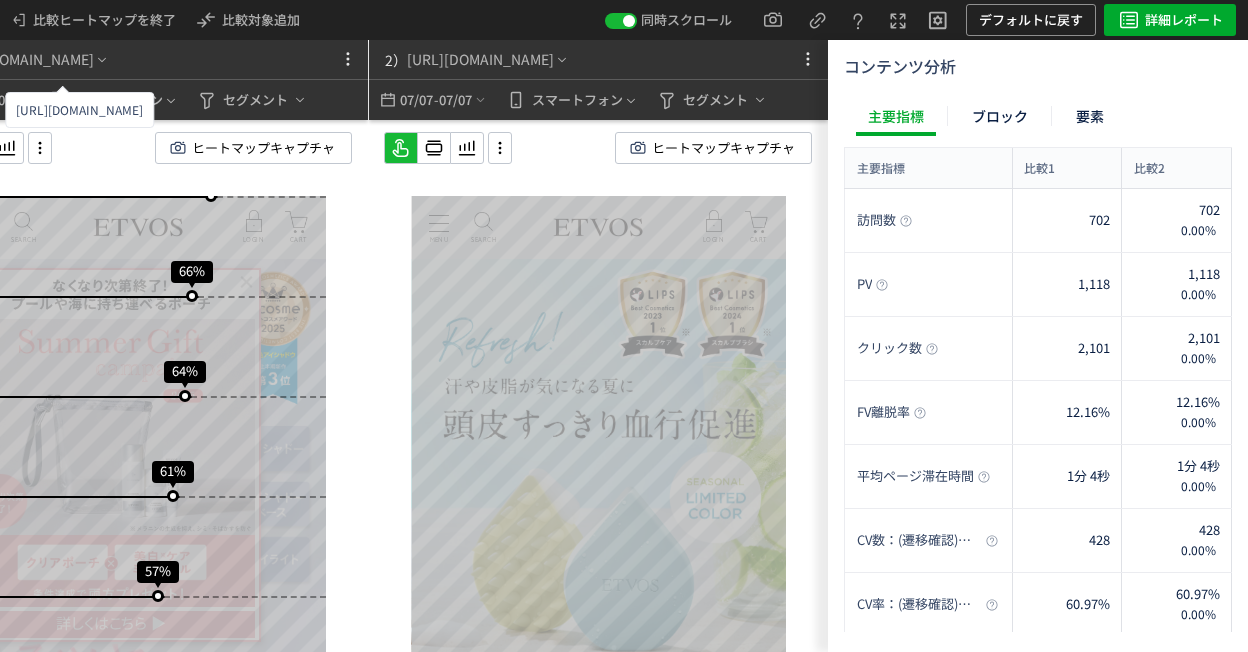 scroll, scrollTop: 0, scrollLeft: 0, axis: both 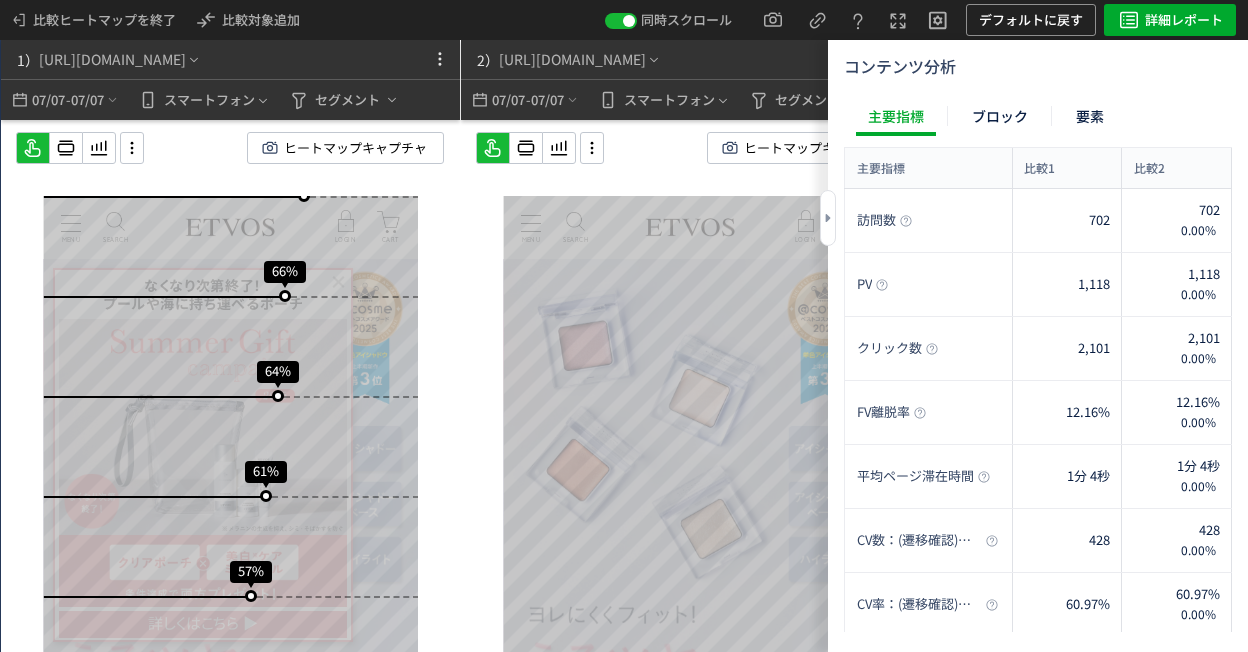 click 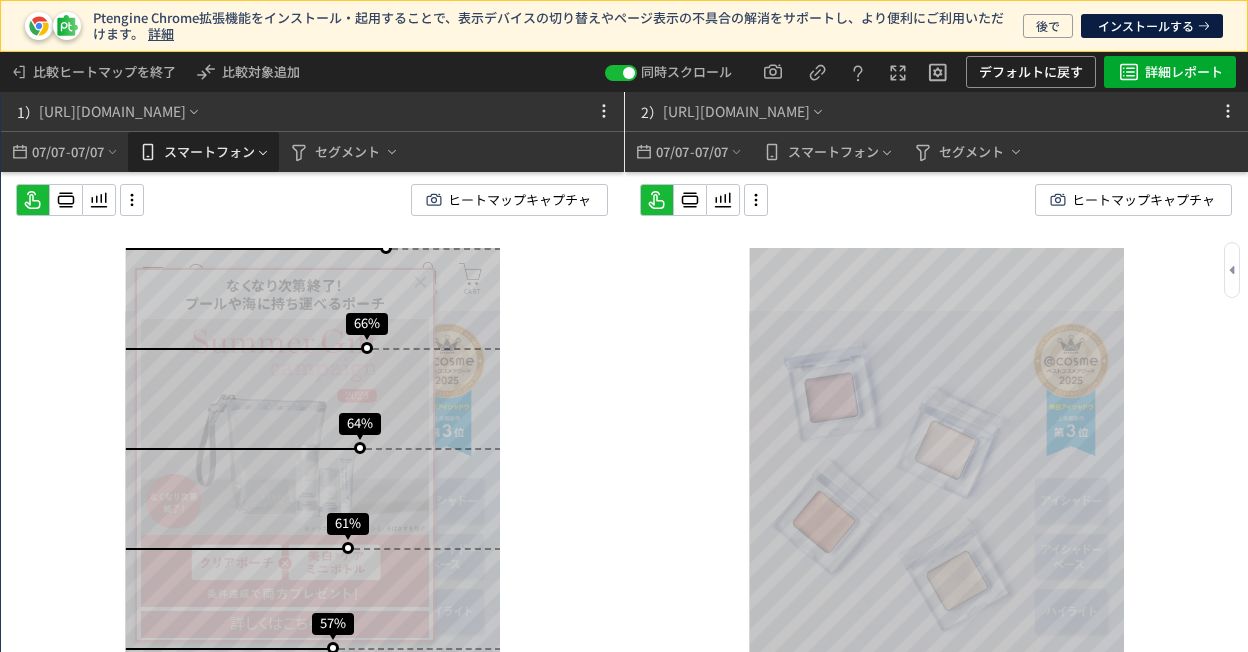 scroll, scrollTop: 800, scrollLeft: 0, axis: vertical 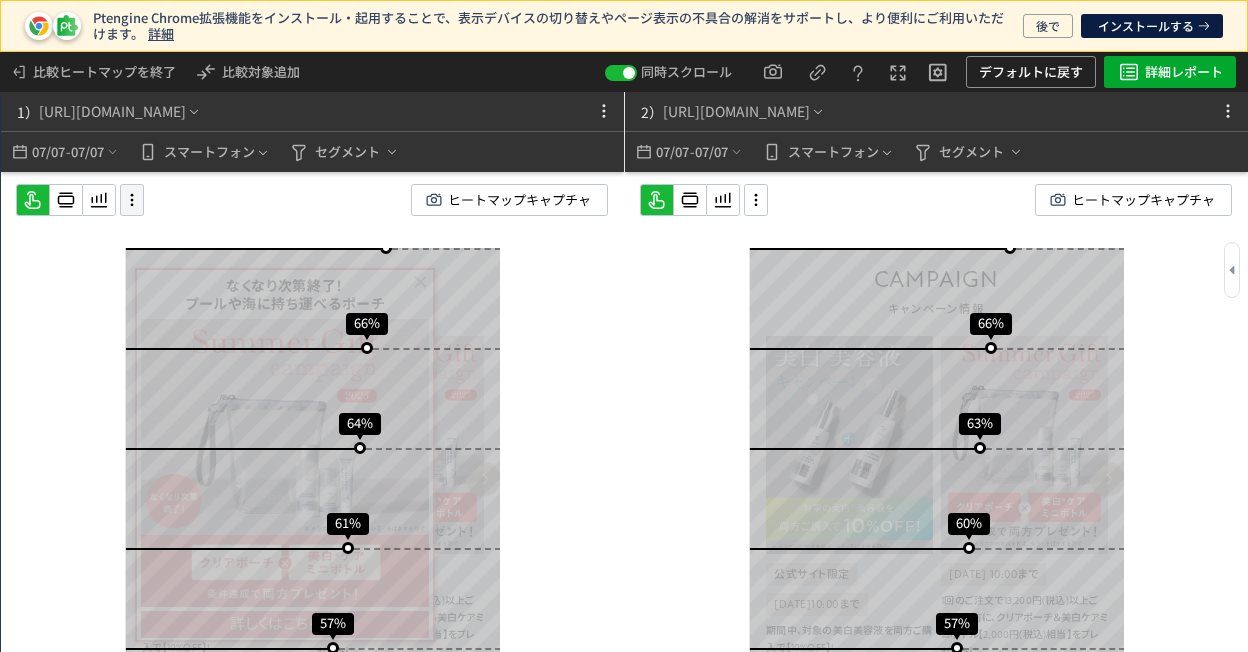 click 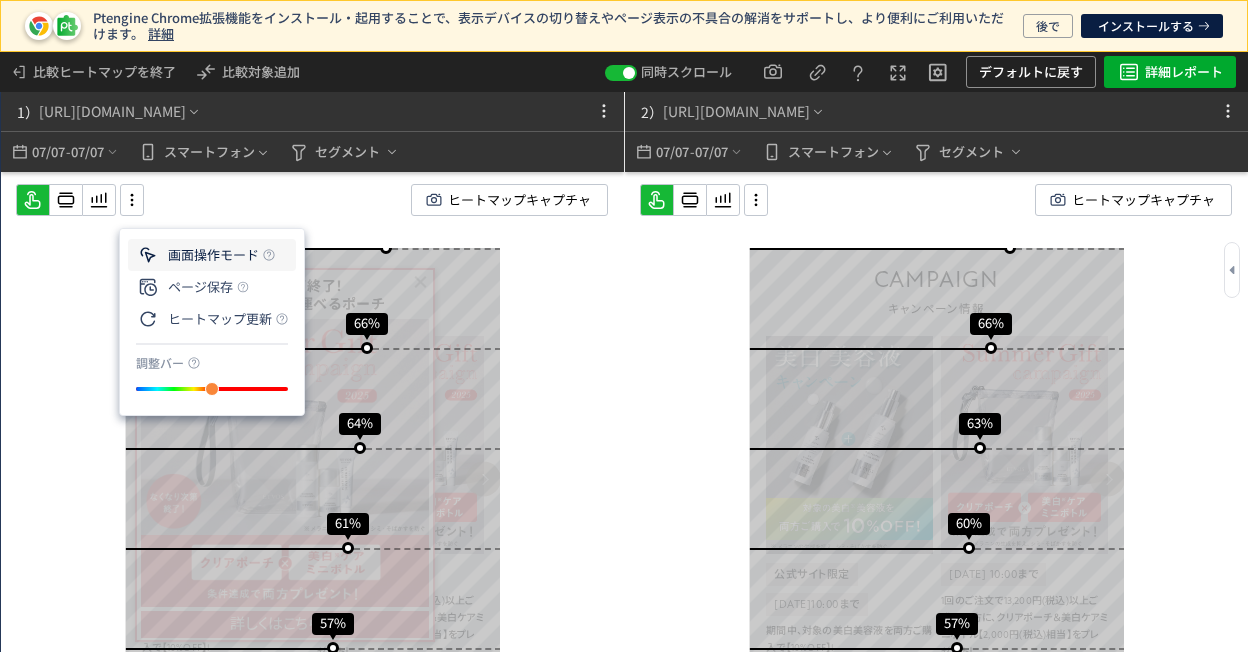 click on "画面操作モード" 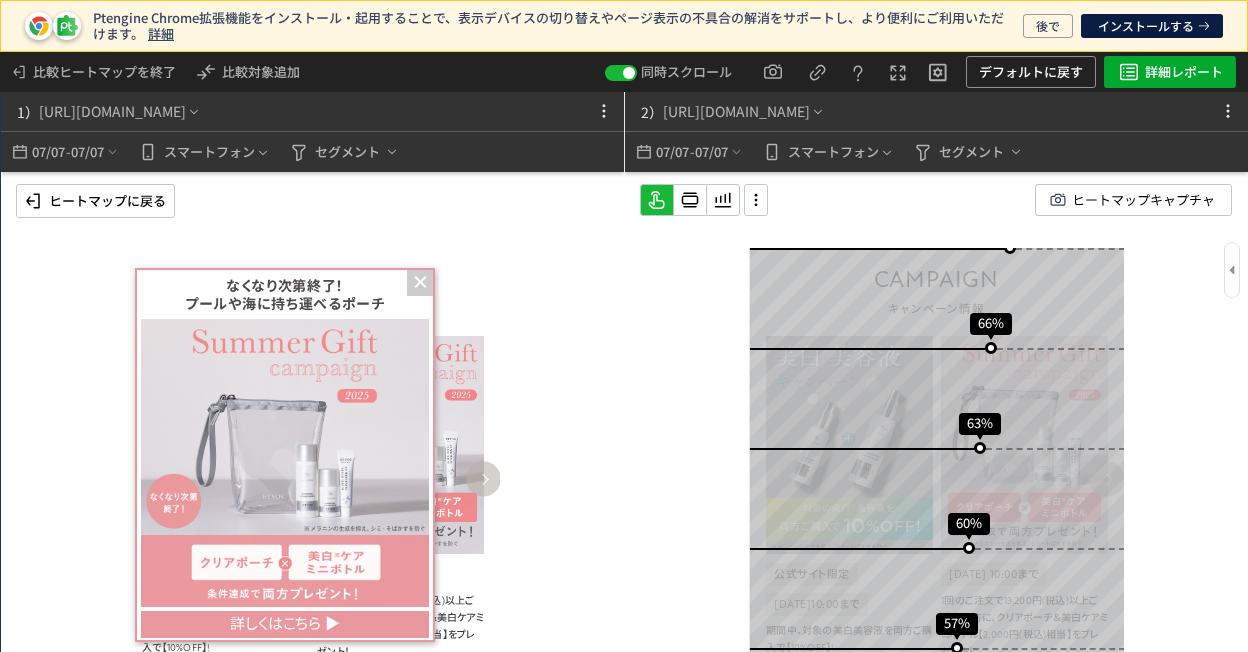 click at bounding box center [420, 283] 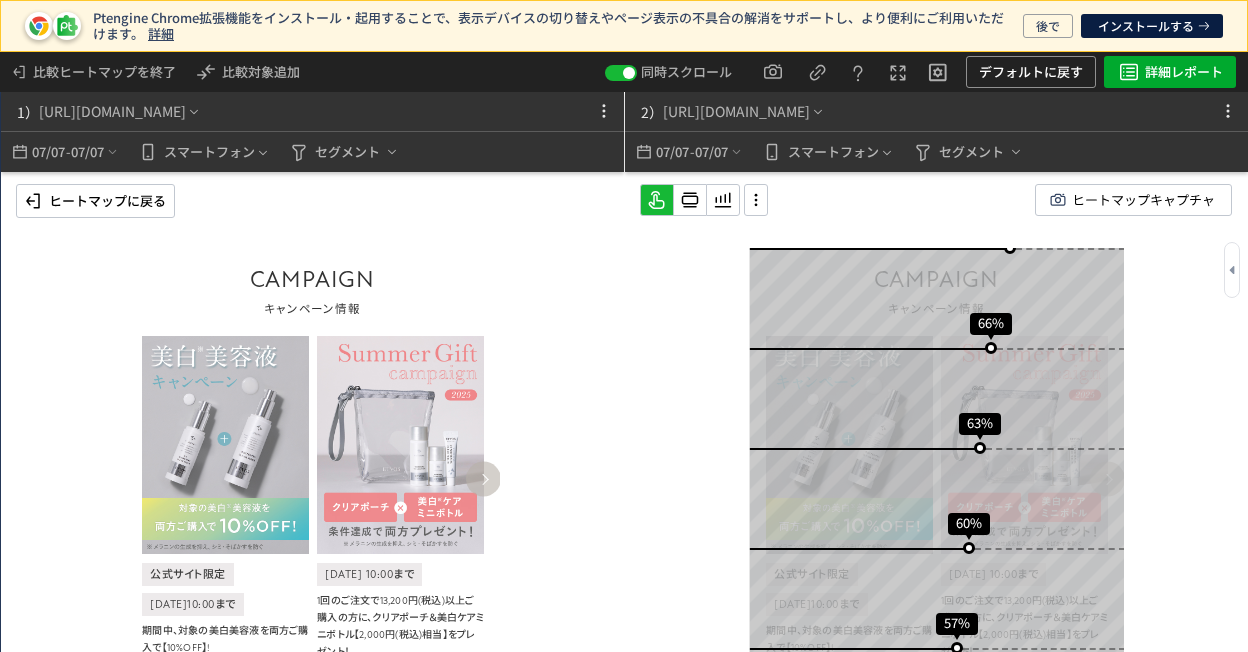 click on "ヒートマップに戻る" at bounding box center [107, 201] 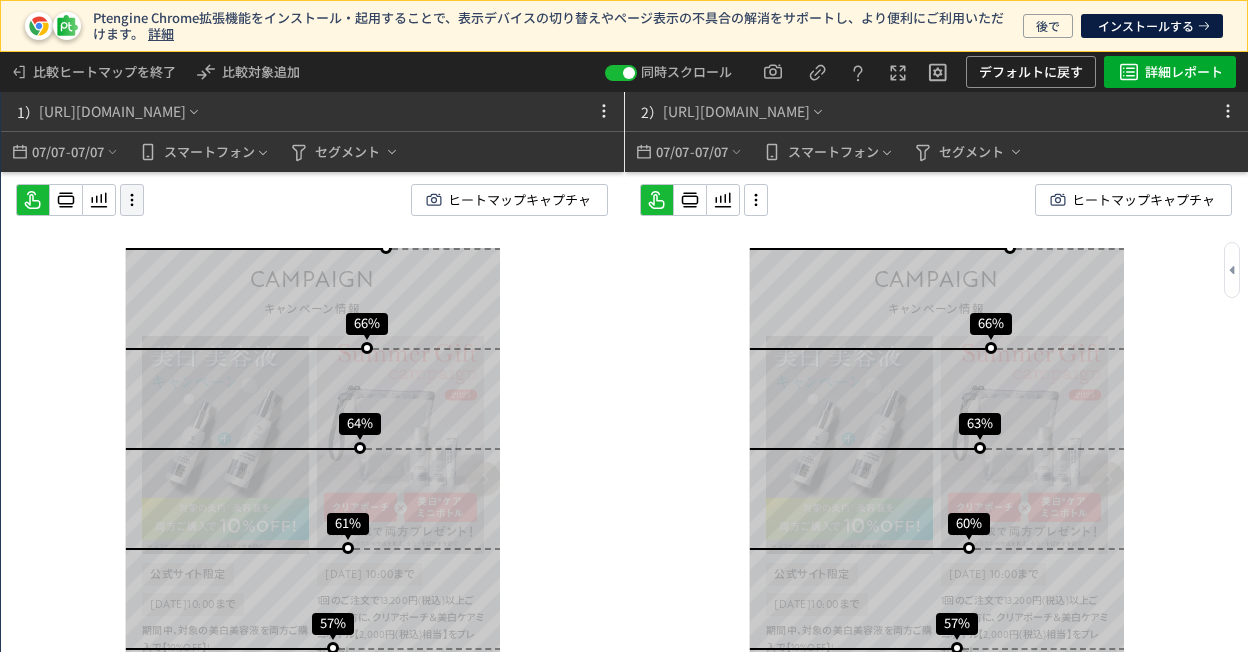 click 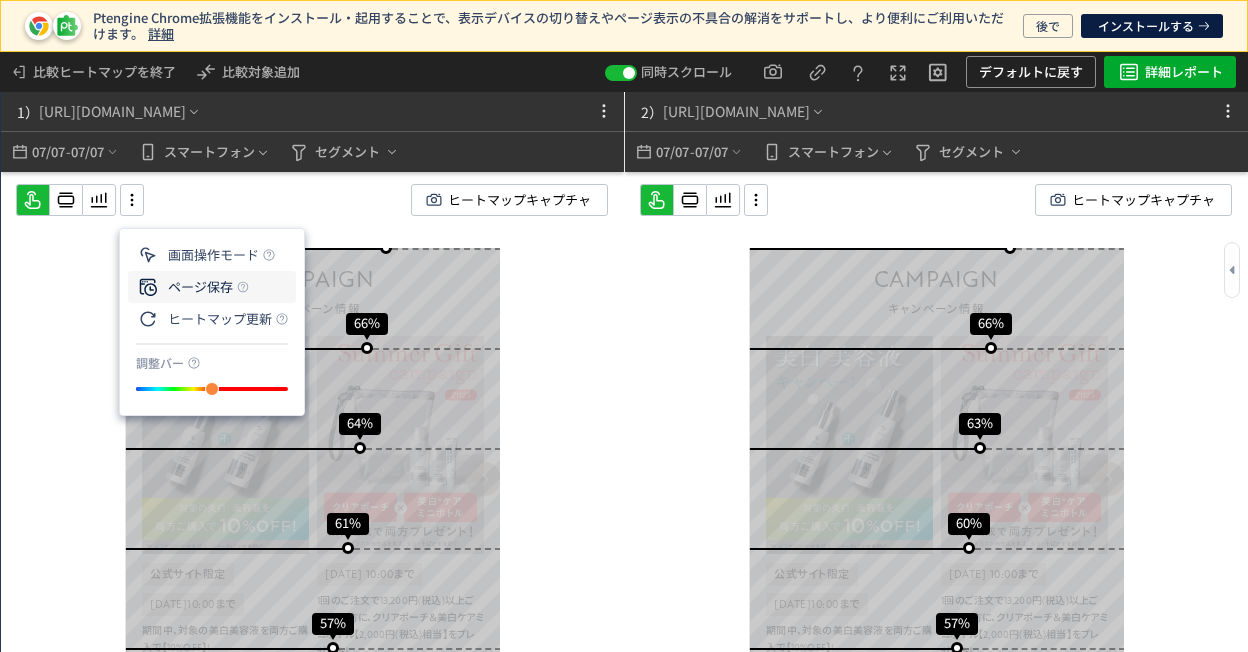click on "ページ保存" at bounding box center [184, 287] 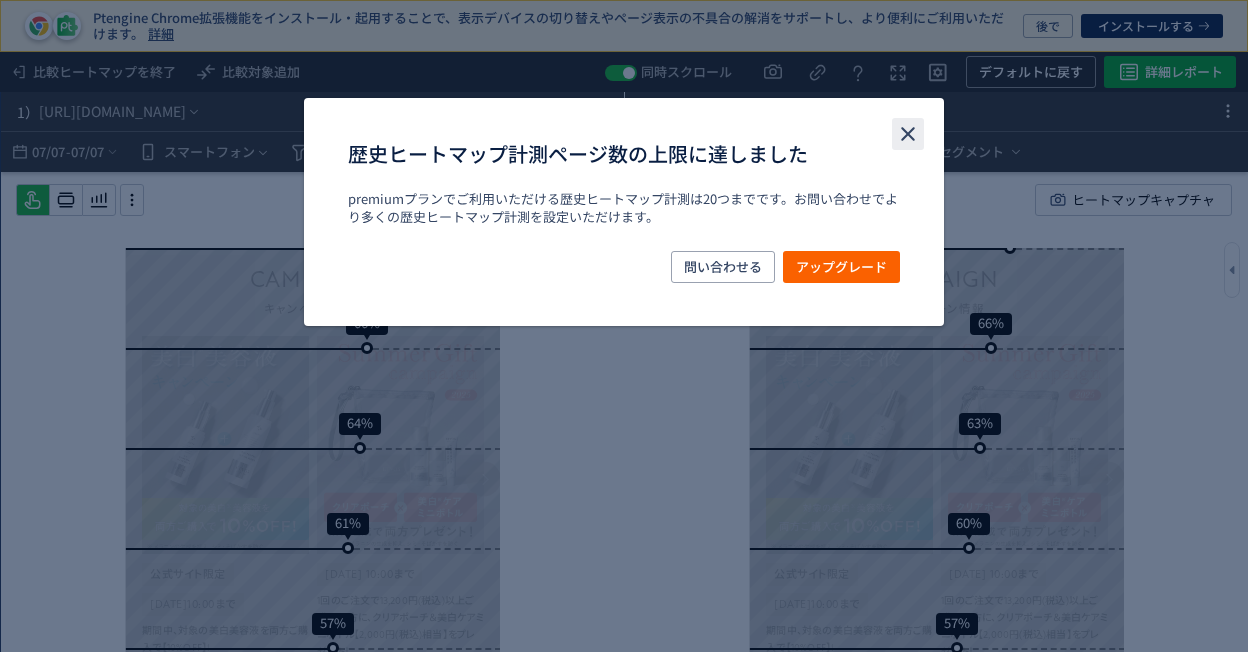 click 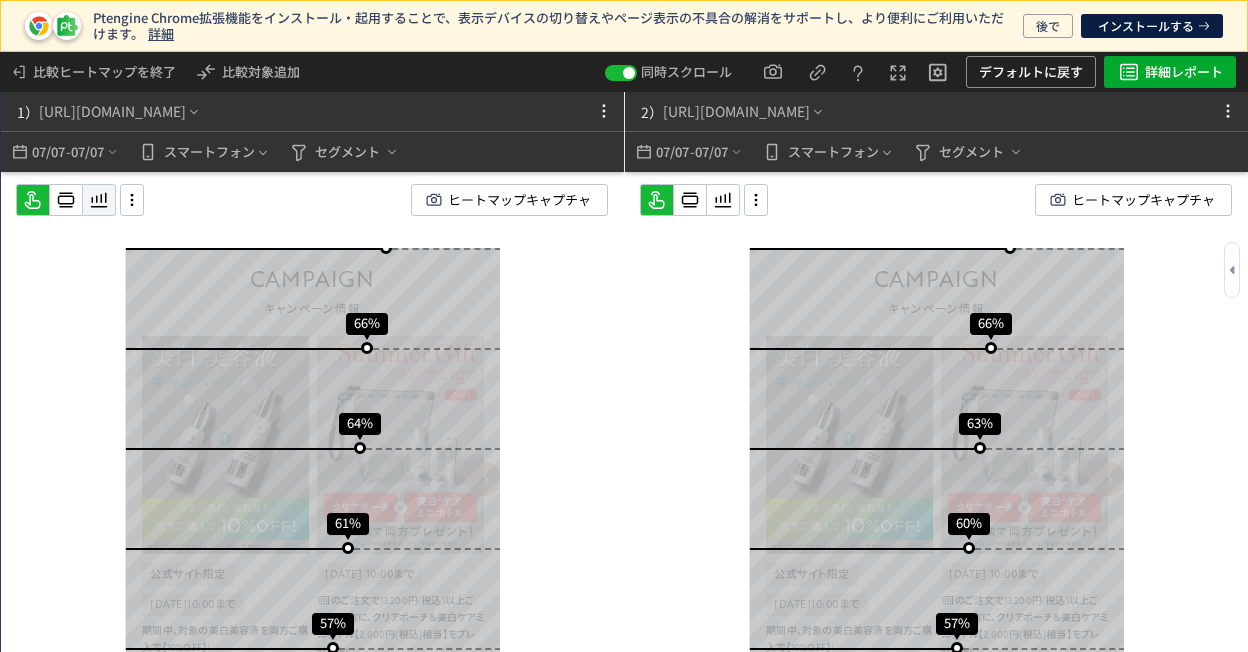 click 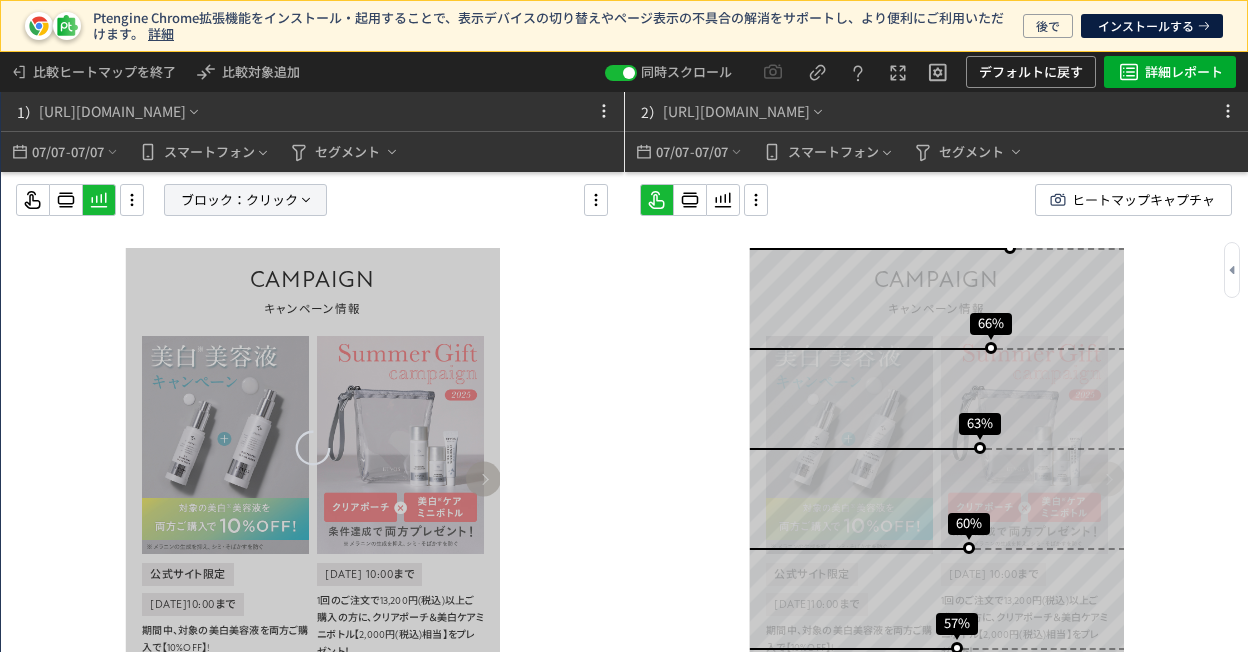 click on "ブロック：" at bounding box center (213, 200) 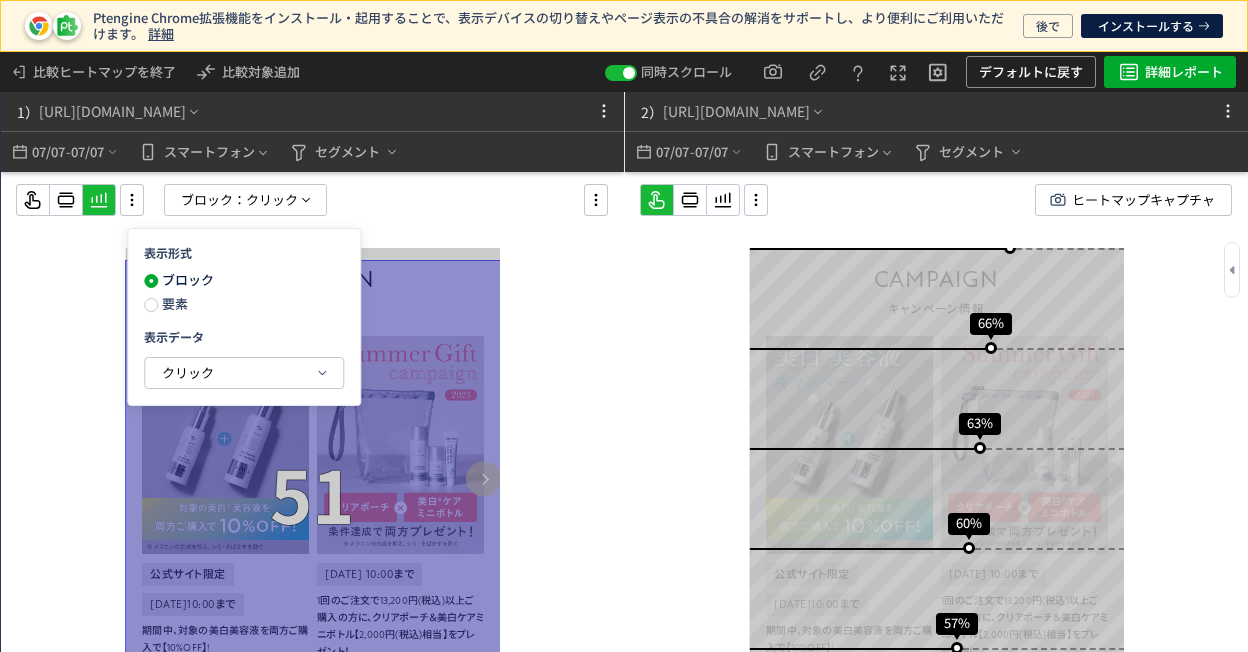 click on "要素" at bounding box center [173, 303] 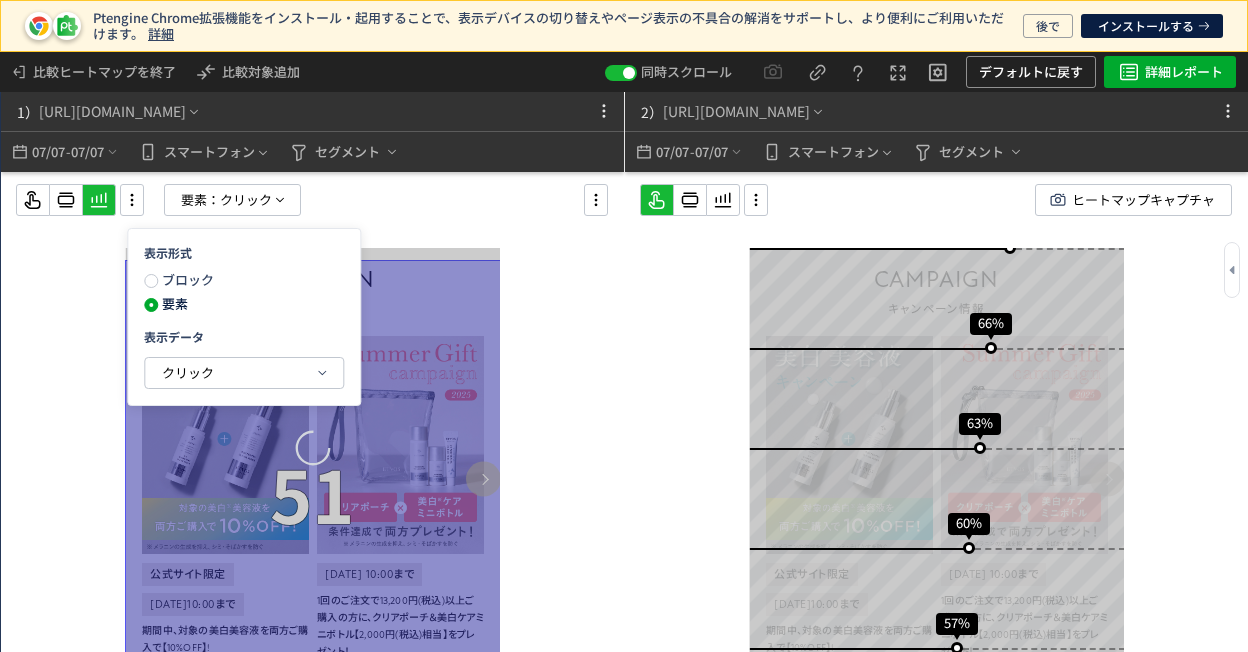 click on "表示形式 ブロック 要素 表示データ クリック" 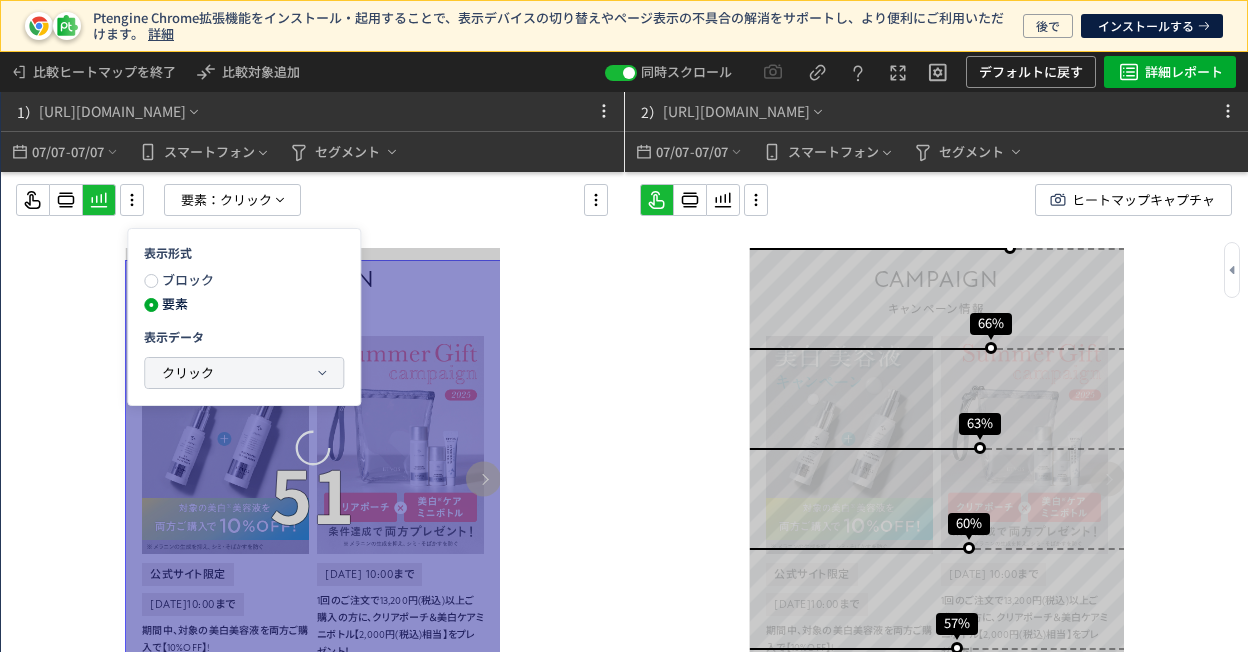 click on "クリック" 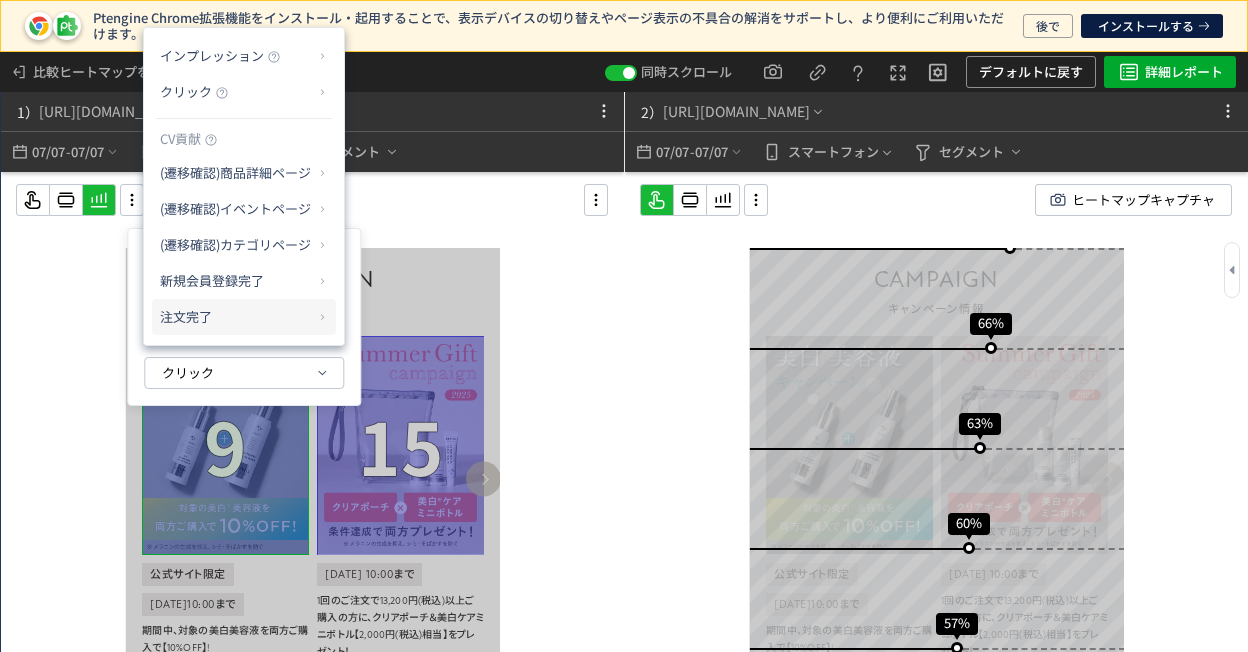 click on "注文完了" at bounding box center [236, 317] 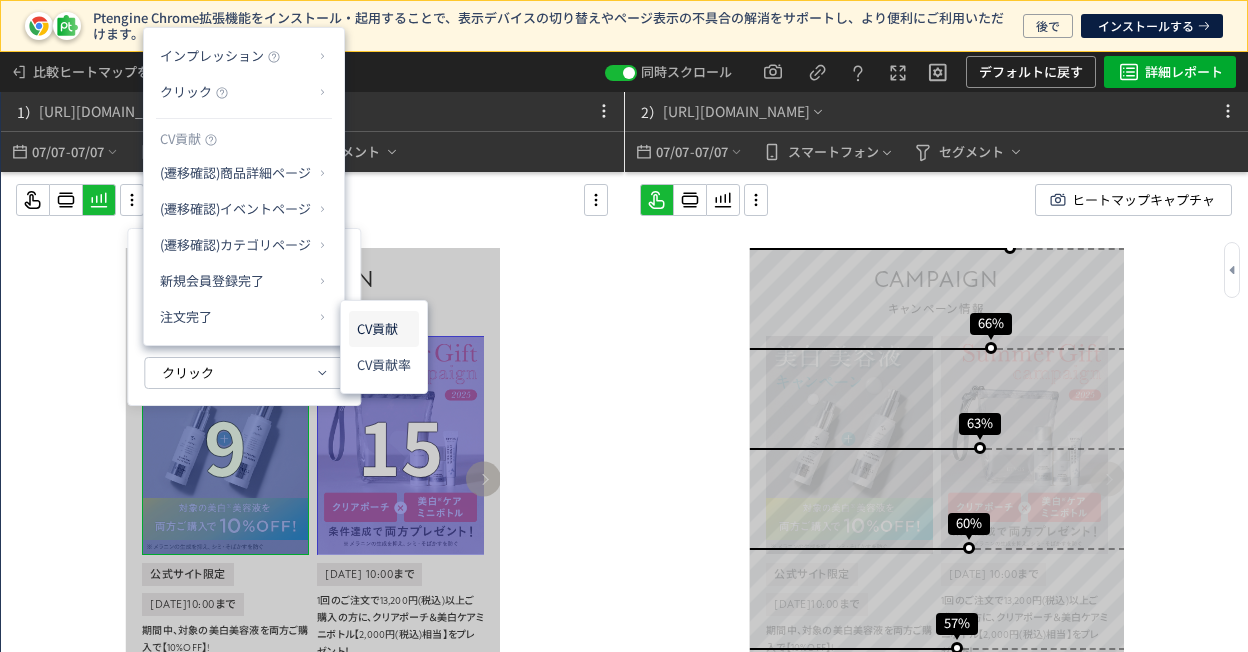 click on "CV貢献" 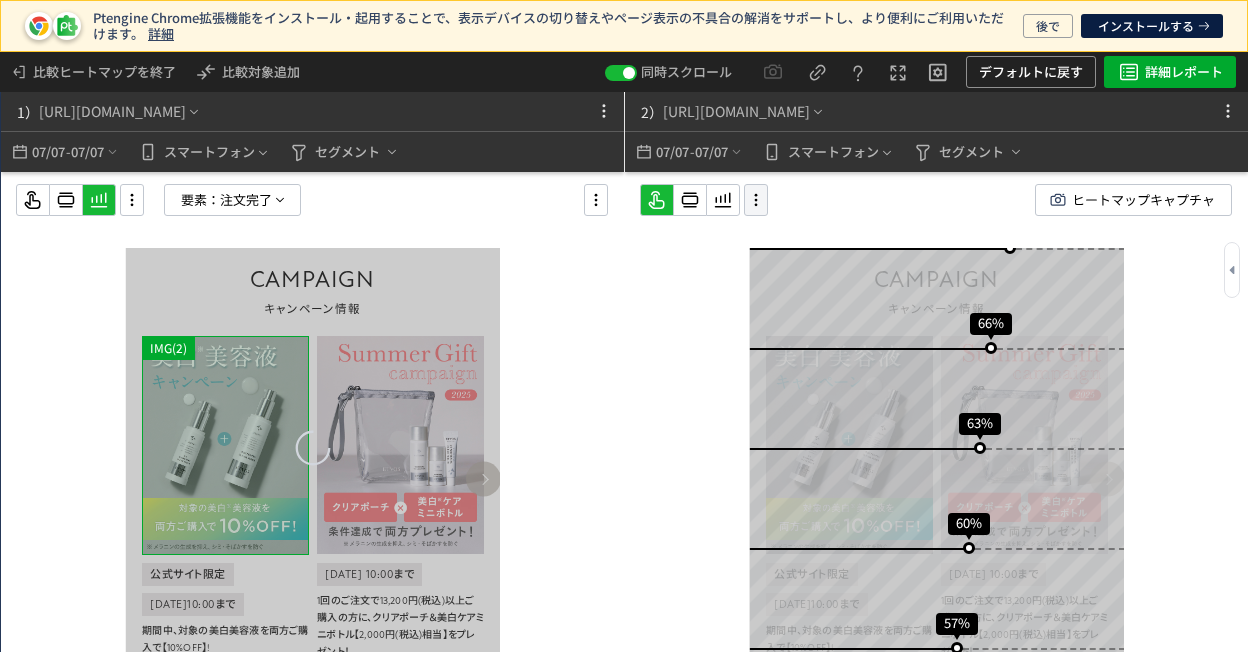 click 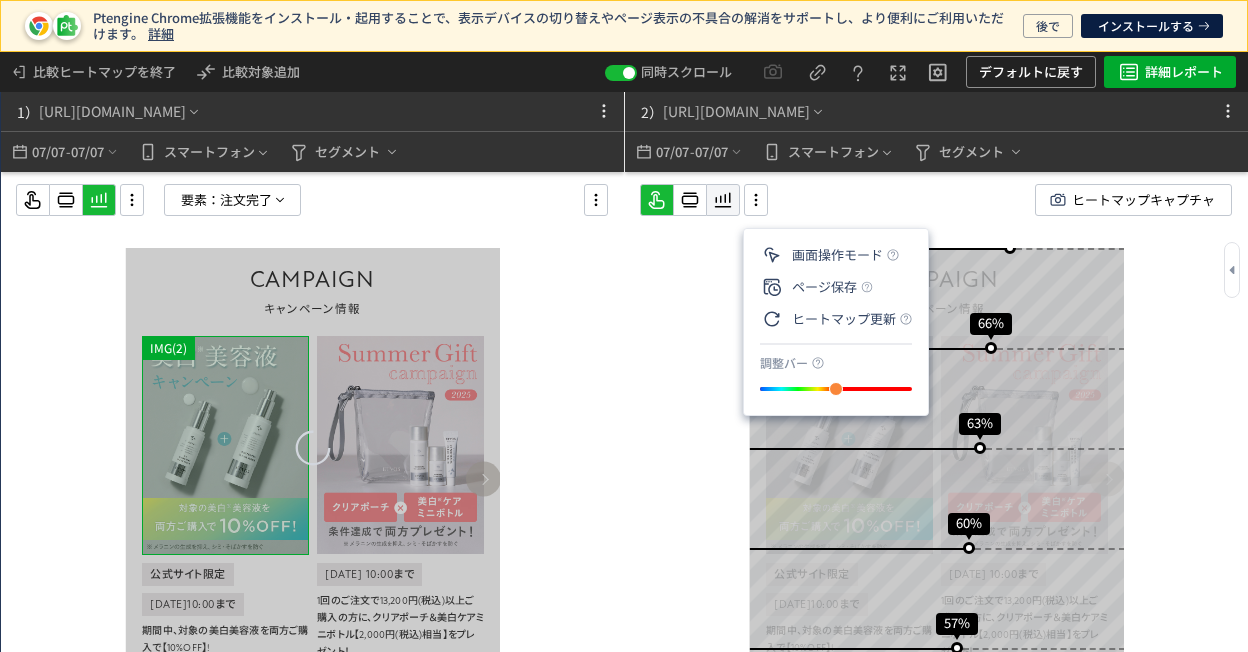 click 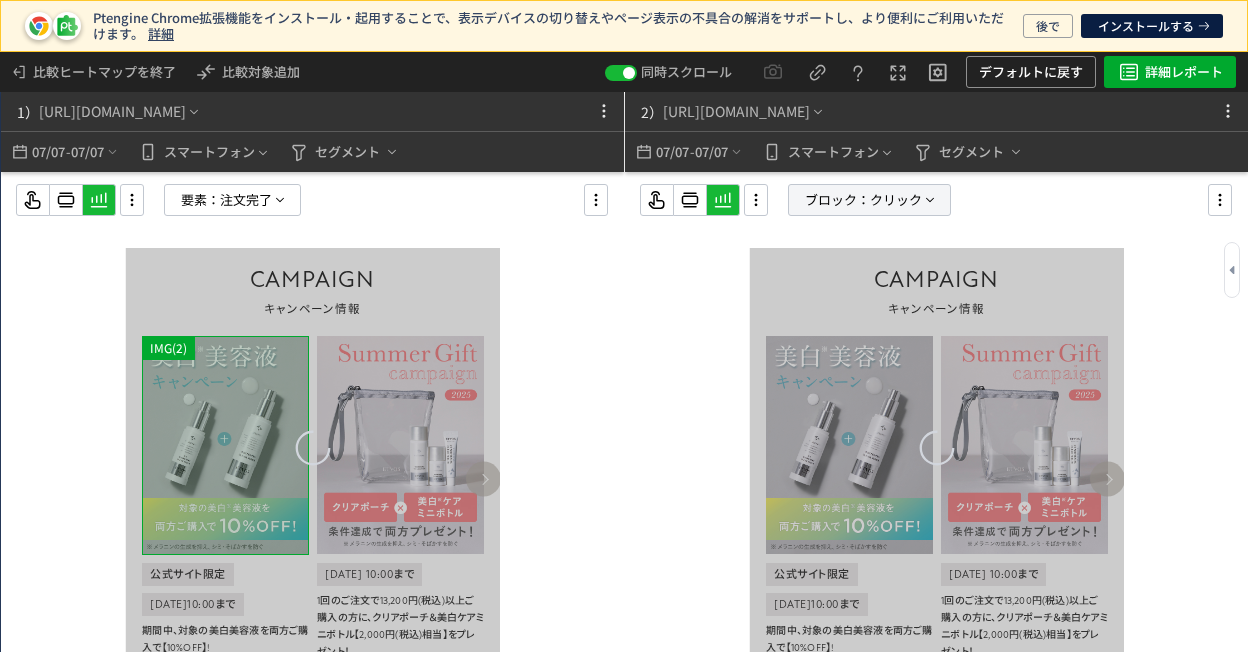 click on "ブロック：" at bounding box center [837, 200] 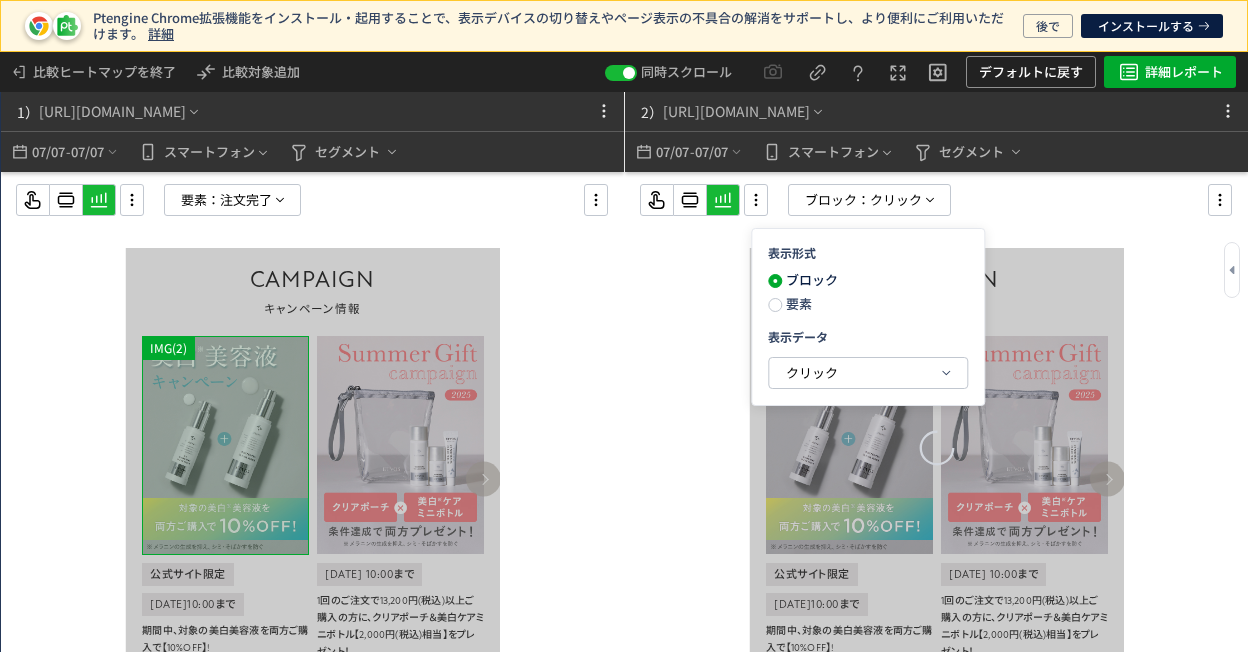 click on "表示形式 ブロック 要素 表示データ クリック" 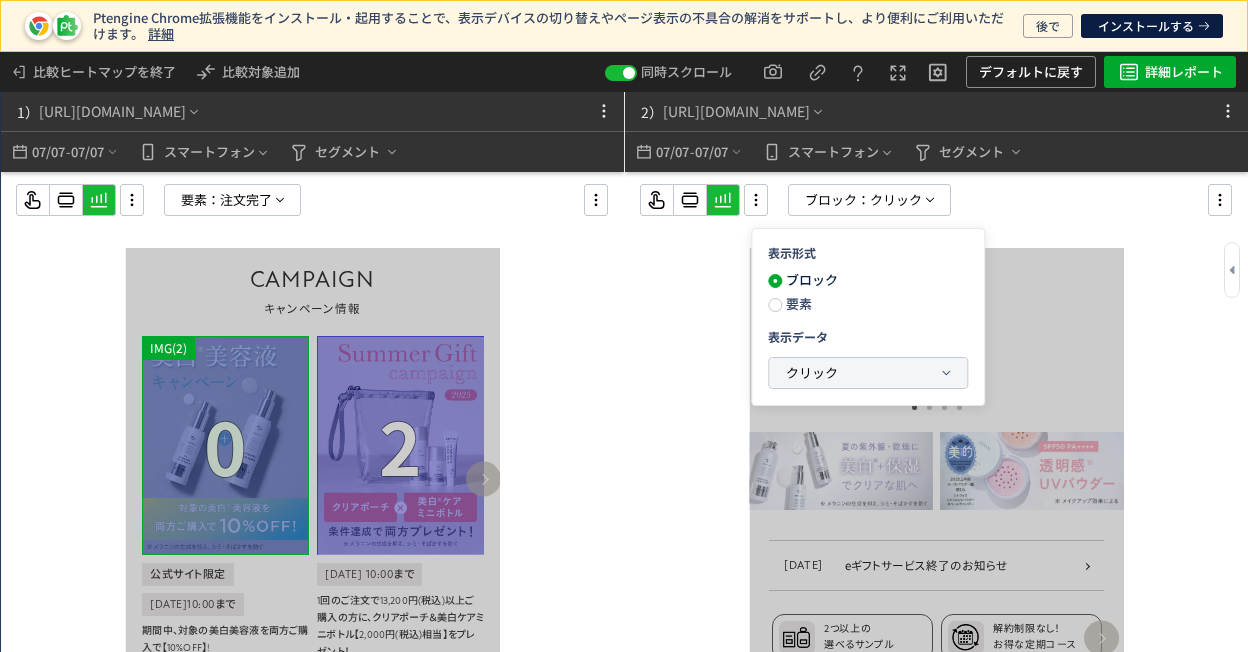 click on "クリック" 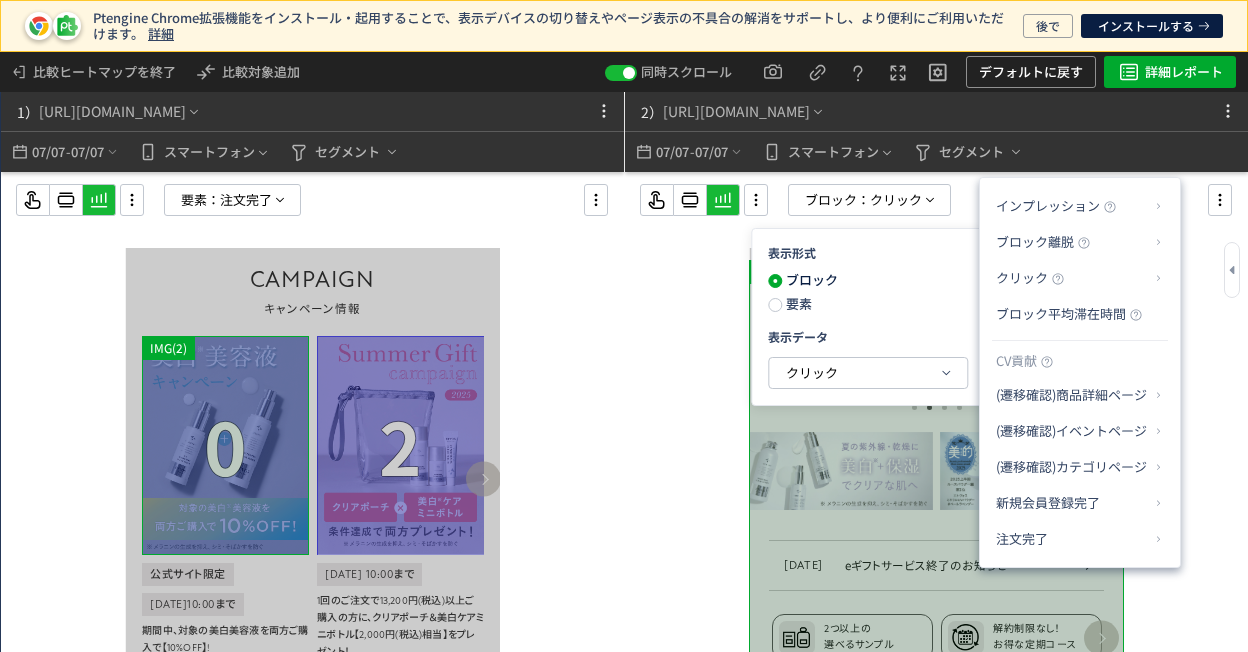 click on "ブロック 要素" 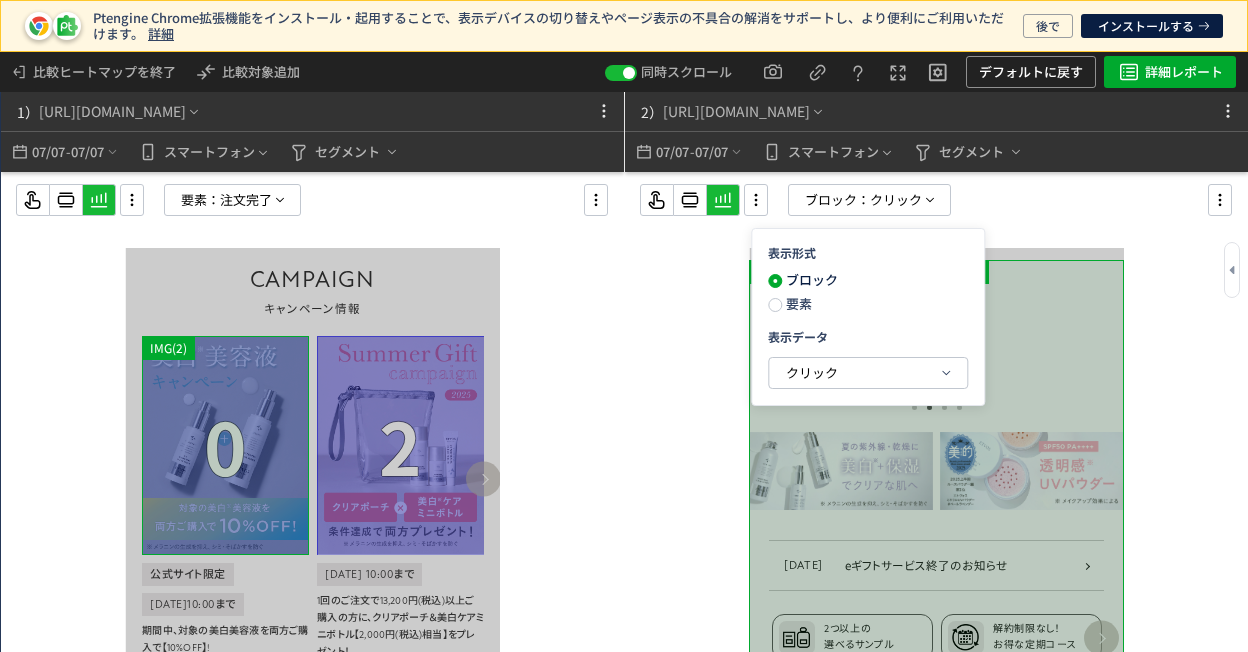 click on "要素" at bounding box center [797, 303] 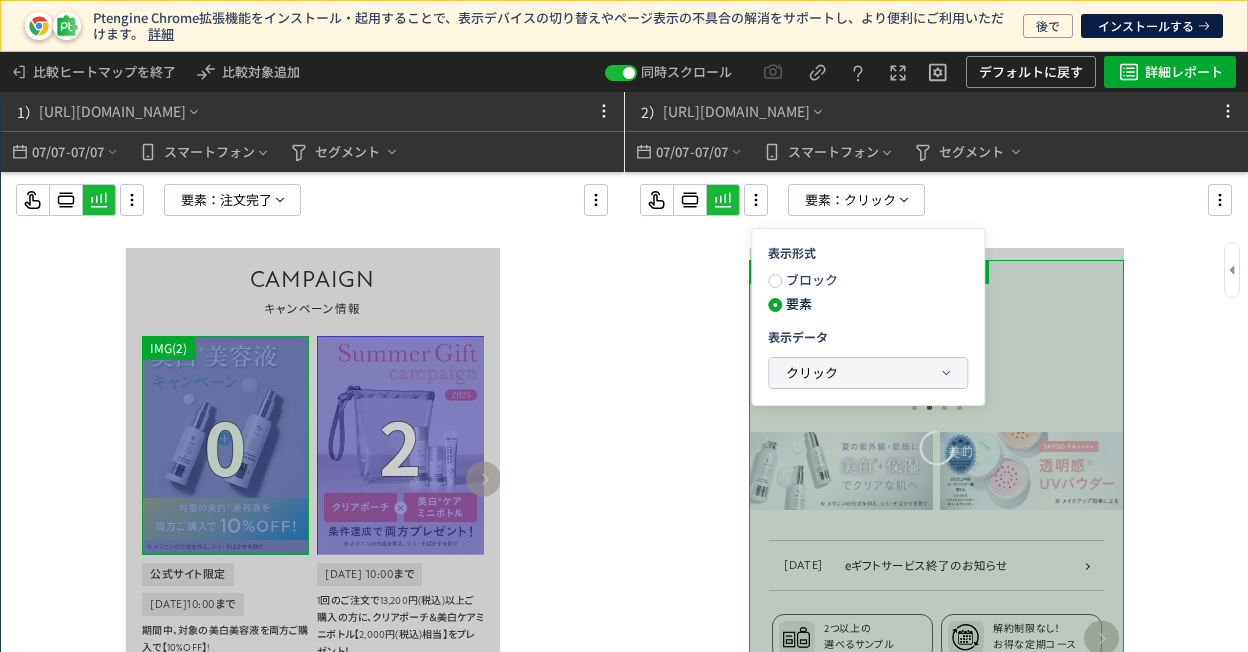 click on "クリック" 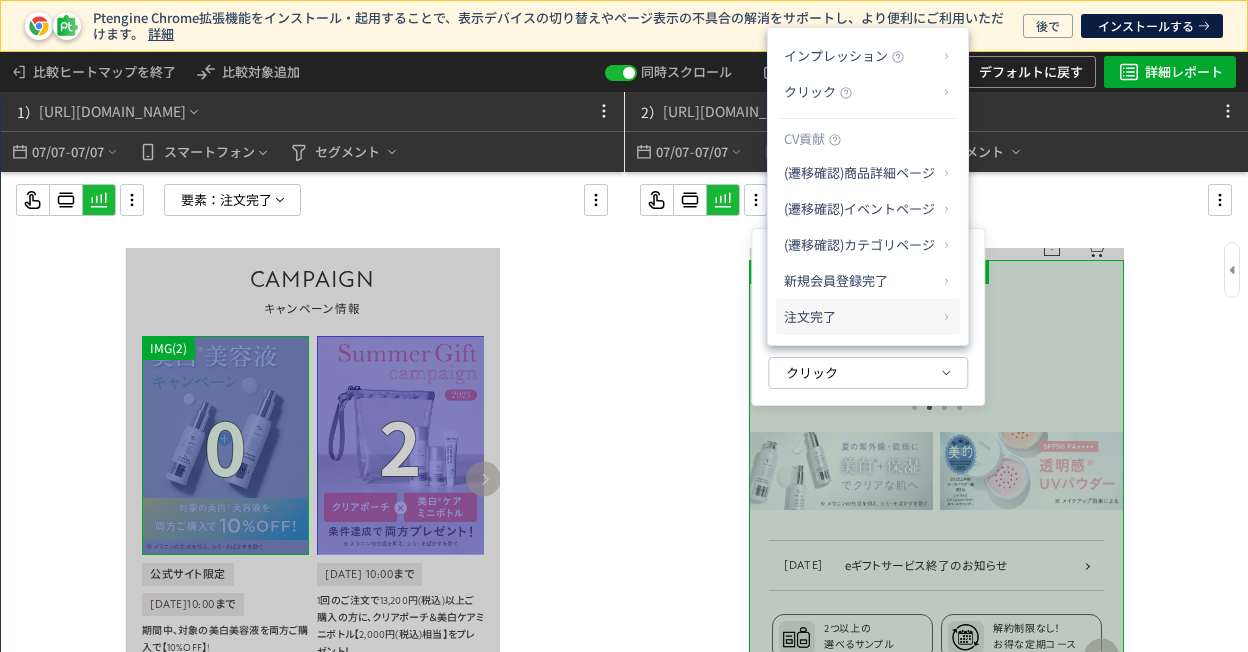 click on "注文完了" at bounding box center (860, 317) 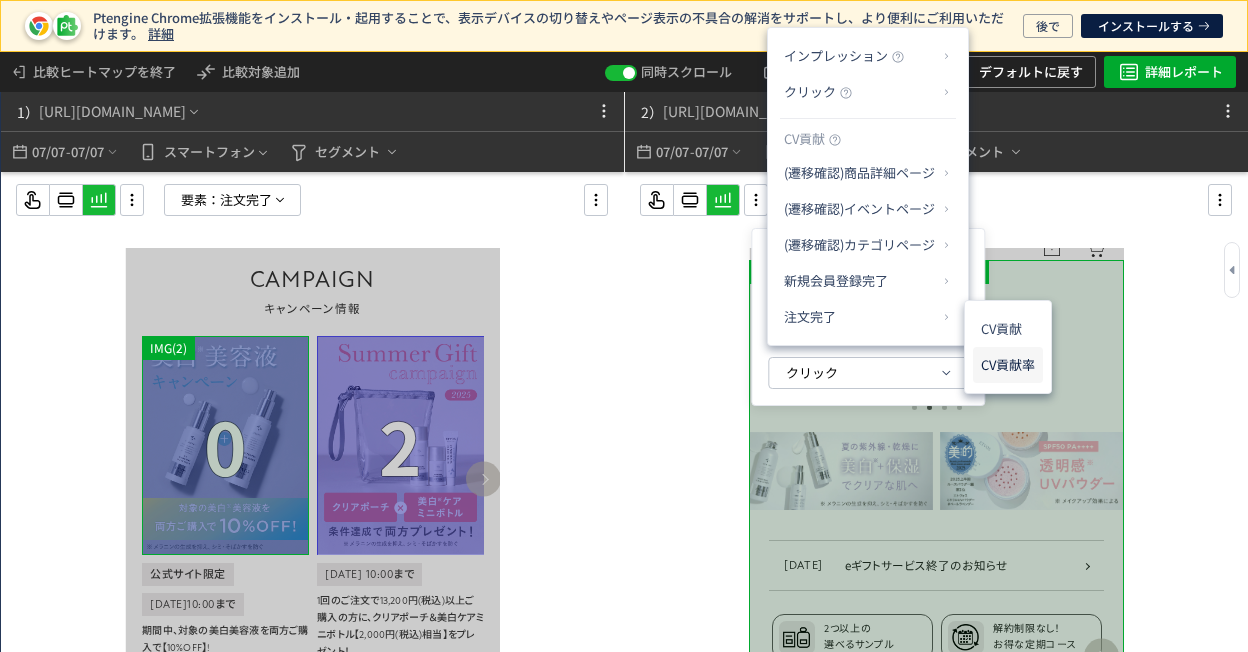 click on "CV貢献率" 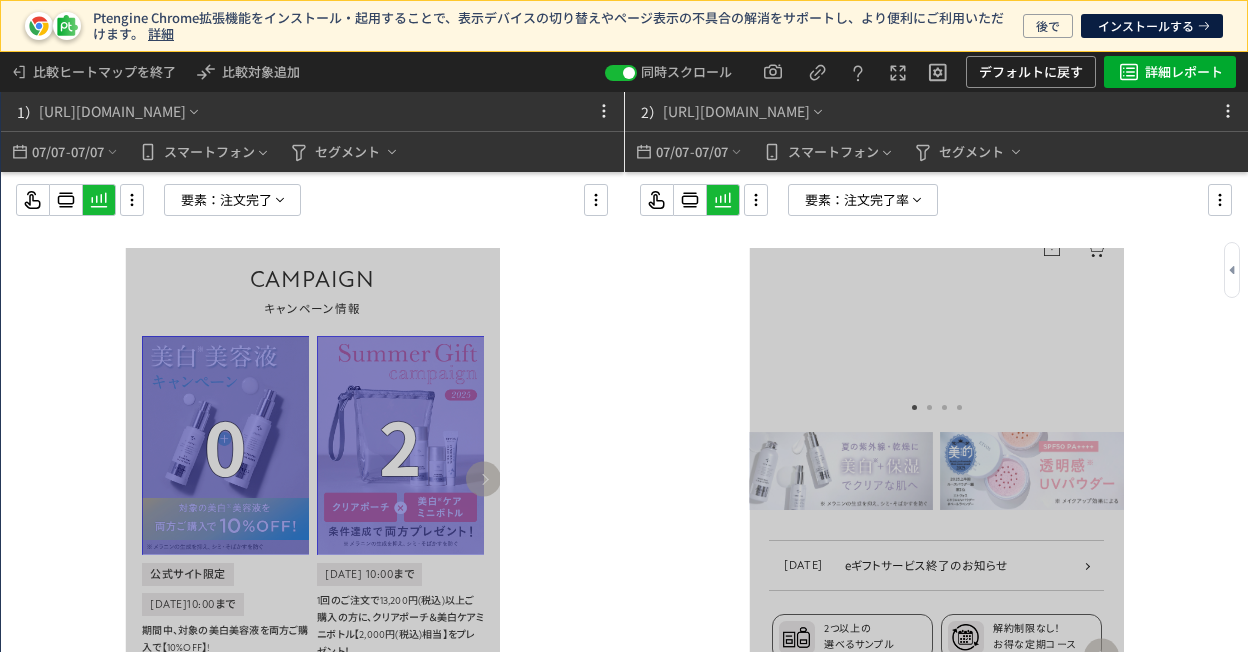 scroll, scrollTop: 1100, scrollLeft: 0, axis: vertical 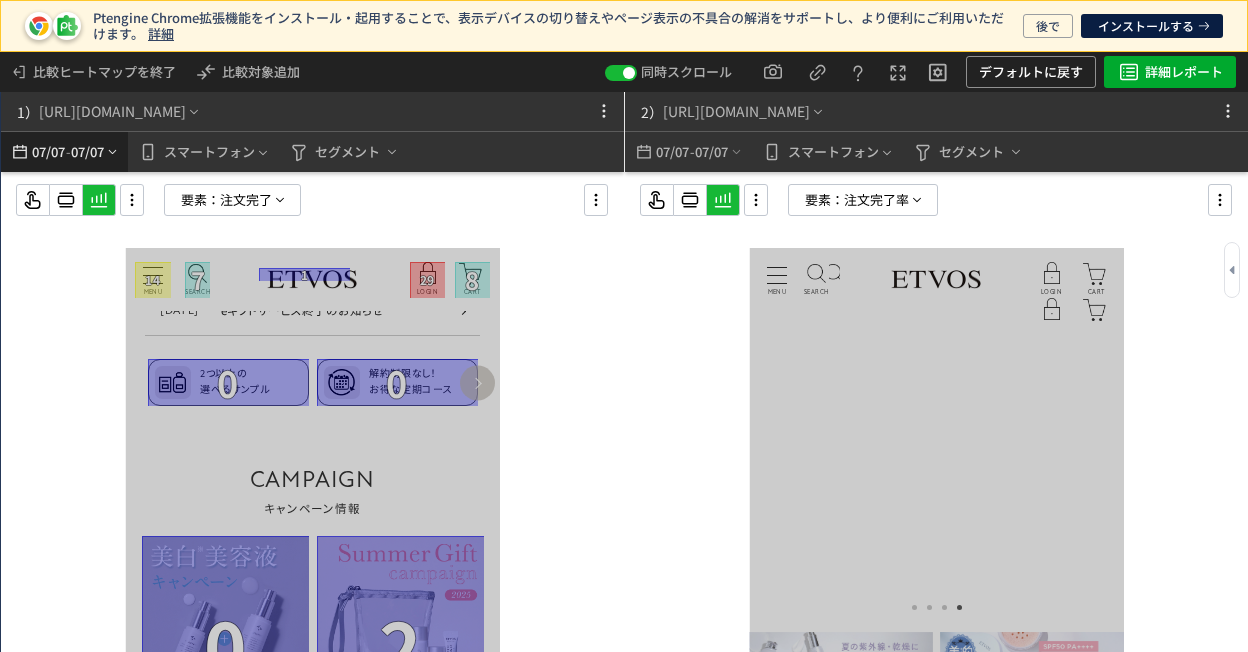 click on "07/07" at bounding box center [48, 152] 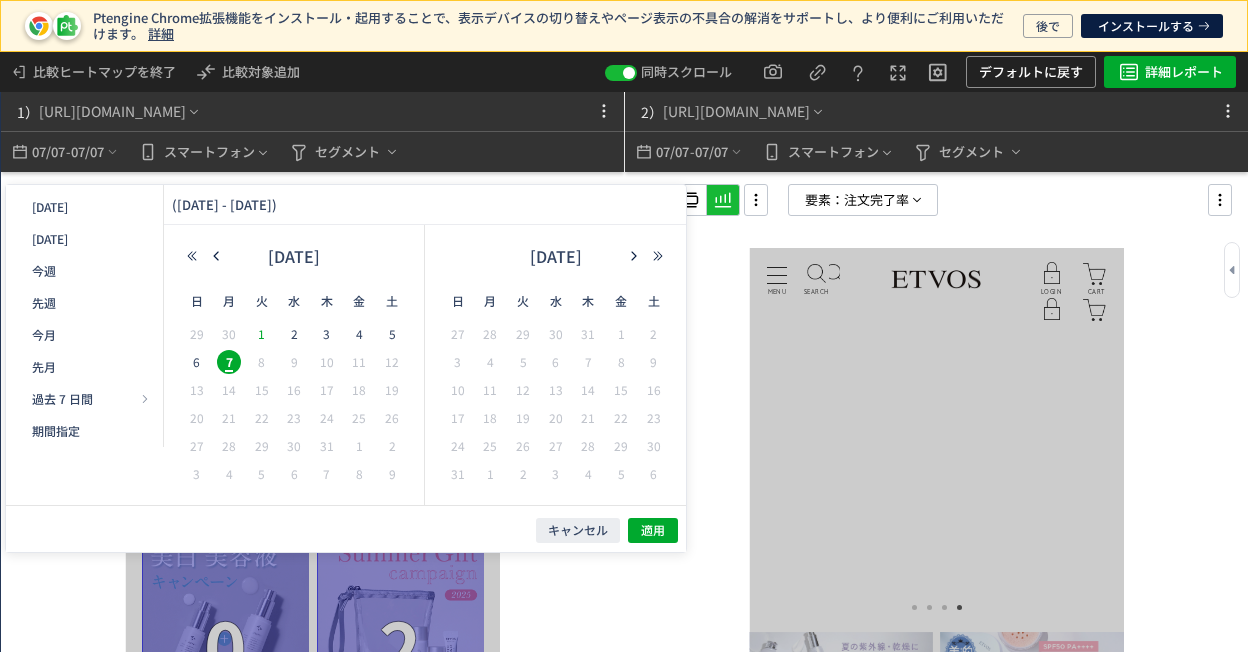 click on "1" at bounding box center (262, 334) 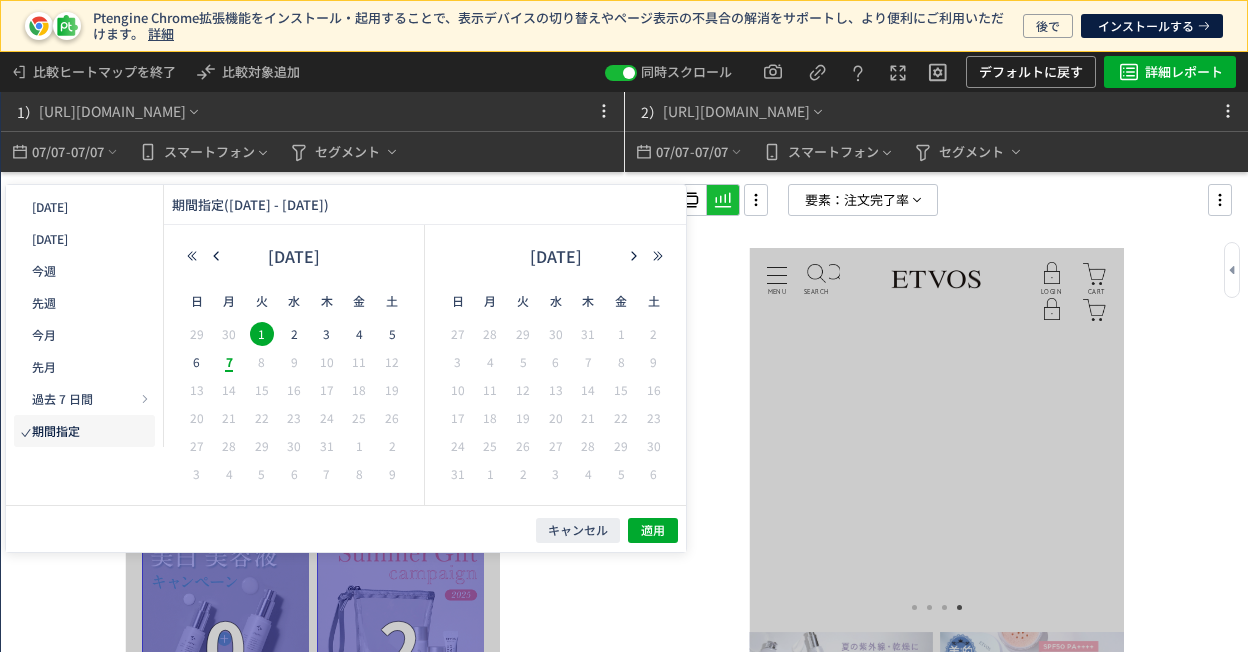 click on "7" at bounding box center (229, 362) 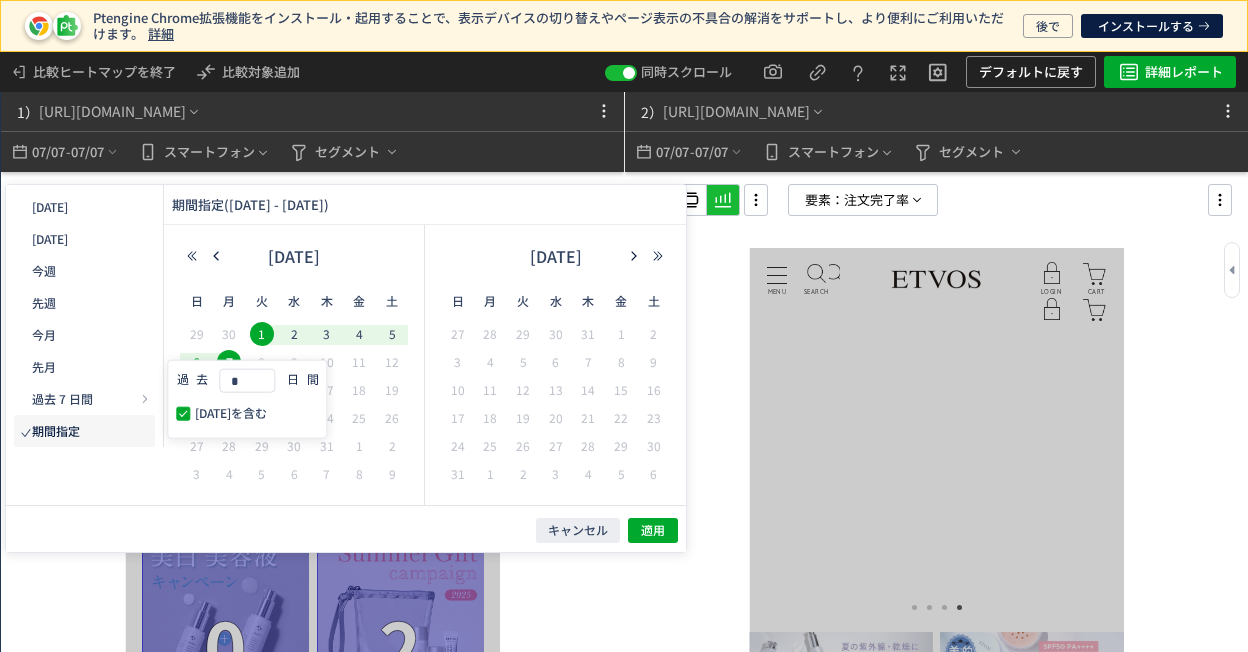 click on "6" at bounding box center [197, 362] 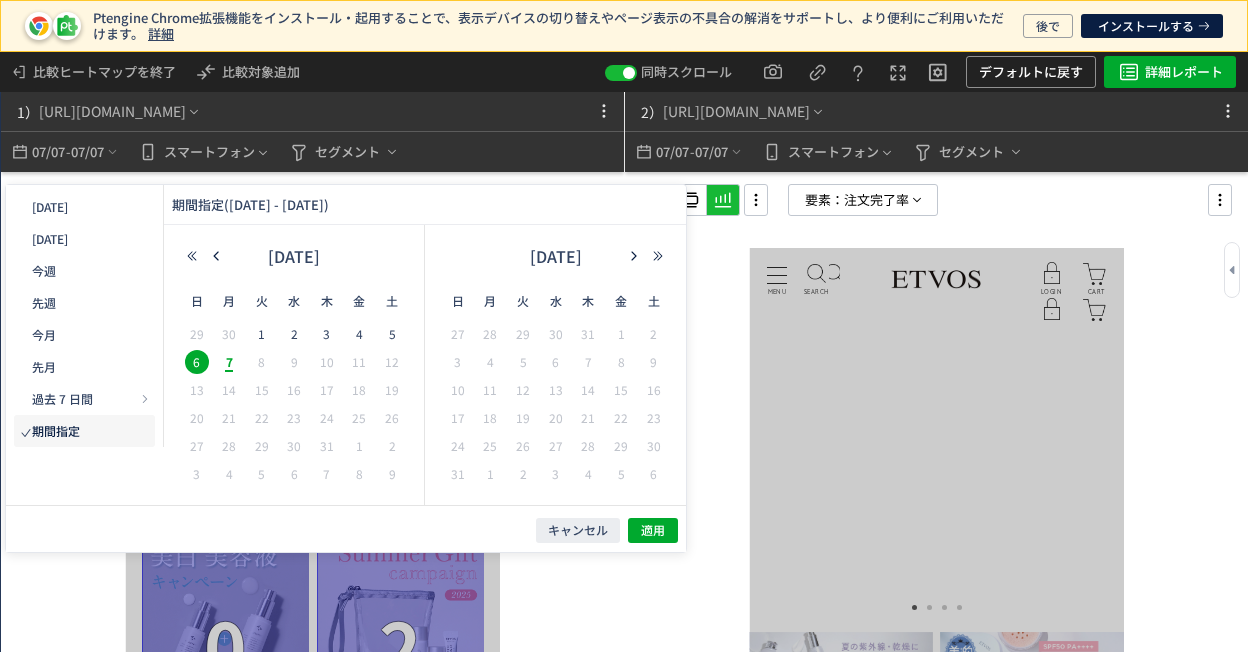 click on "6" at bounding box center (197, 362) 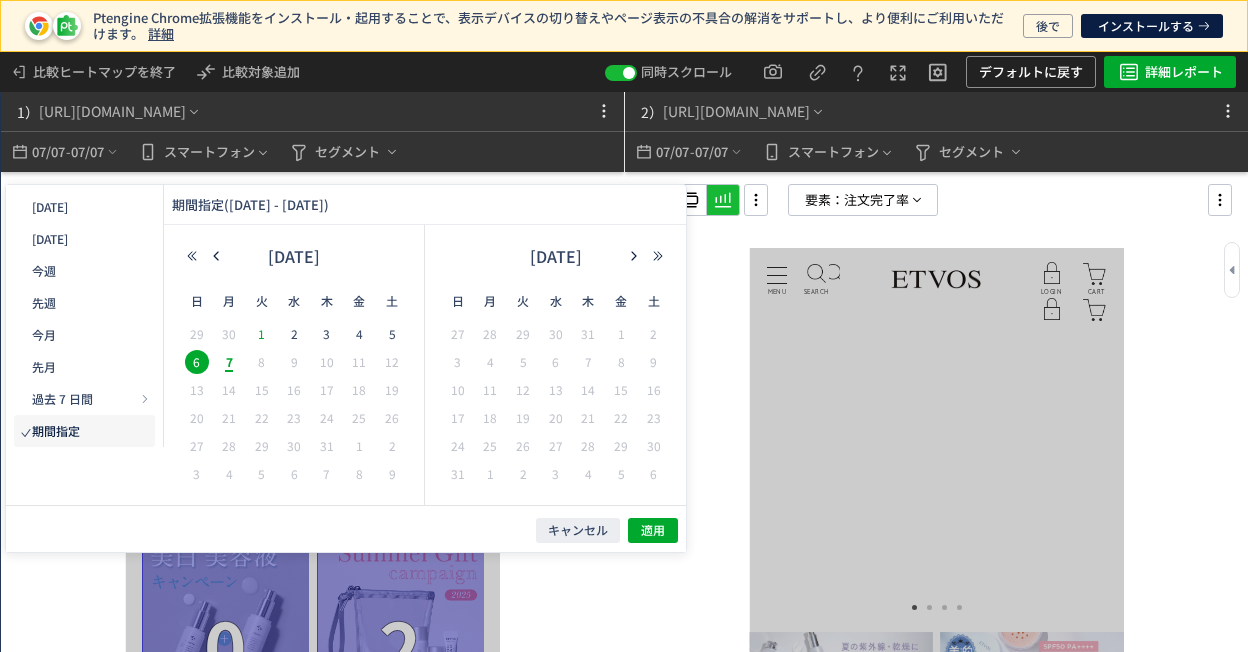 click on "1" at bounding box center [262, 334] 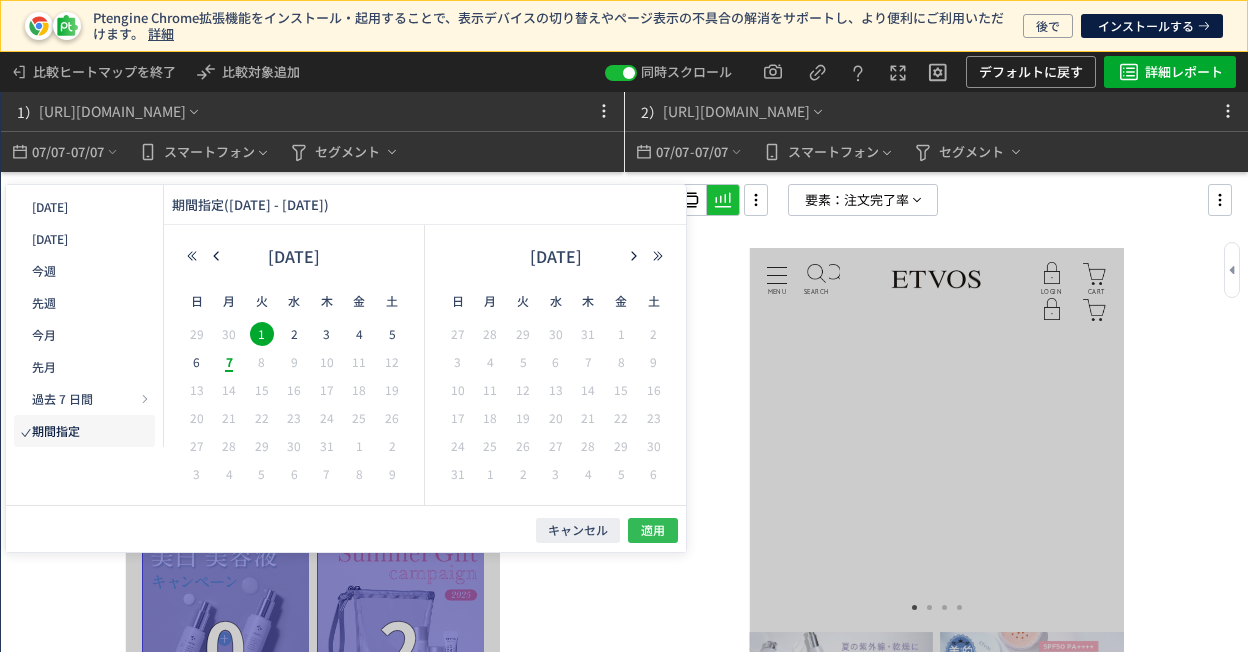 click on "適用" at bounding box center (653, 530) 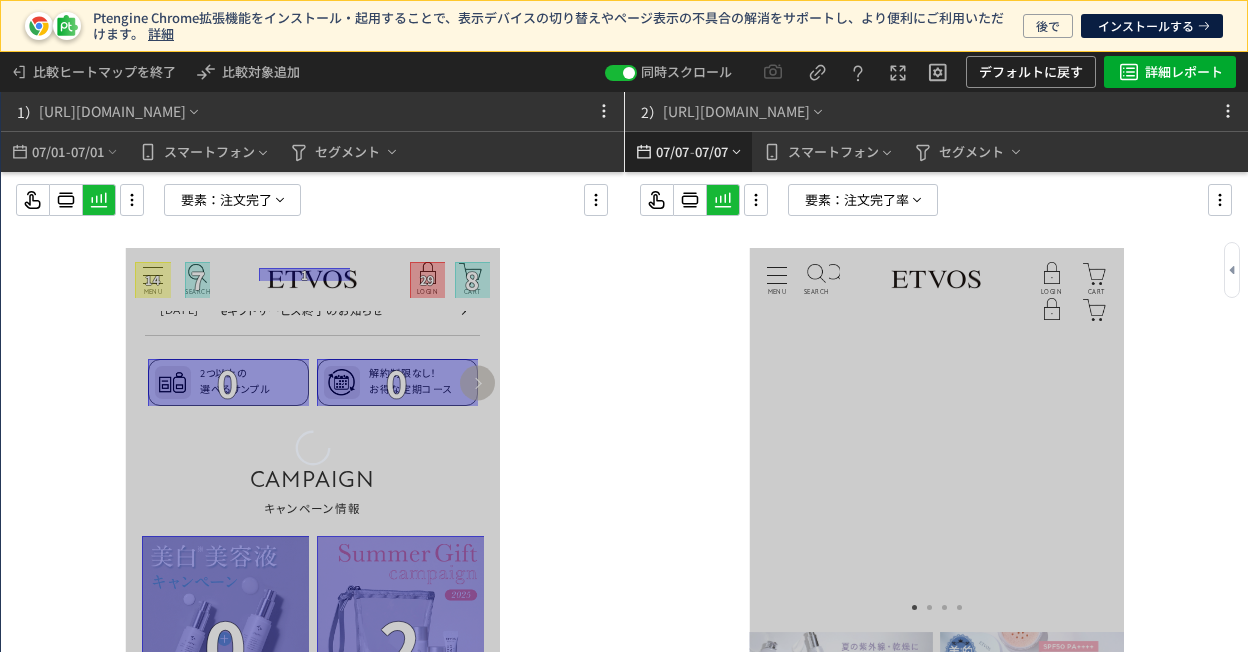 click on "07/07" 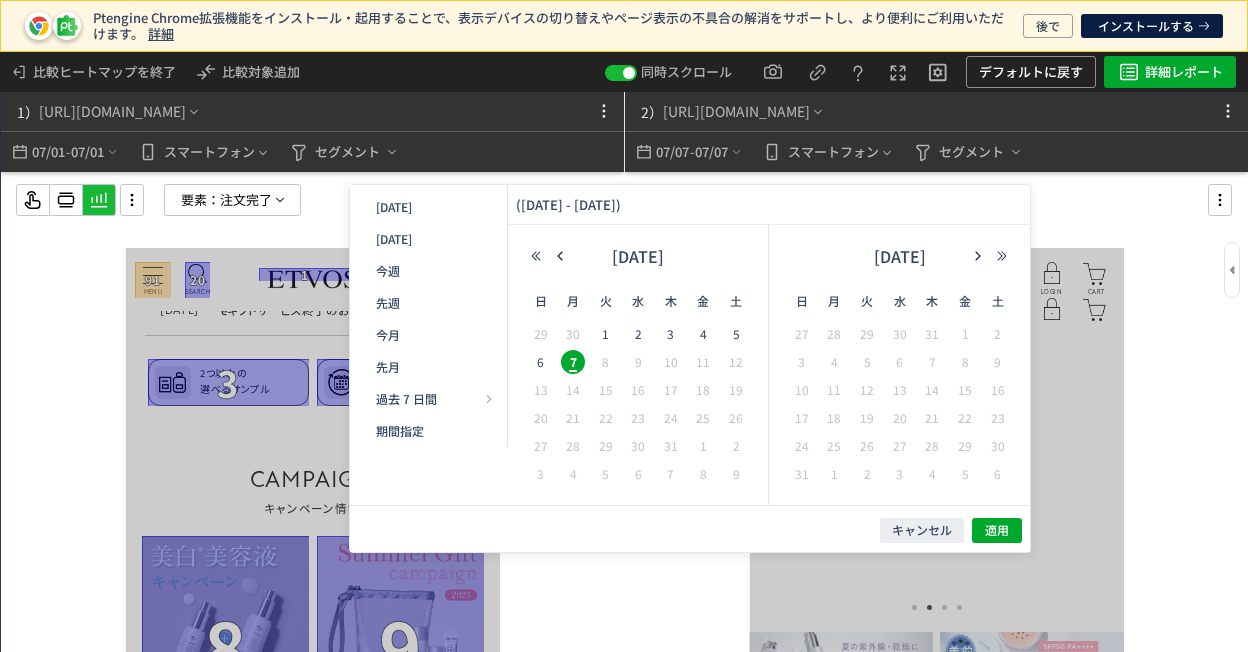 click on "29" at bounding box center [541, 334] 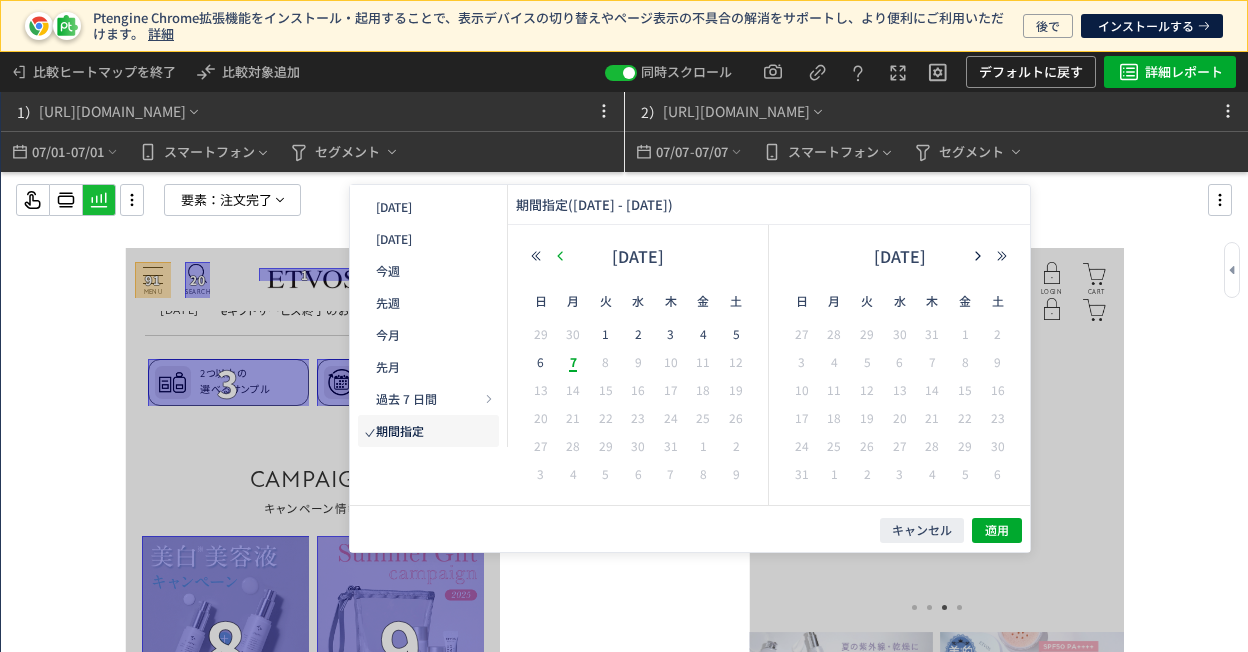 click 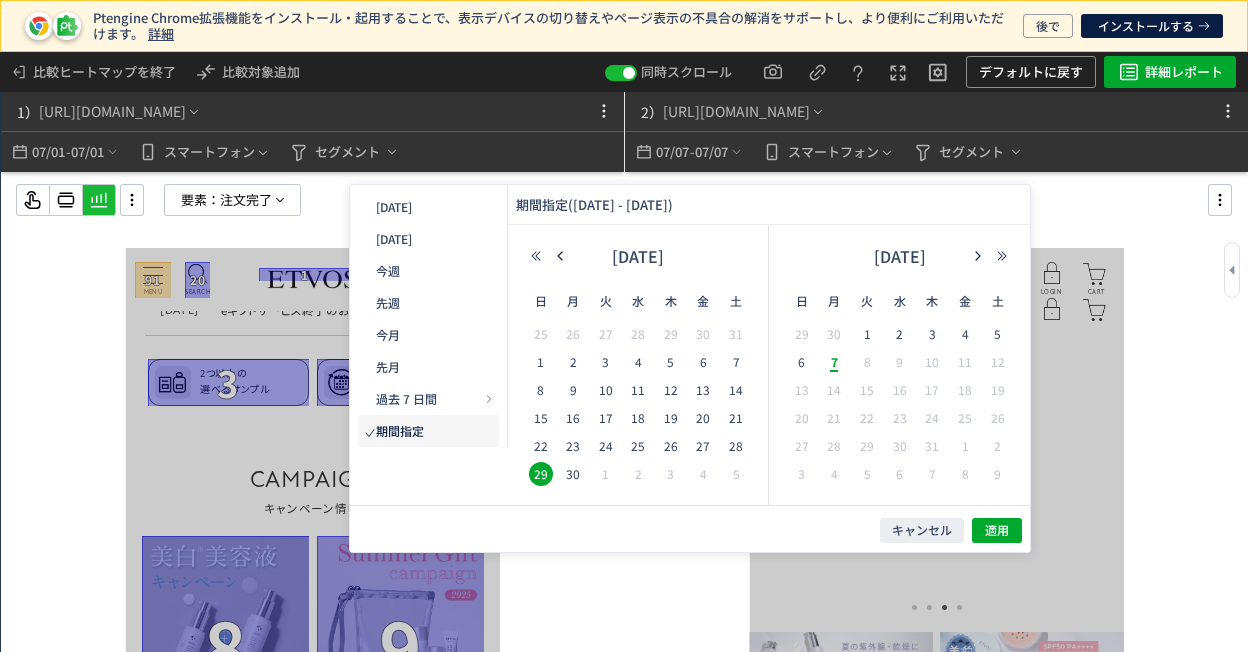 click on "29" at bounding box center (541, 474) 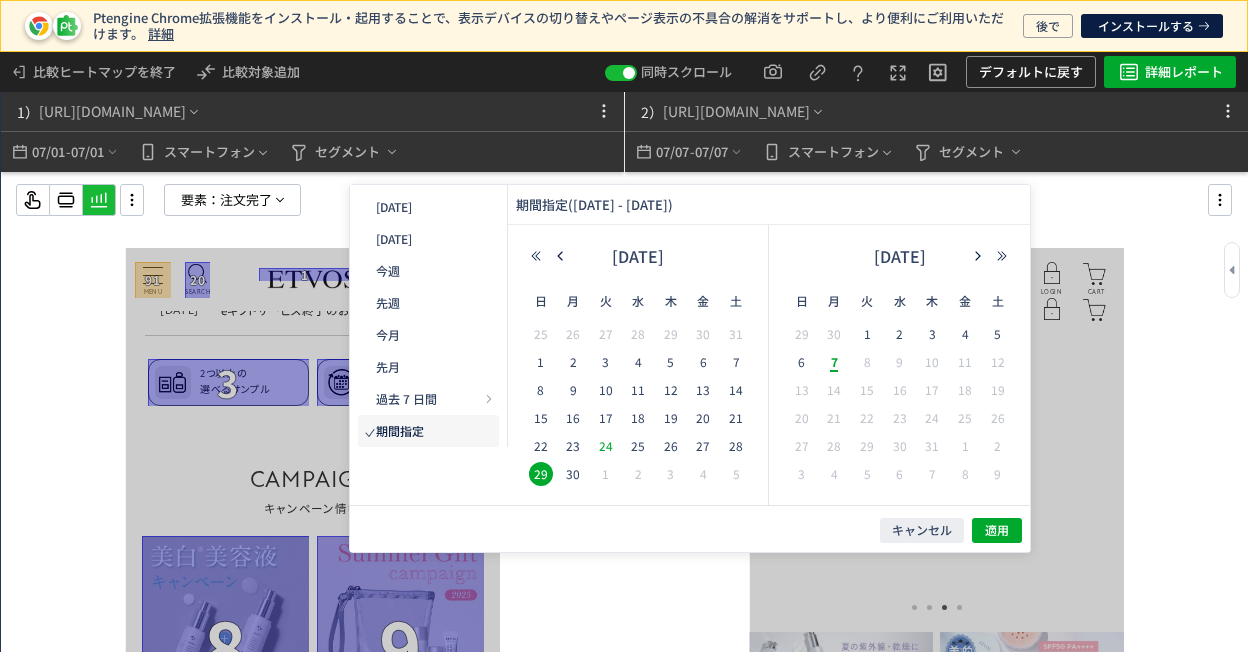 click on "24" at bounding box center (606, 446) 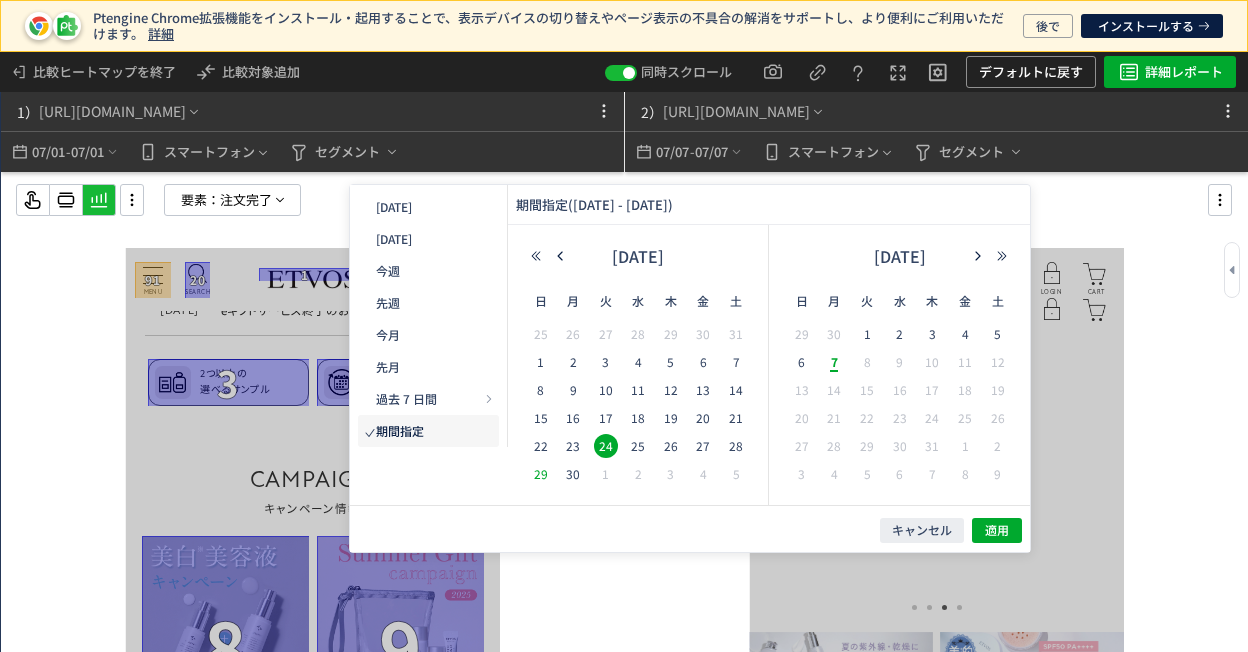 click on "29" 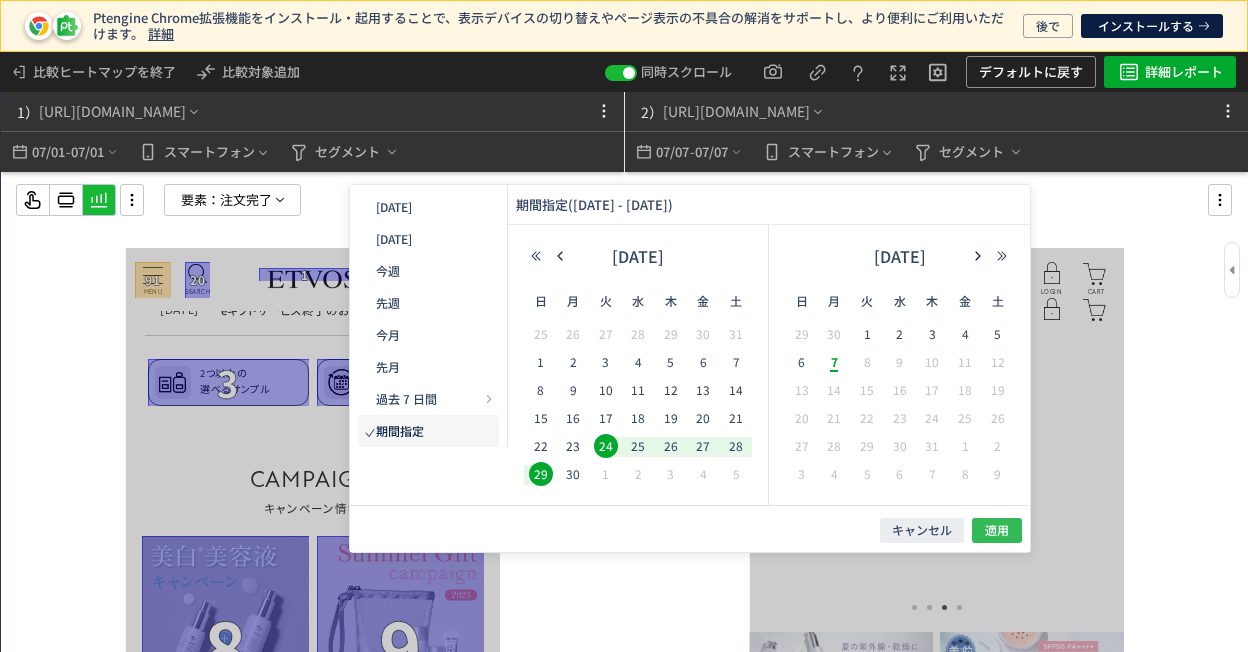 click on "適用" at bounding box center (997, 530) 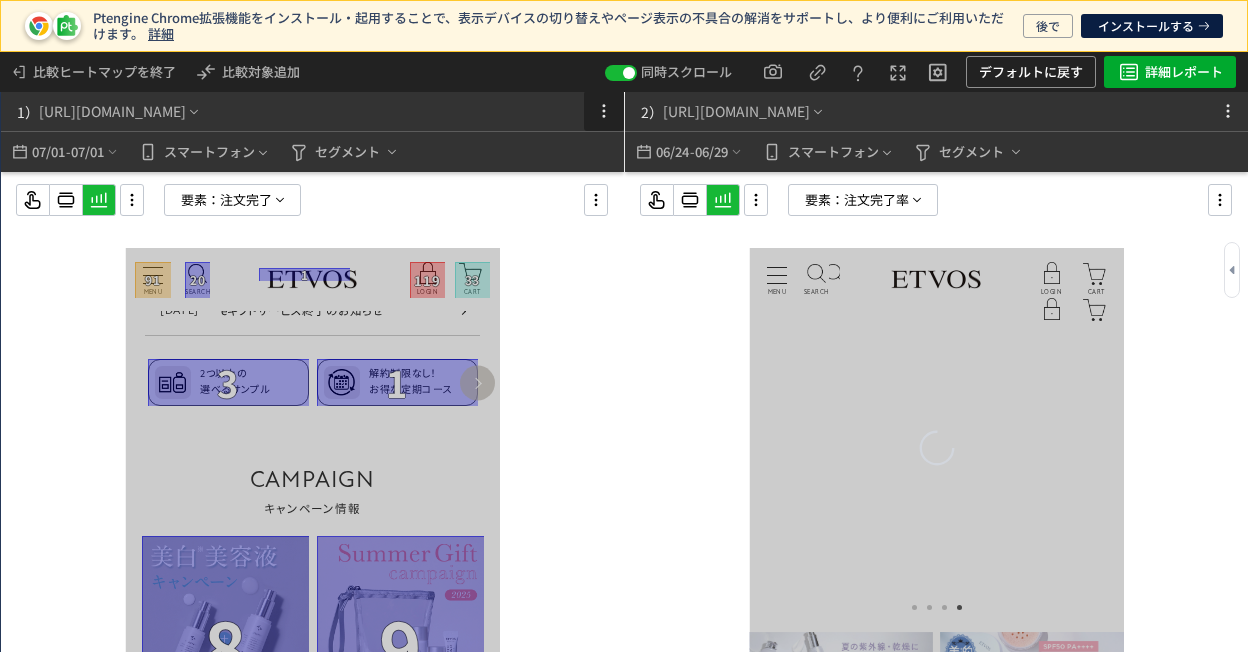 click 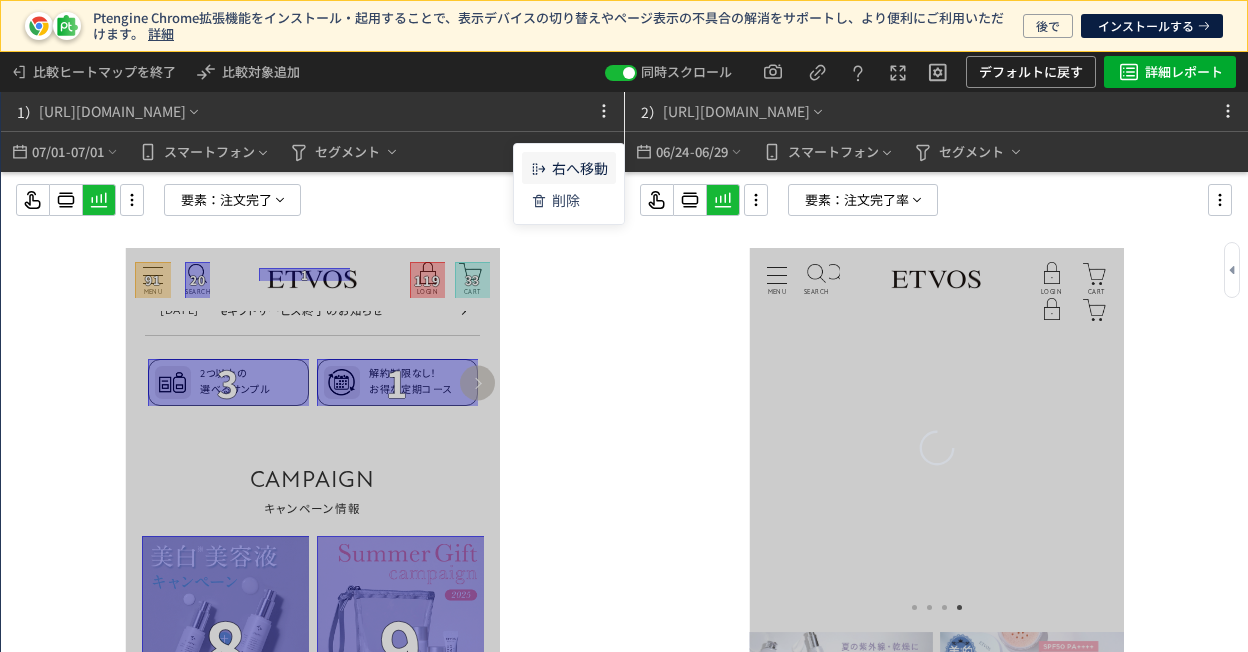 click on "右へ移動" 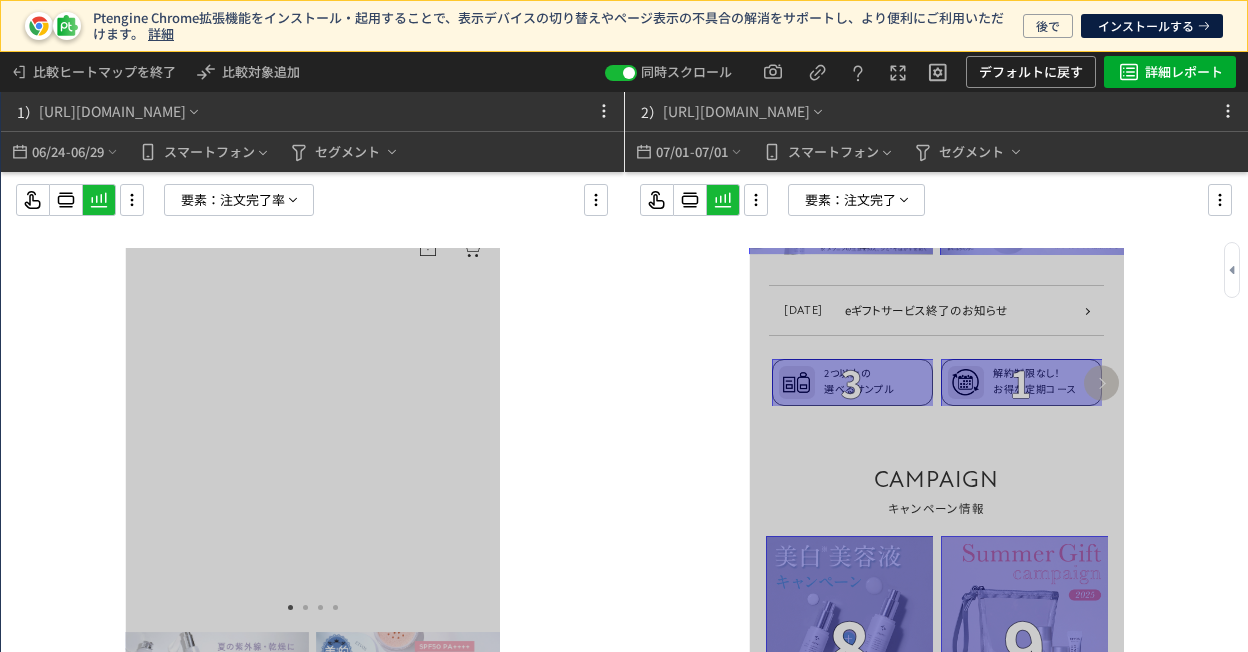 scroll, scrollTop: 1100, scrollLeft: 0, axis: vertical 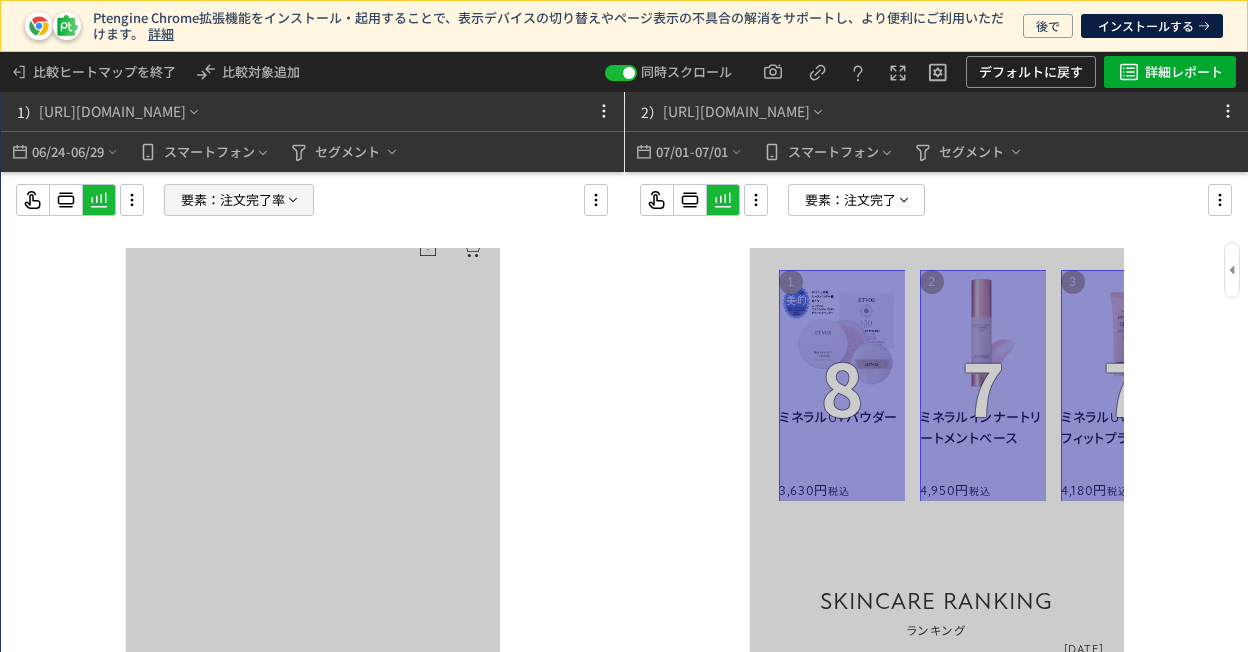 drag, startPoint x: 240, startPoint y: 194, endPoint x: 214, endPoint y: 17, distance: 178.89941 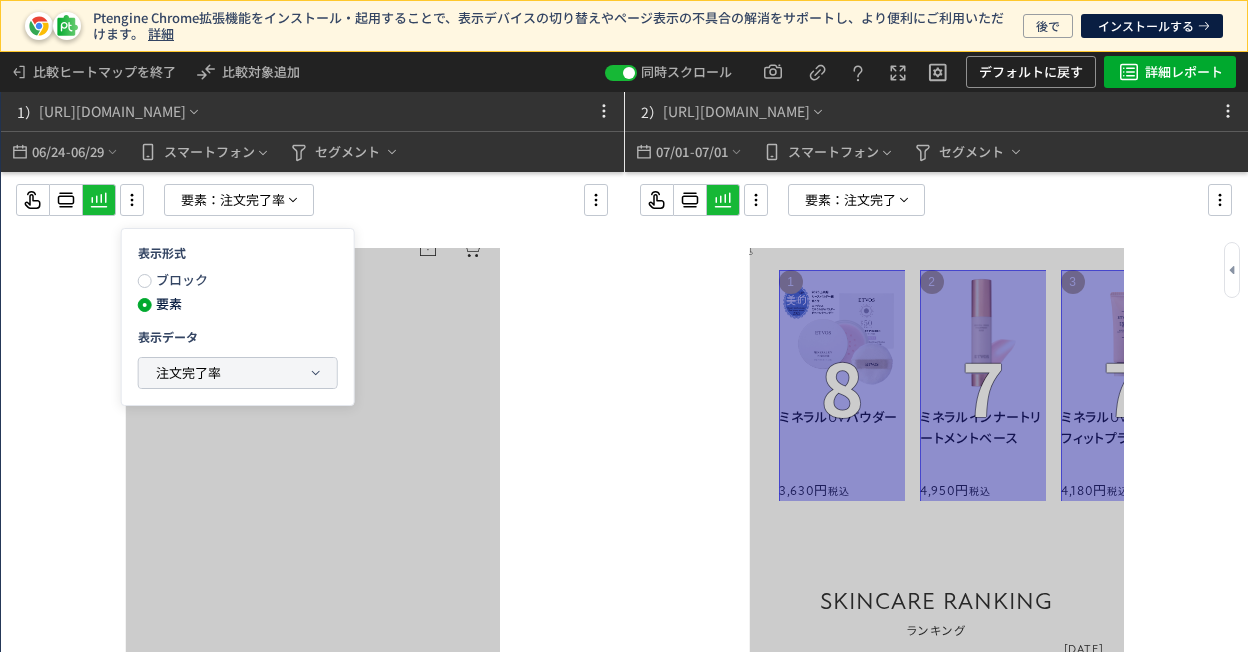 click on "注文完了率" 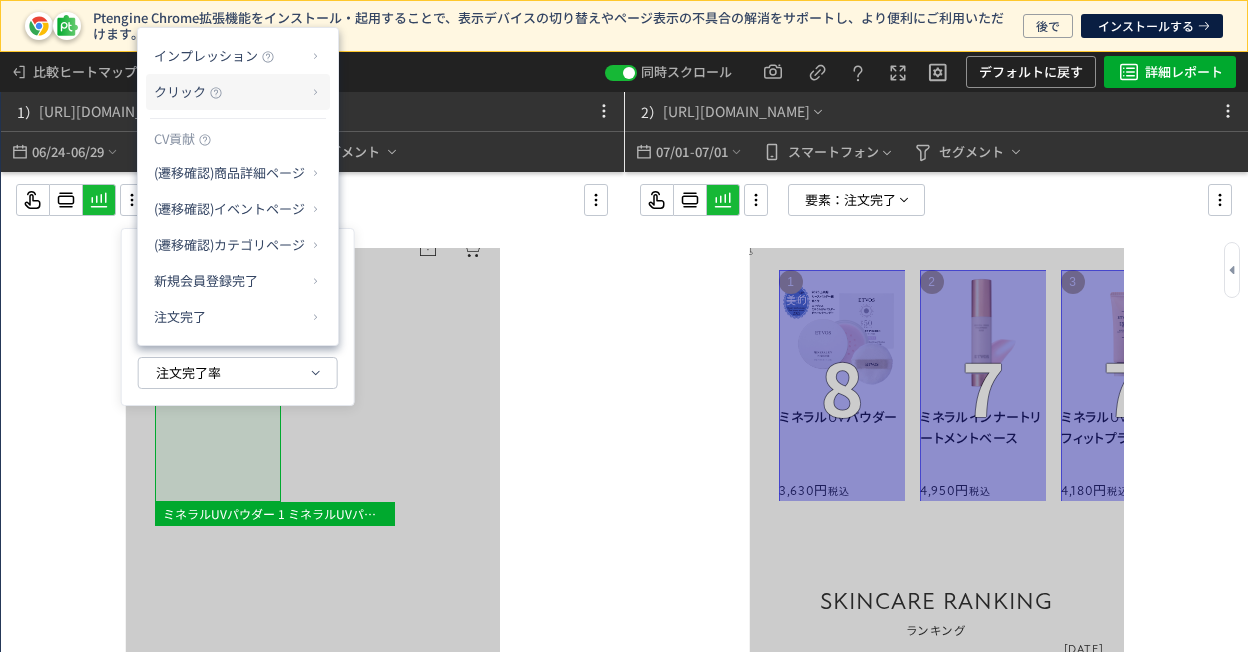 click on "クリック" at bounding box center [230, 92] 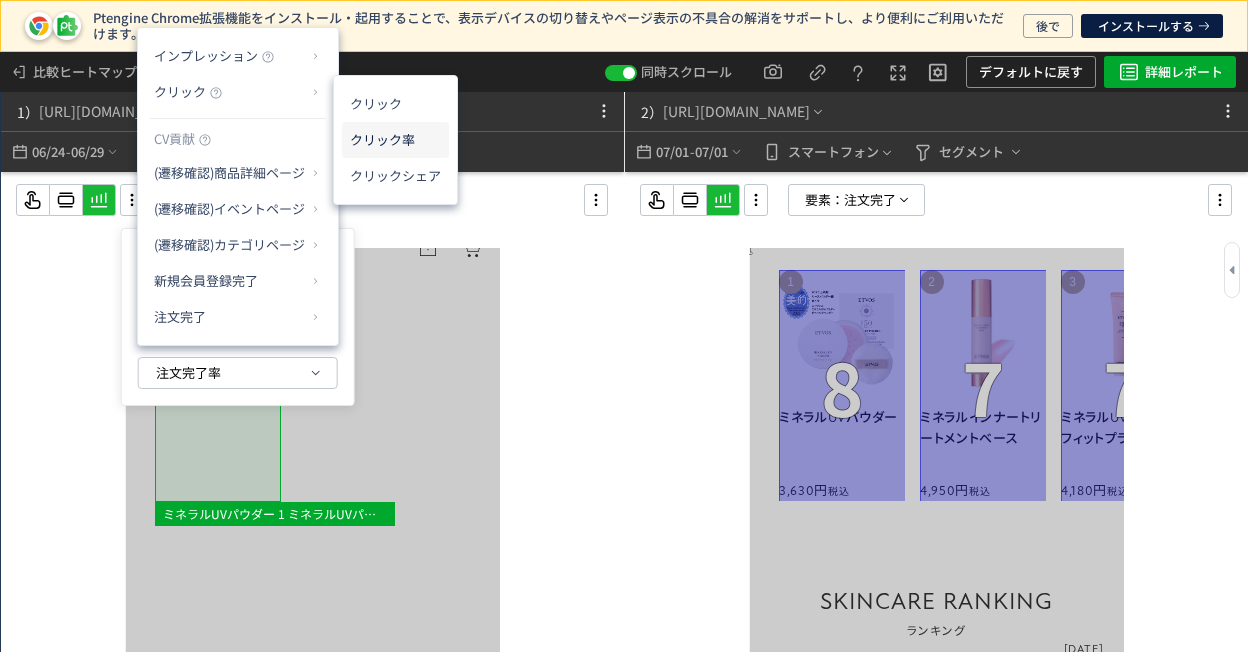 click on "クリック率" 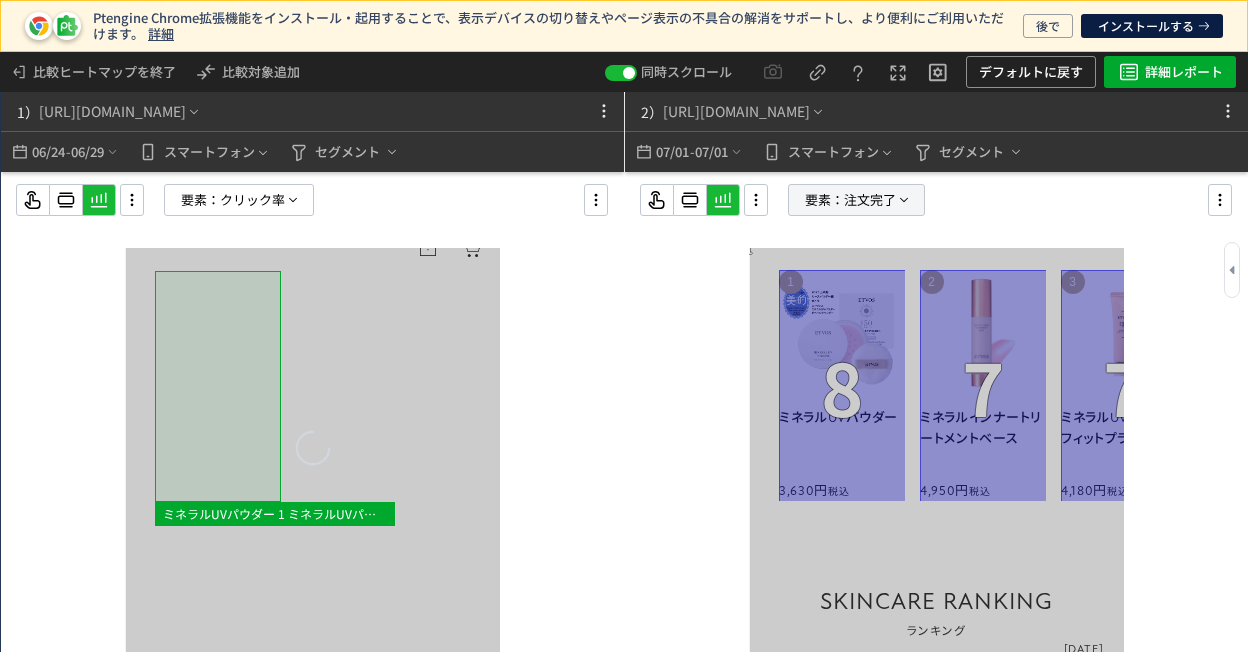 click on "要素：" at bounding box center [824, 200] 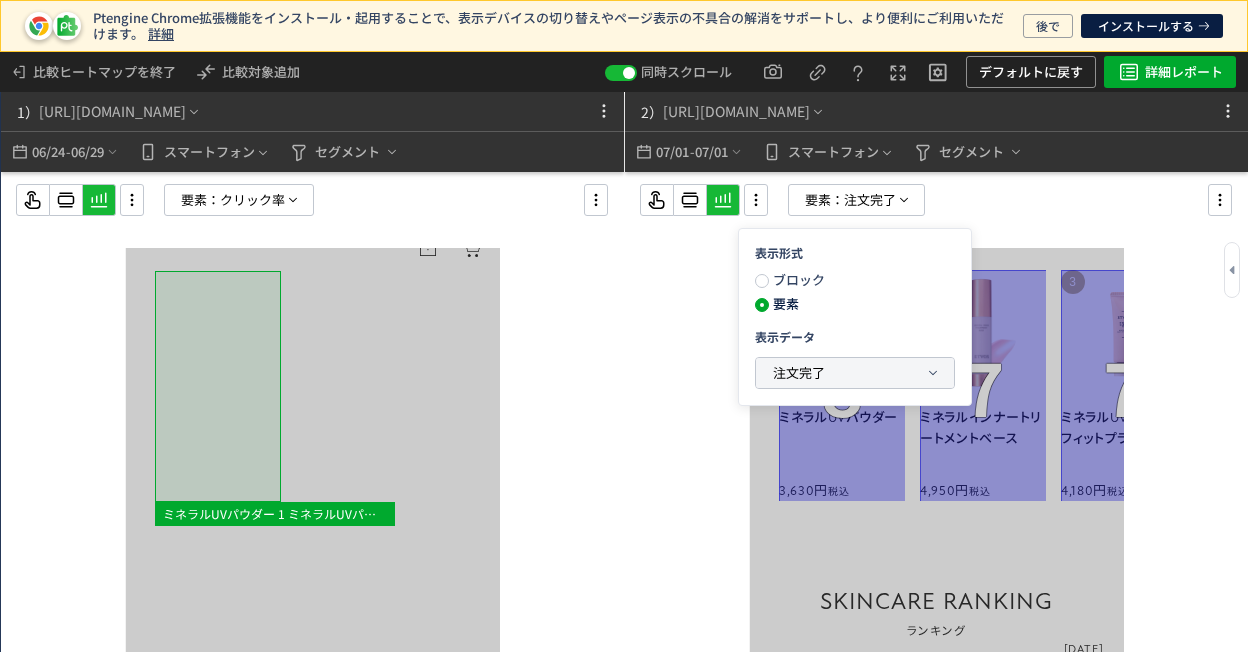 click on "注文完了" 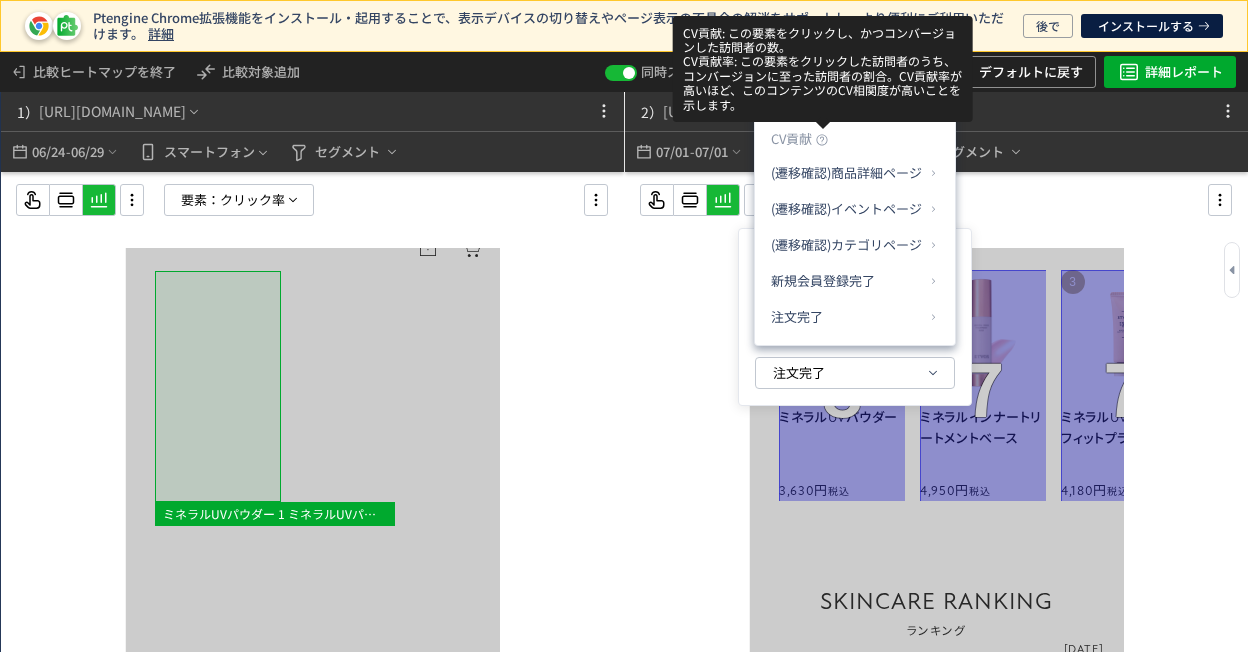 click on "Ptengine Chrome拡張機能をインストール・起用することで、表示デバイスの切り替えやページ表示の不具合の解消をサポートし、より便利にご利用いただけます。 詳細 後で インストールする  比較ヒートマップを終了 比較対象追加 同時スクロール デフォルトに戻す  詳細レポート 2） https://etvos.com/shop/default.aspx* 07/01 - 07/01  スマートフォン セグメント 要素： 注文完了 ヒートマップに戻る 1） https://etvos.com/shop/default.aspx* 06/24 - 06/29  スマートフォン セグメント 要素： クリック率 ヒートマップに戻る ミネラルUVパウダー  1  ミネラルUVパウダー  3,630円 税込 コンテンツ分析 主要指標 ブロック 要素 主要指標 比較1 比較2 主要指標 訪問数 29,662 3,425 -88.45% 訪問数 PV 50,913 5,373 -89.45% PV クリック数 87,126 9,634 -88.94% クリック数 FV離脱率 11.69% 12.40% +6.03% FV離脱率" at bounding box center [624, 326] 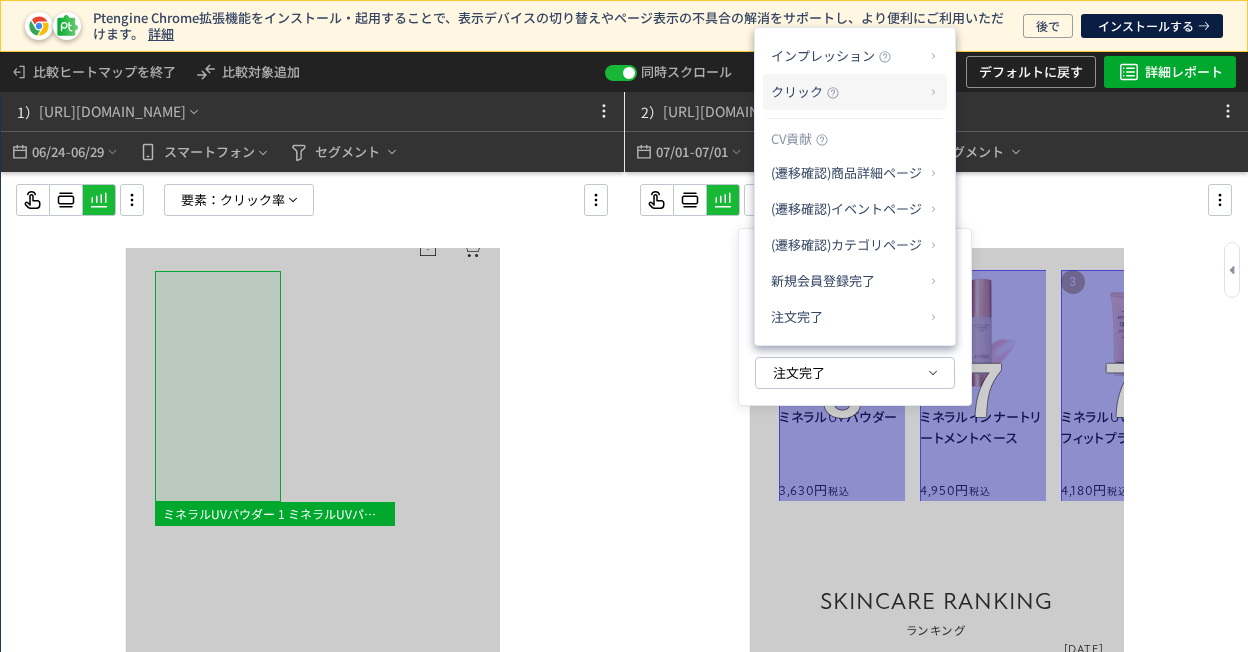 click on "クリック" at bounding box center [847, 92] 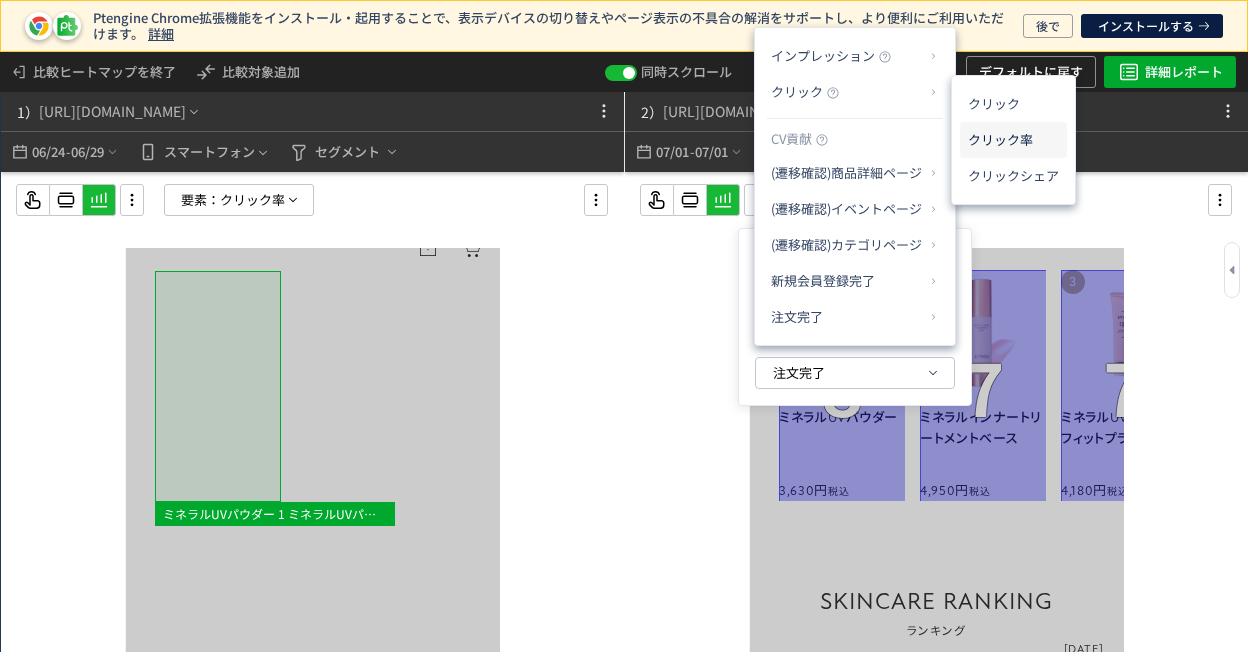 click on "クリック率" 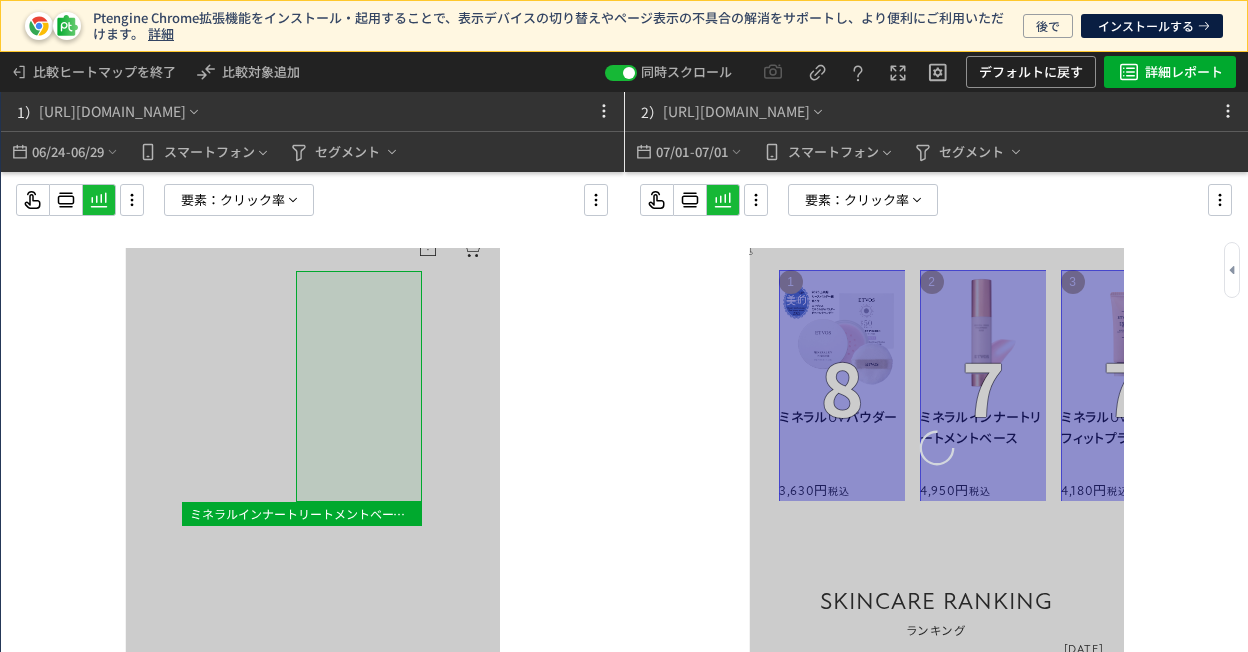 scroll, scrollTop: 2500, scrollLeft: 0, axis: vertical 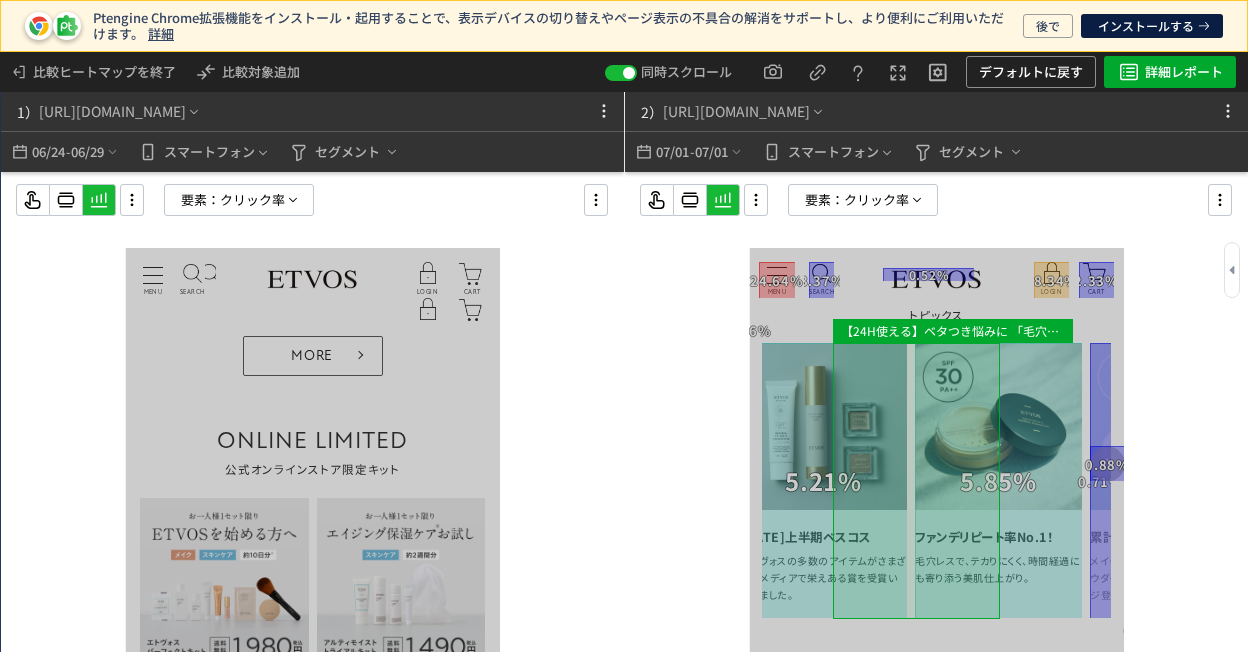 drag, startPoint x: 984, startPoint y: 491, endPoint x: 692, endPoint y: 491, distance: 292 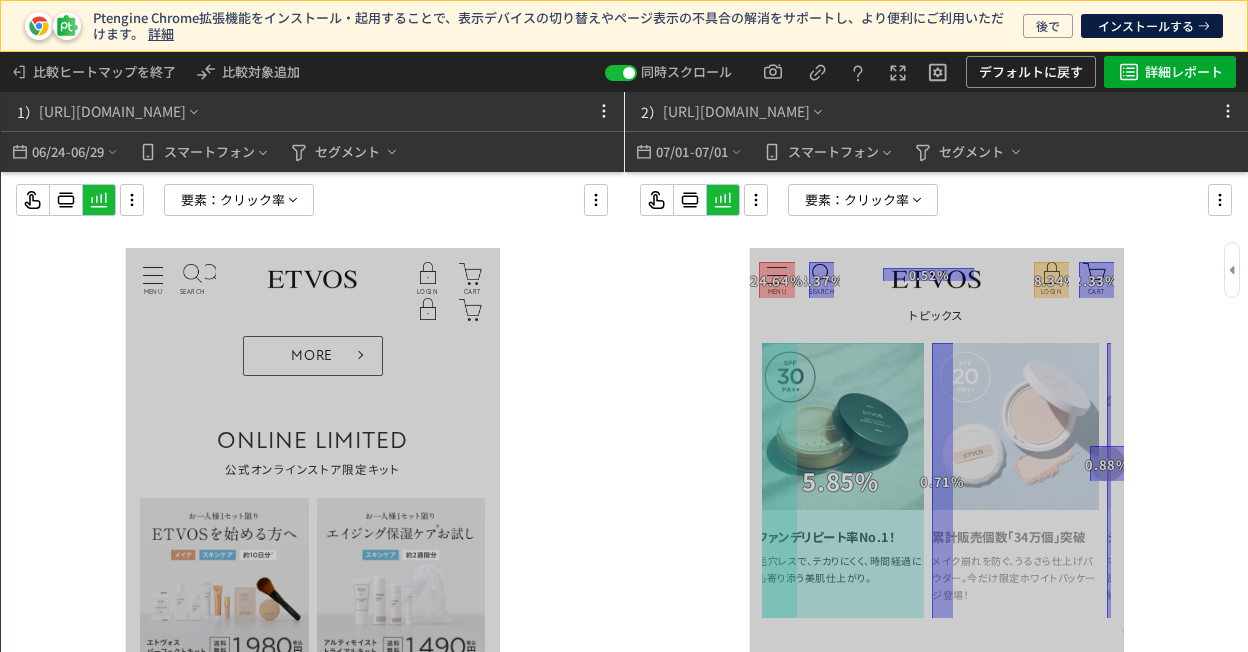 drag, startPoint x: 778, startPoint y: 505, endPoint x: 676, endPoint y: 507, distance: 102.01961 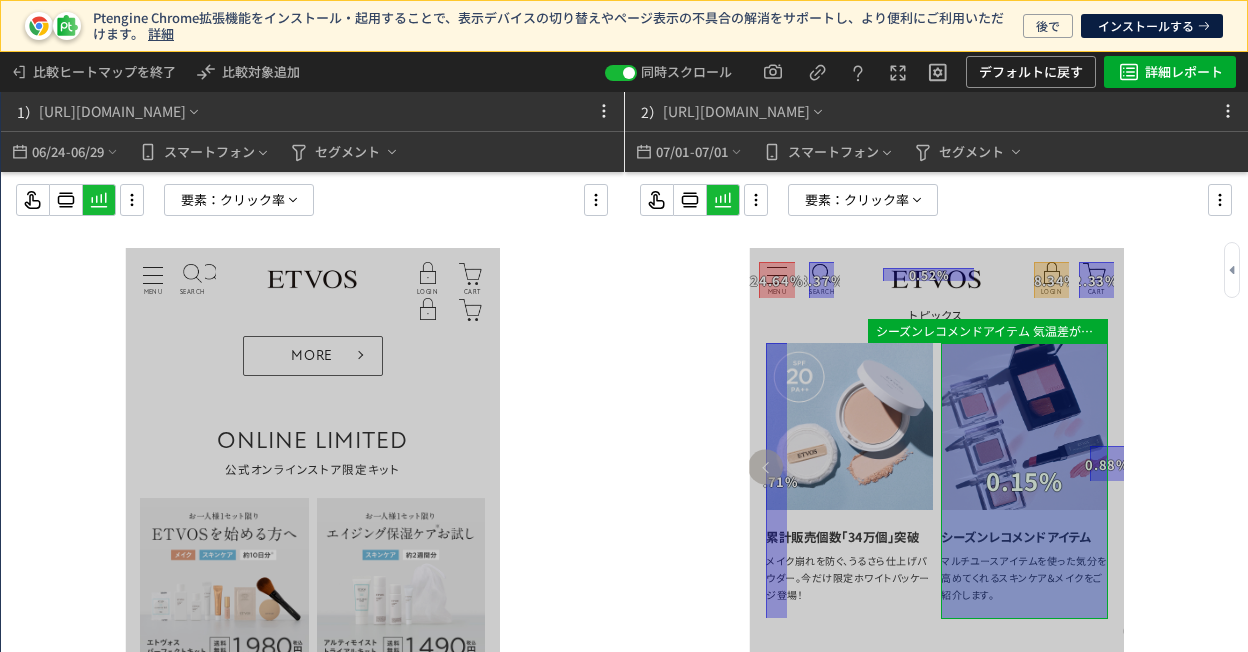 drag, startPoint x: 892, startPoint y: 541, endPoint x: 1136, endPoint y: 523, distance: 244.66304 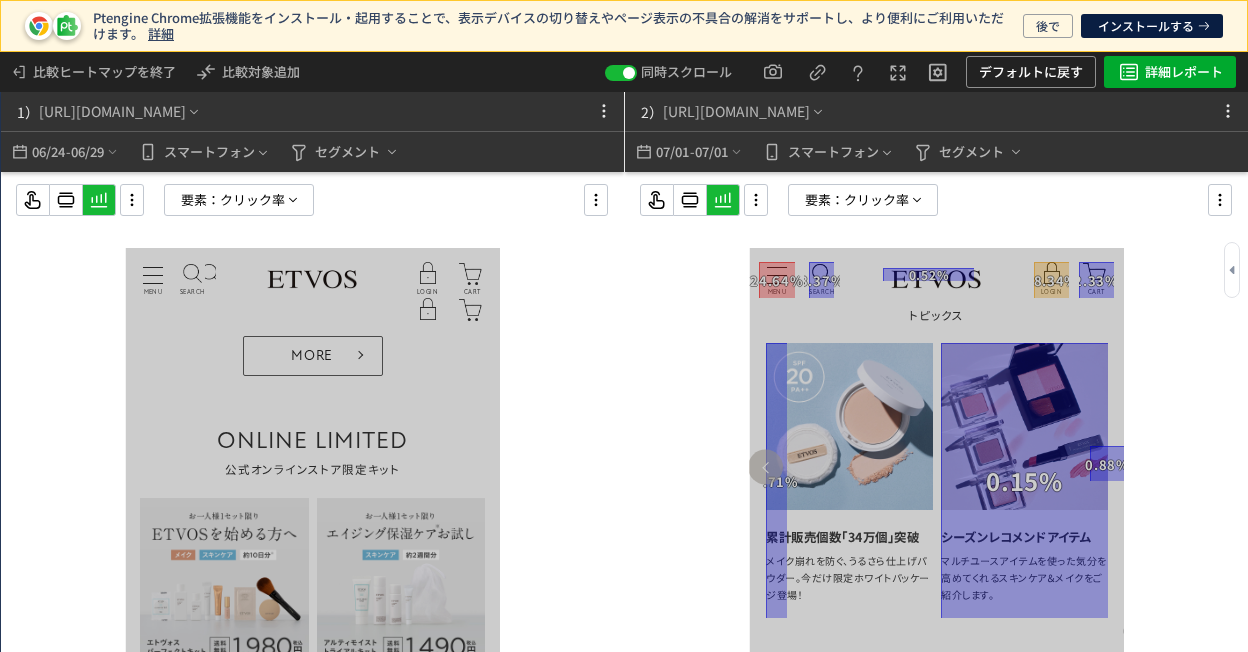 drag, startPoint x: 816, startPoint y: 493, endPoint x: 1058, endPoint y: 471, distance: 242.99794 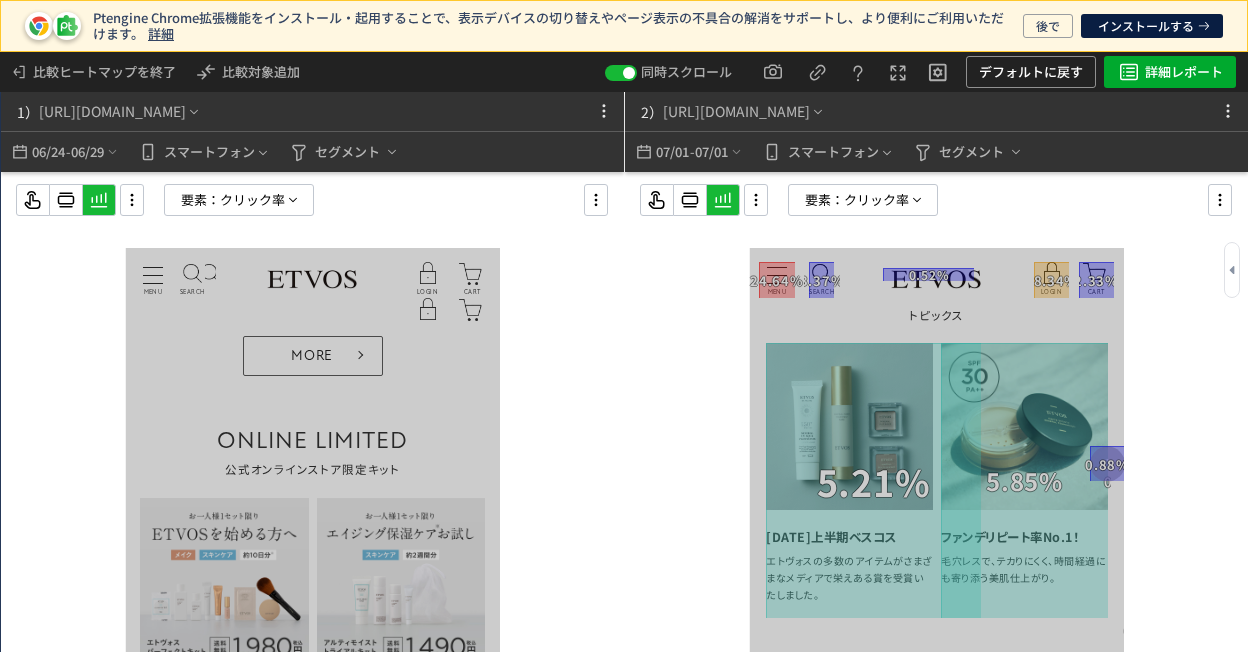 click 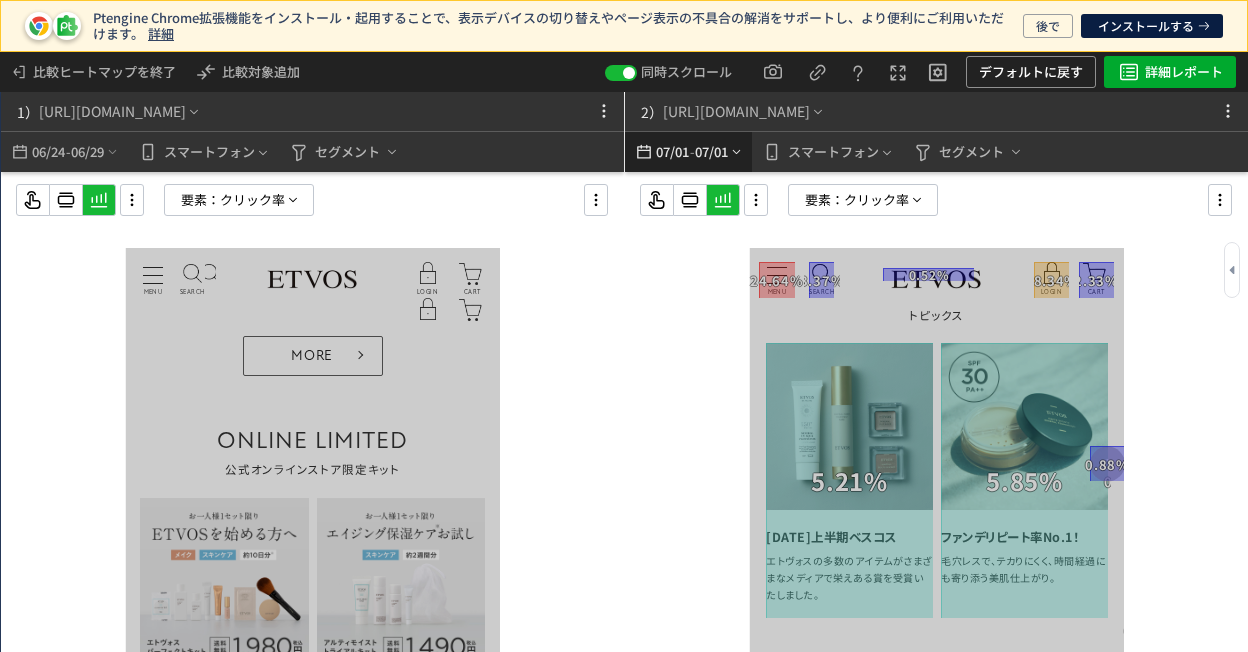 click on "07/01" 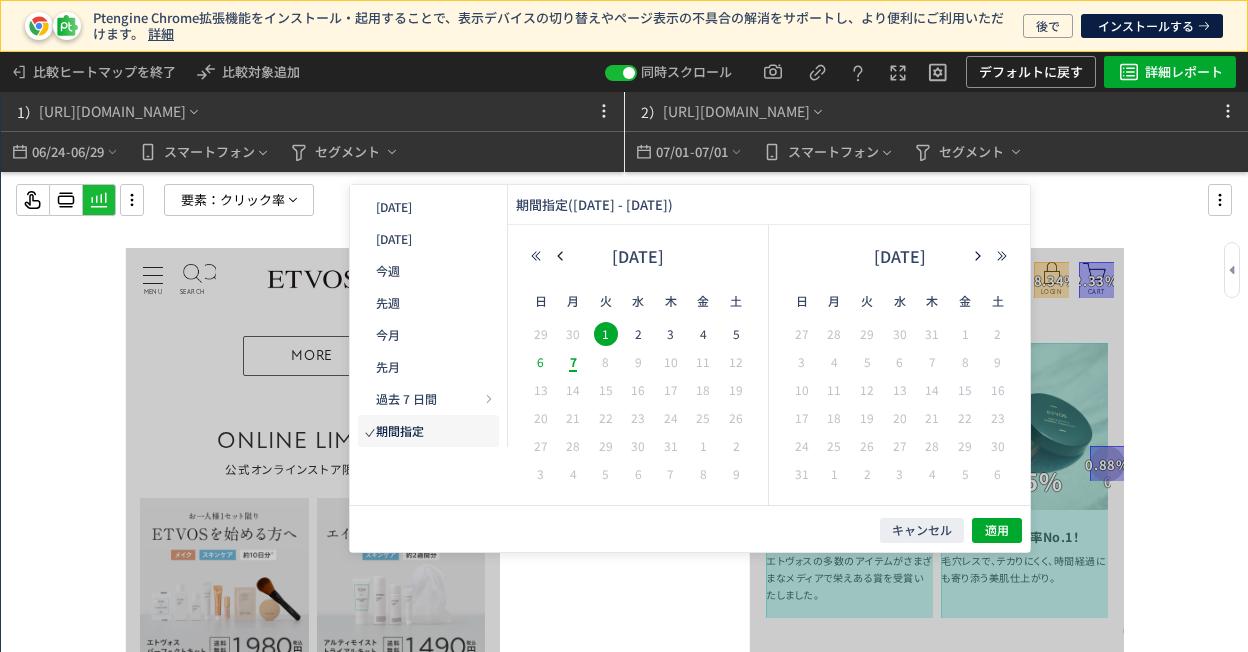 click on "6" at bounding box center (541, 362) 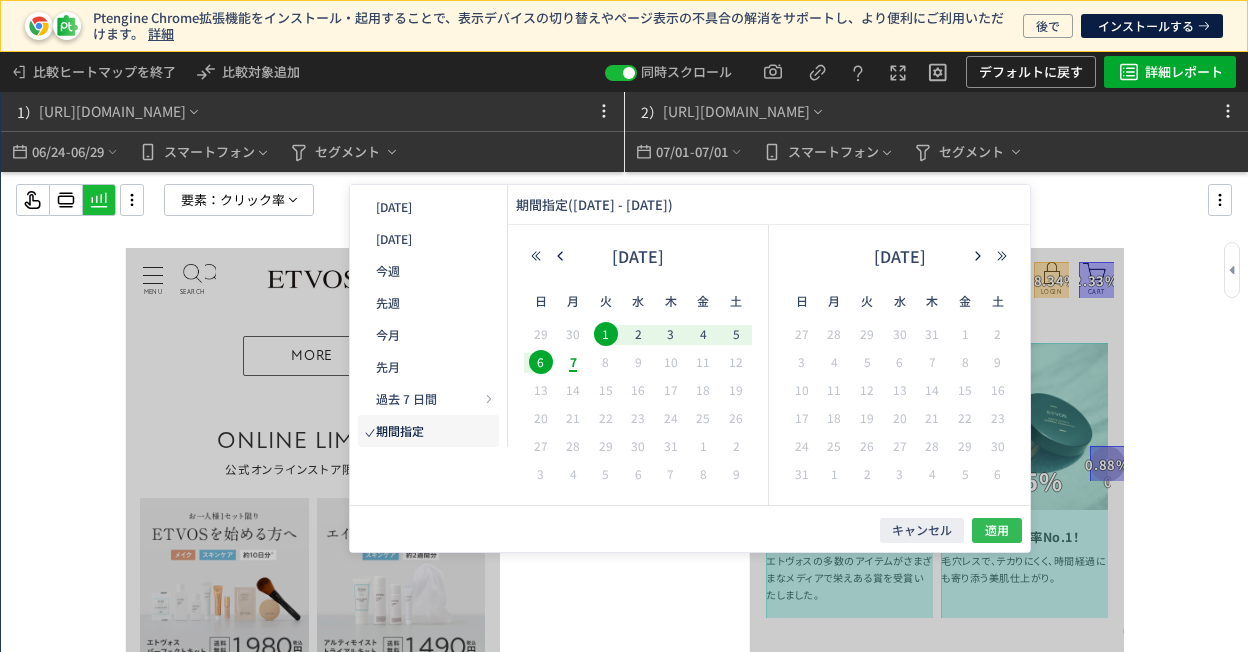 click on "適用" at bounding box center [997, 530] 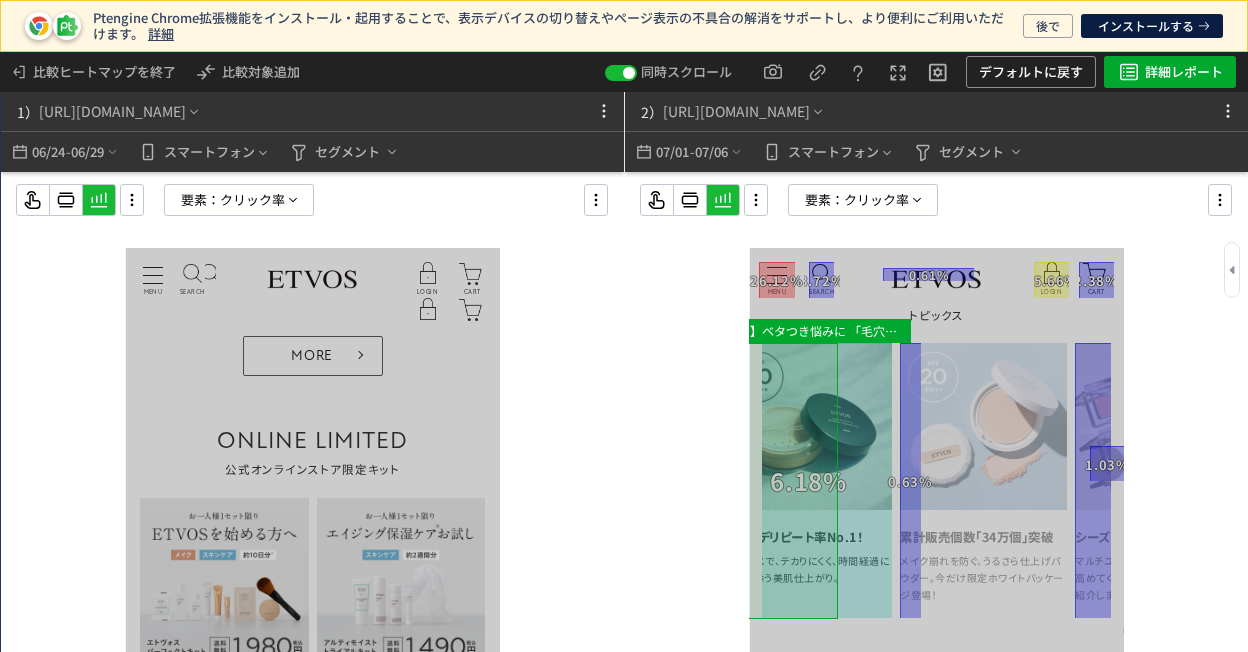 drag, startPoint x: 974, startPoint y: 439, endPoint x: 688, endPoint y: 445, distance: 286.06293 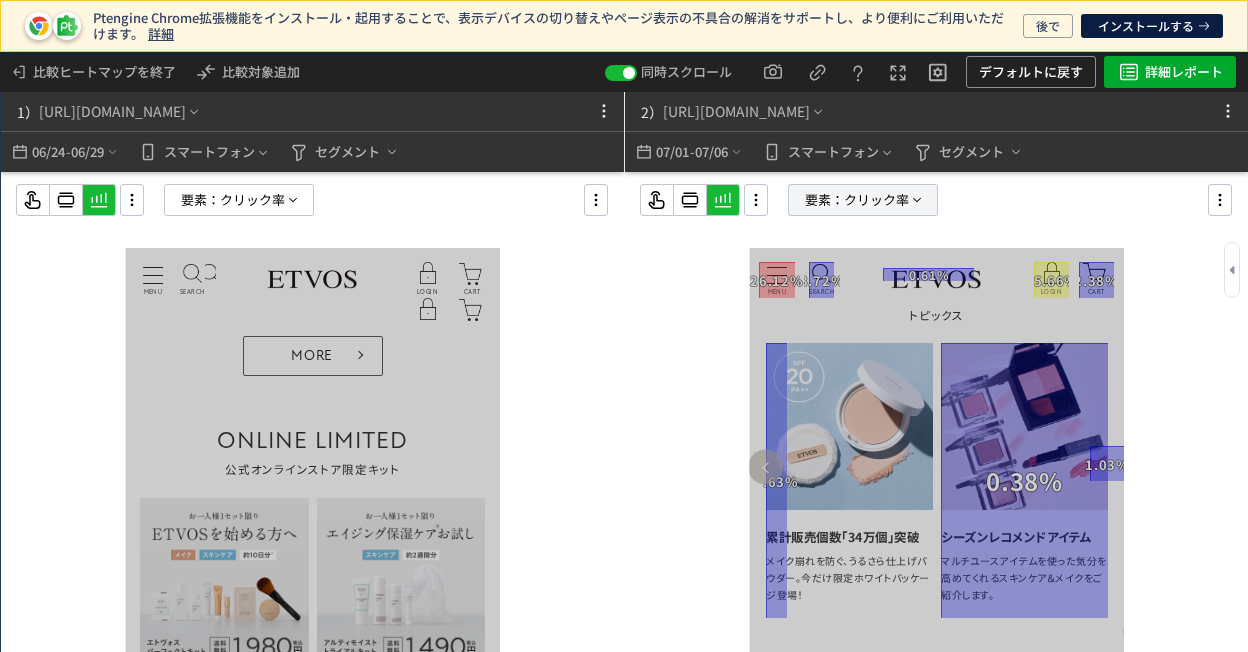 click on "クリック率" at bounding box center (876, 200) 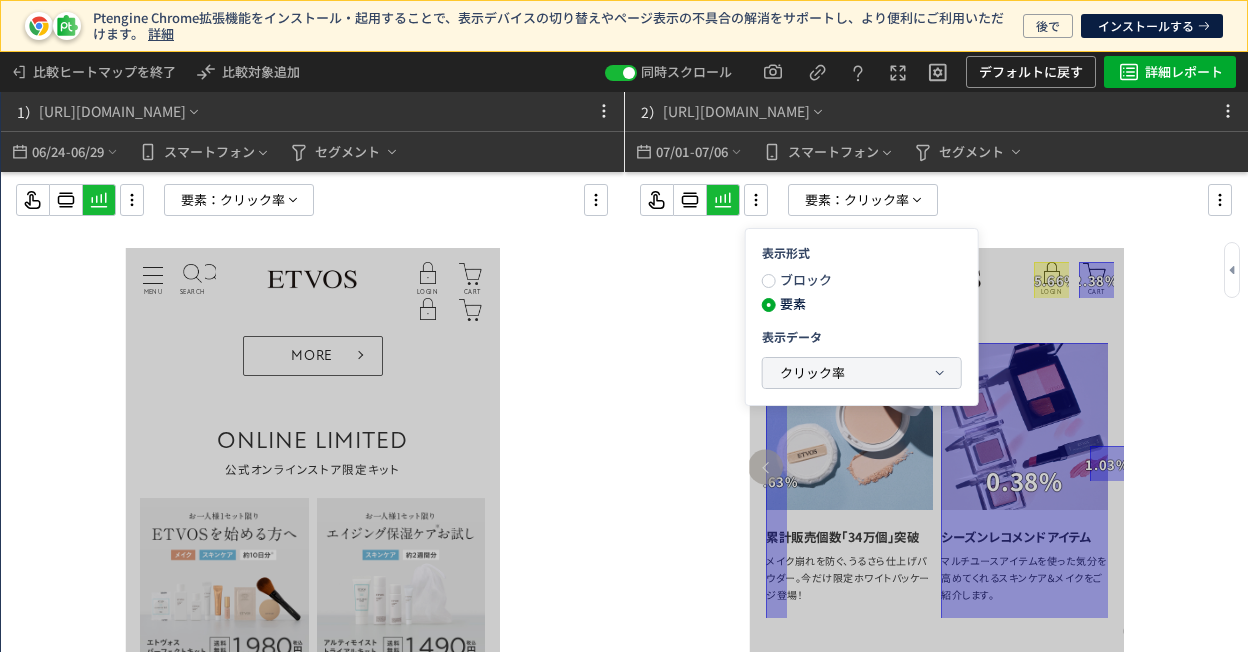 click on "クリック率" 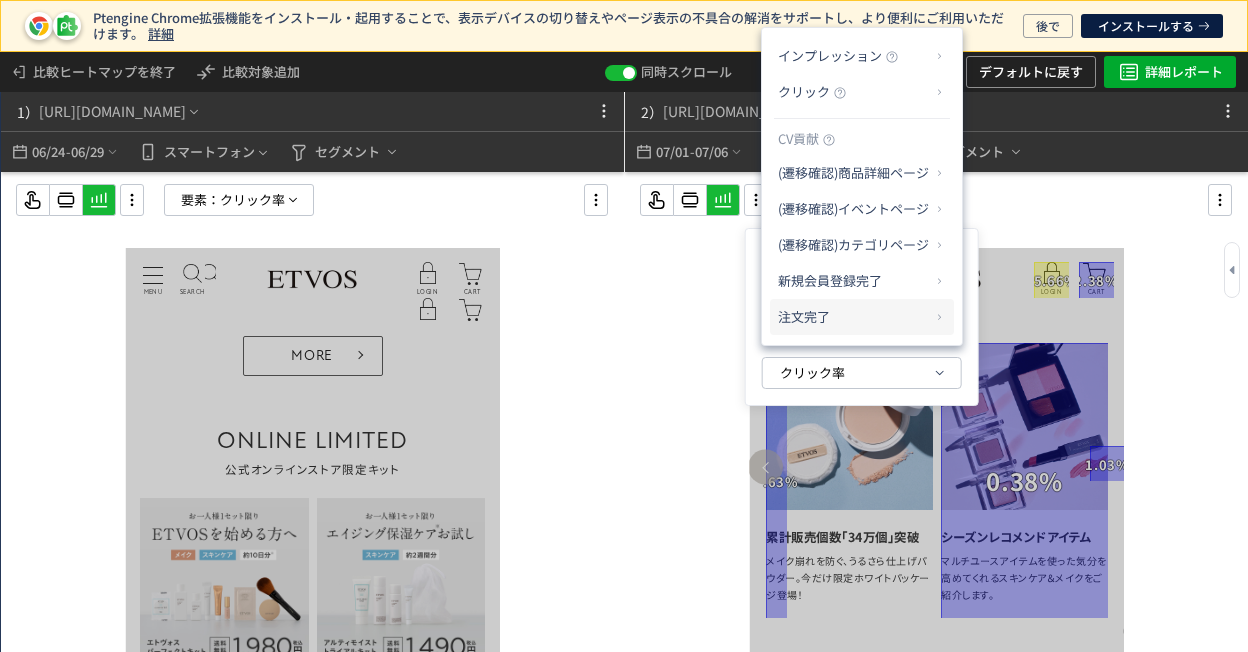 click on "注文完了" at bounding box center (854, 317) 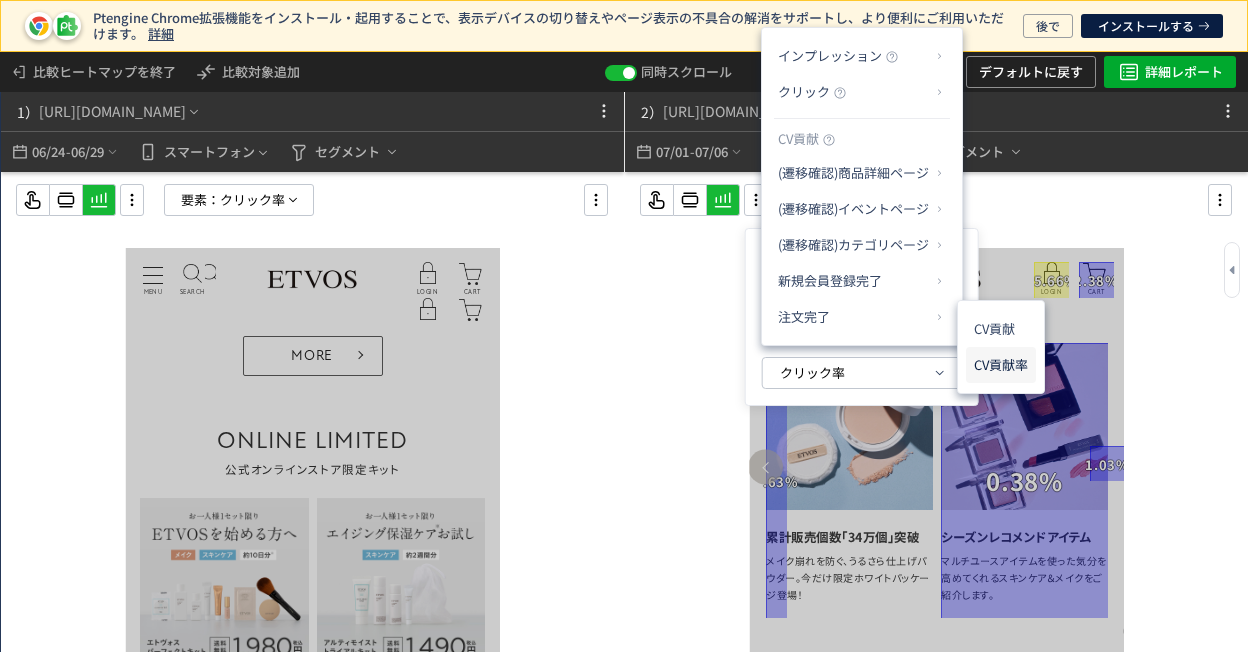 click on "CV貢献率" 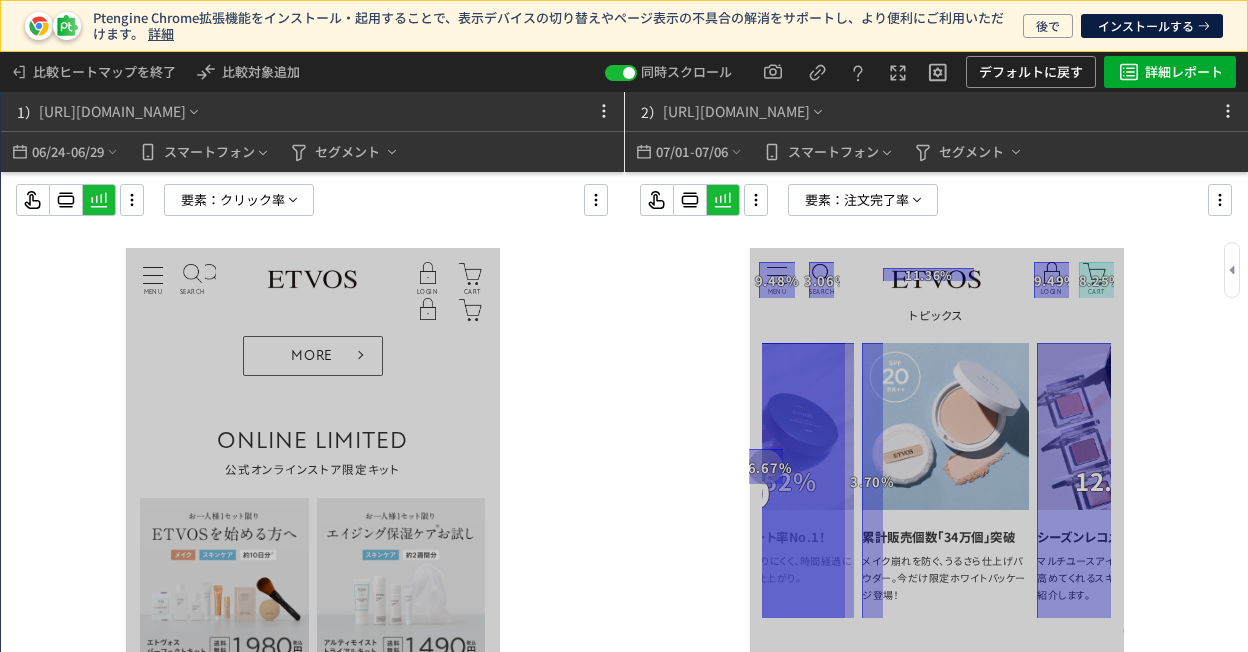 drag, startPoint x: 840, startPoint y: 571, endPoint x: 1067, endPoint y: 565, distance: 227.07928 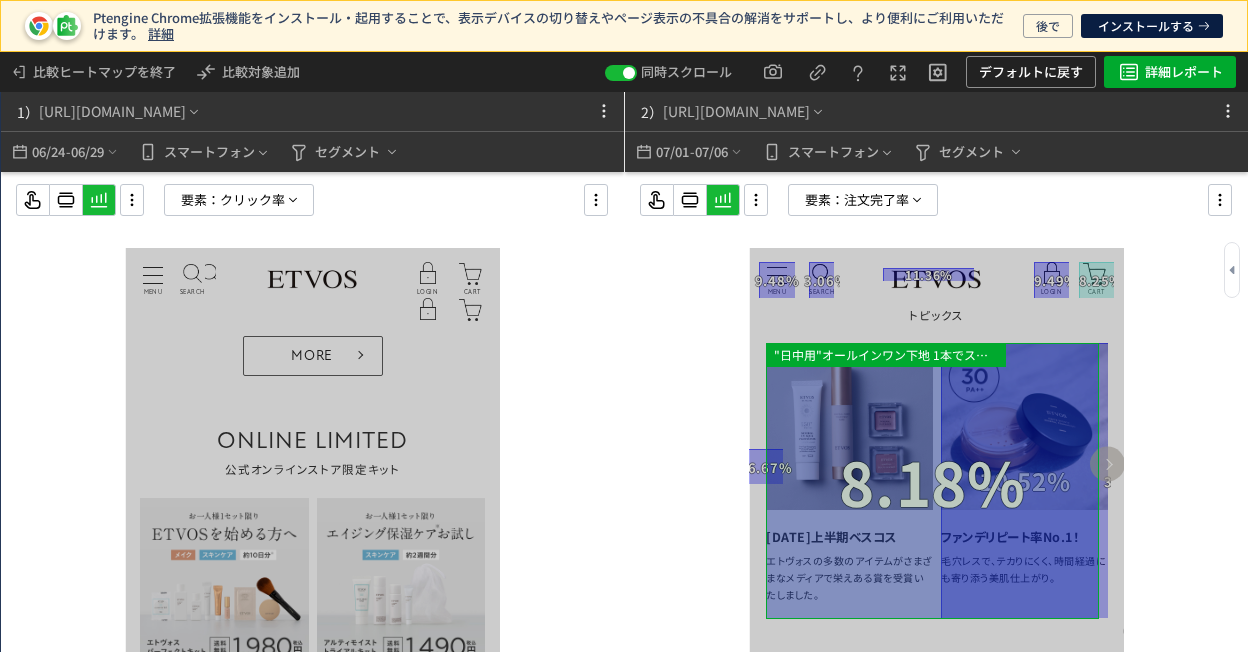 click at bounding box center (932, 481) 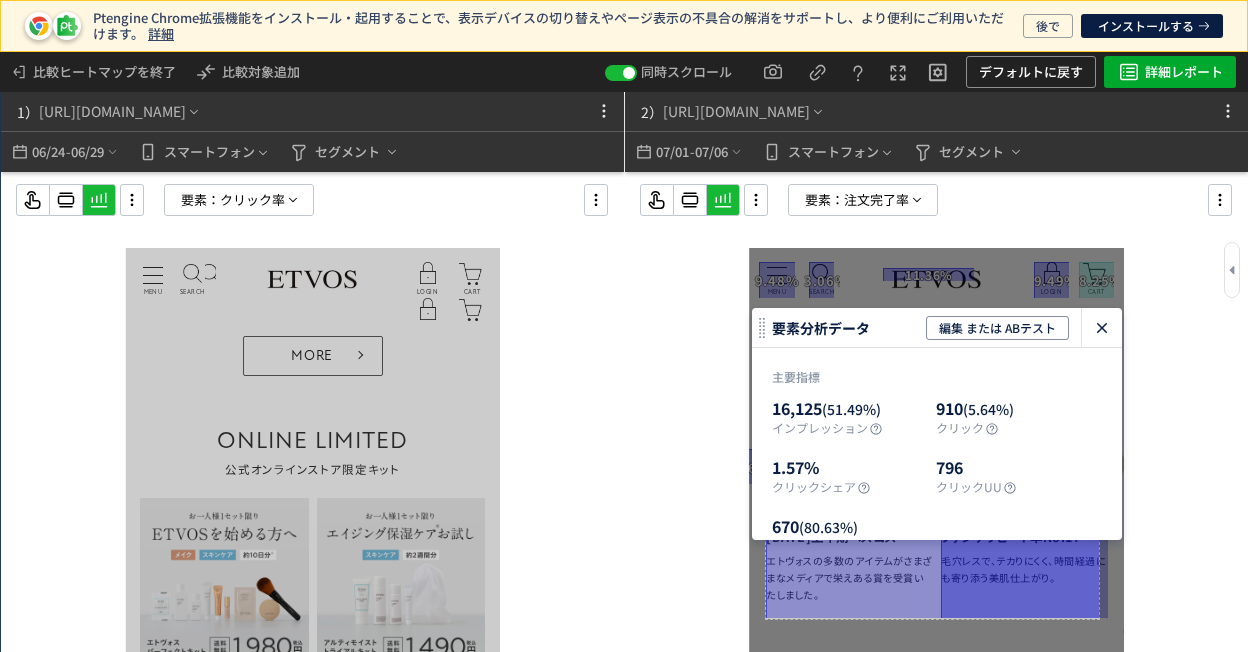 click 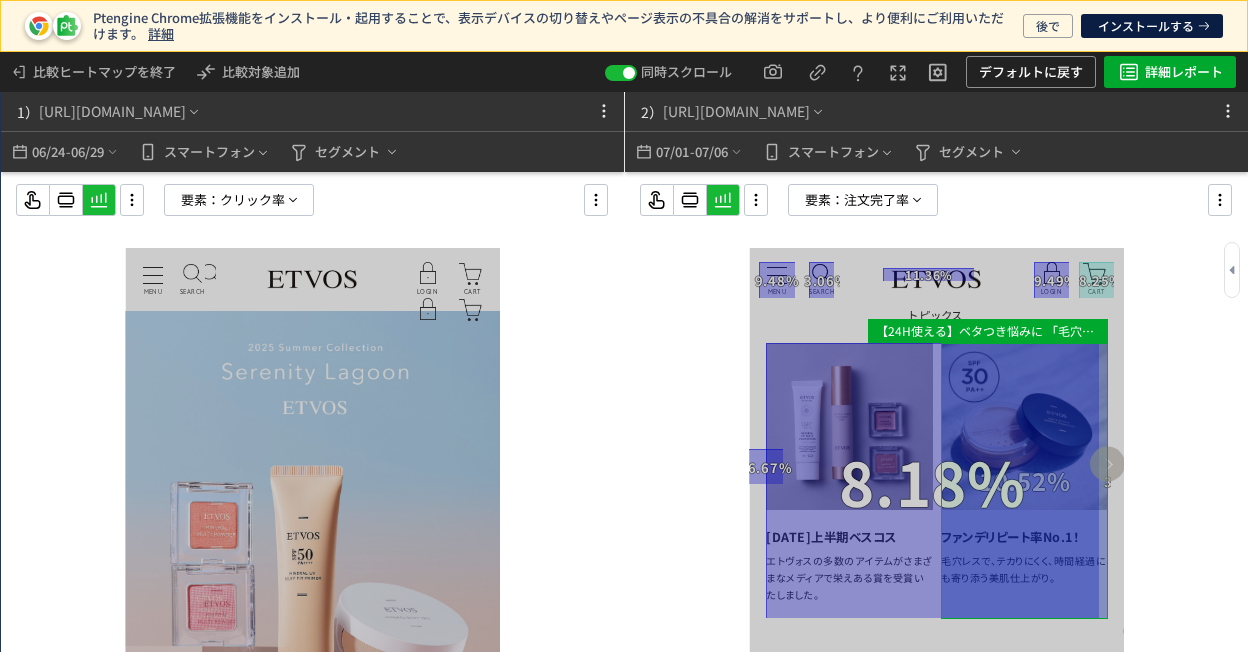 scroll, scrollTop: 1600, scrollLeft: 0, axis: vertical 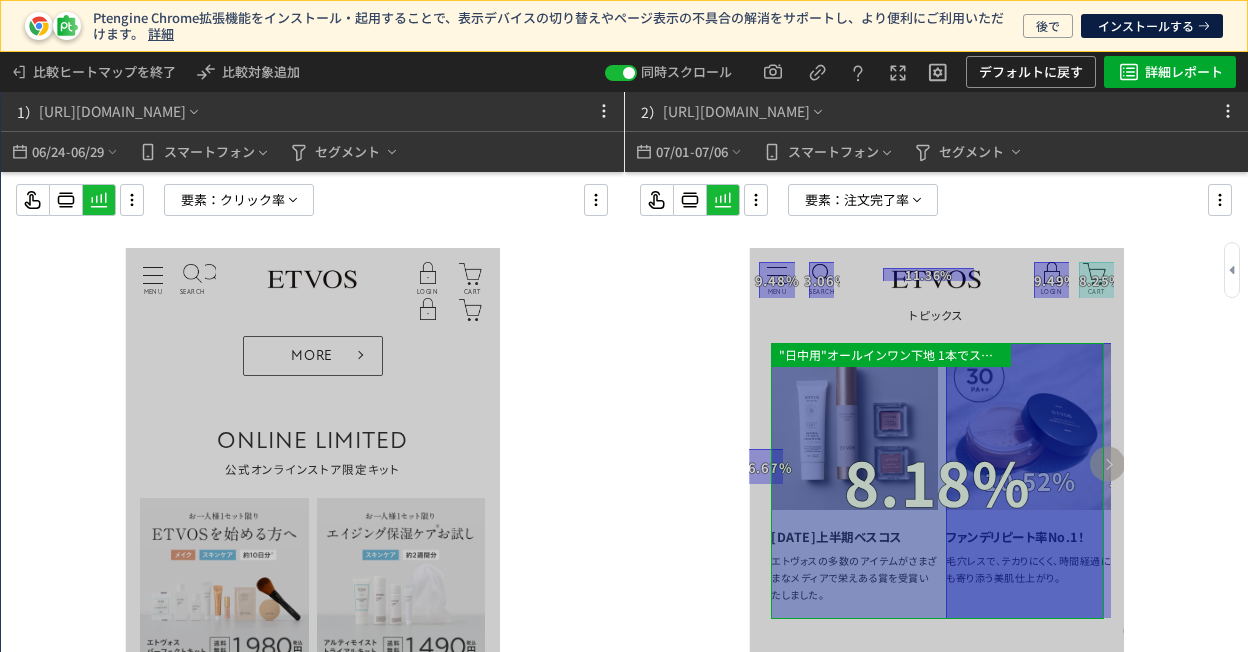 drag, startPoint x: 844, startPoint y: 567, endPoint x: 1056, endPoint y: 563, distance: 212.03773 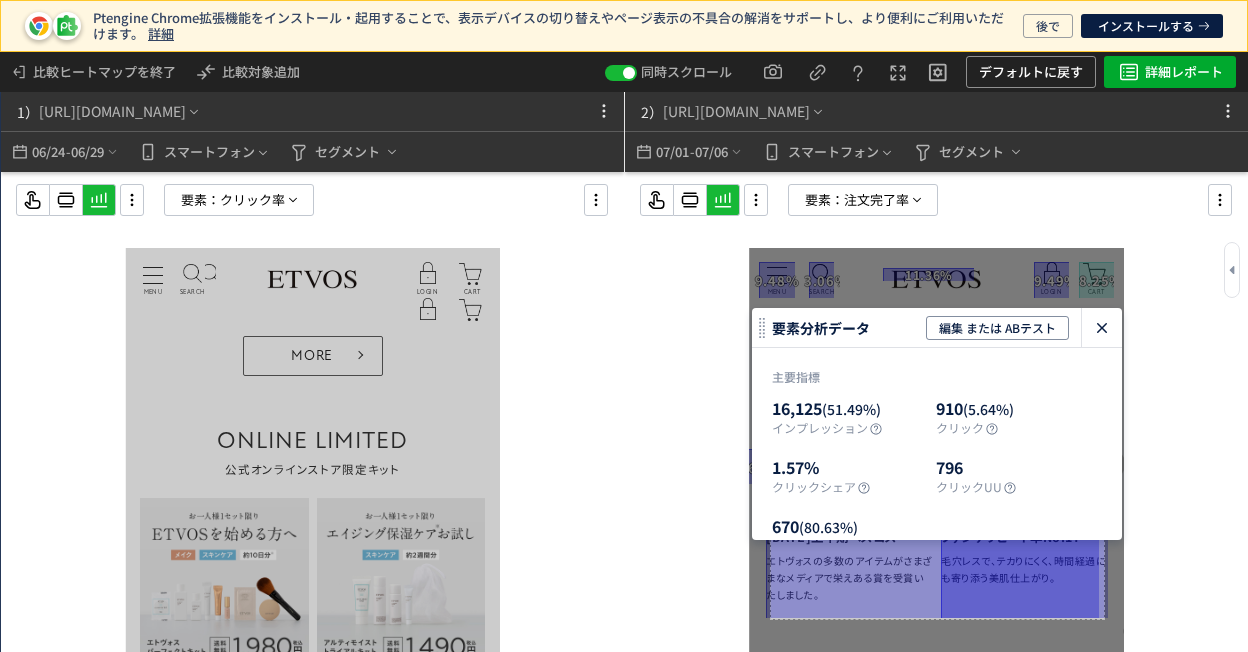 click 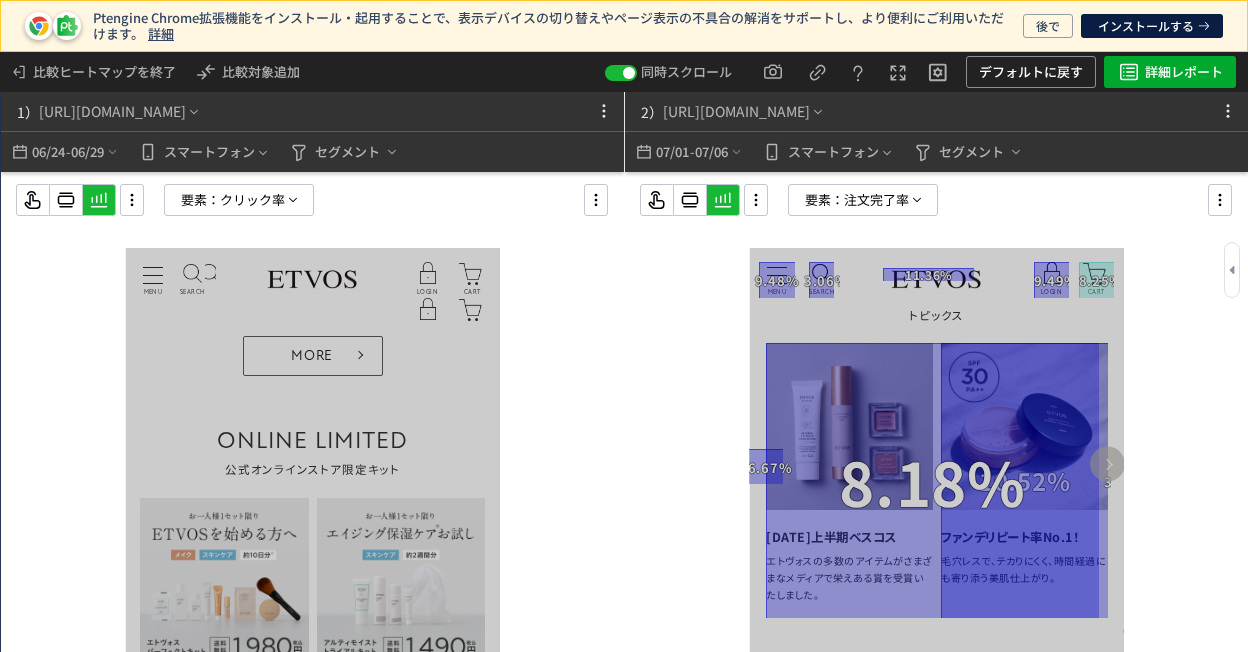 click on "要素： 注文完了率" at bounding box center (789, 200) 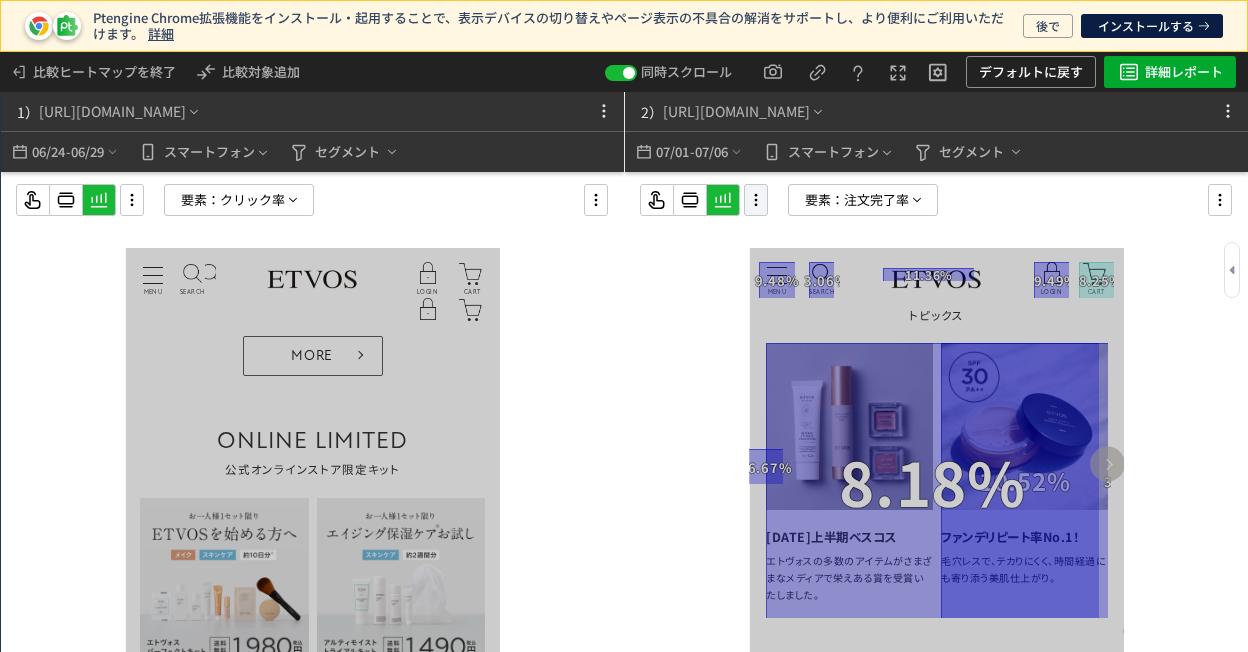 click 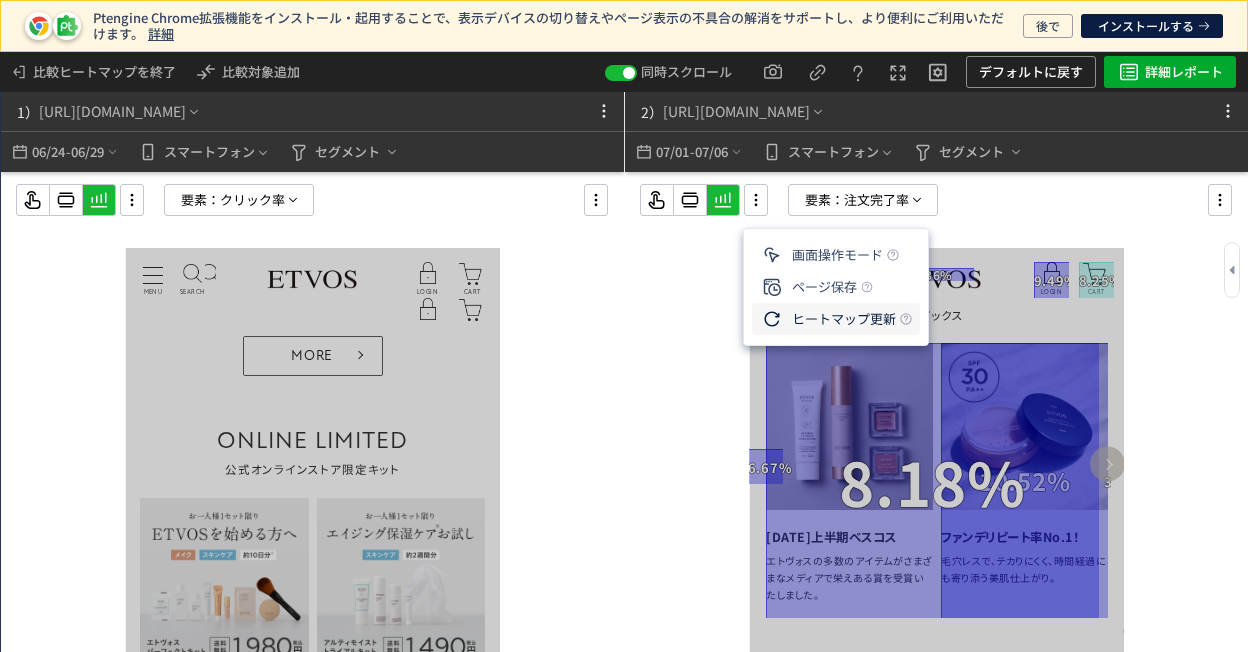 click on "ヒートマップ更新" 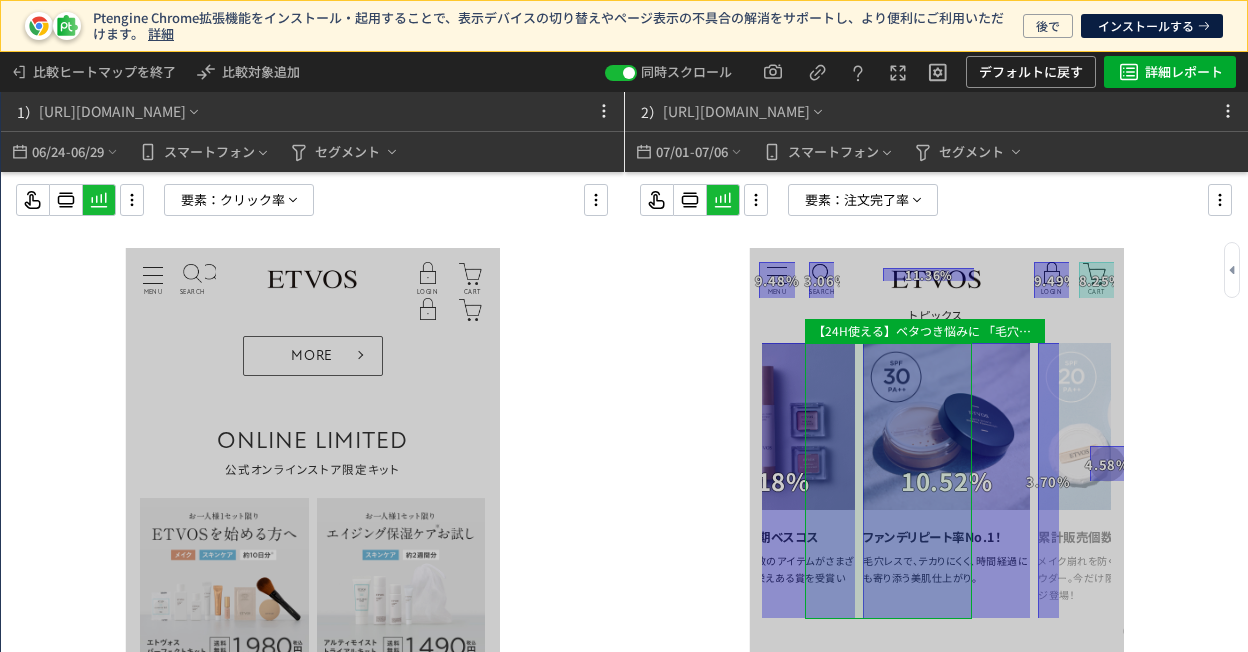 drag, startPoint x: 1018, startPoint y: 494, endPoint x: 864, endPoint y: 493, distance: 154.00325 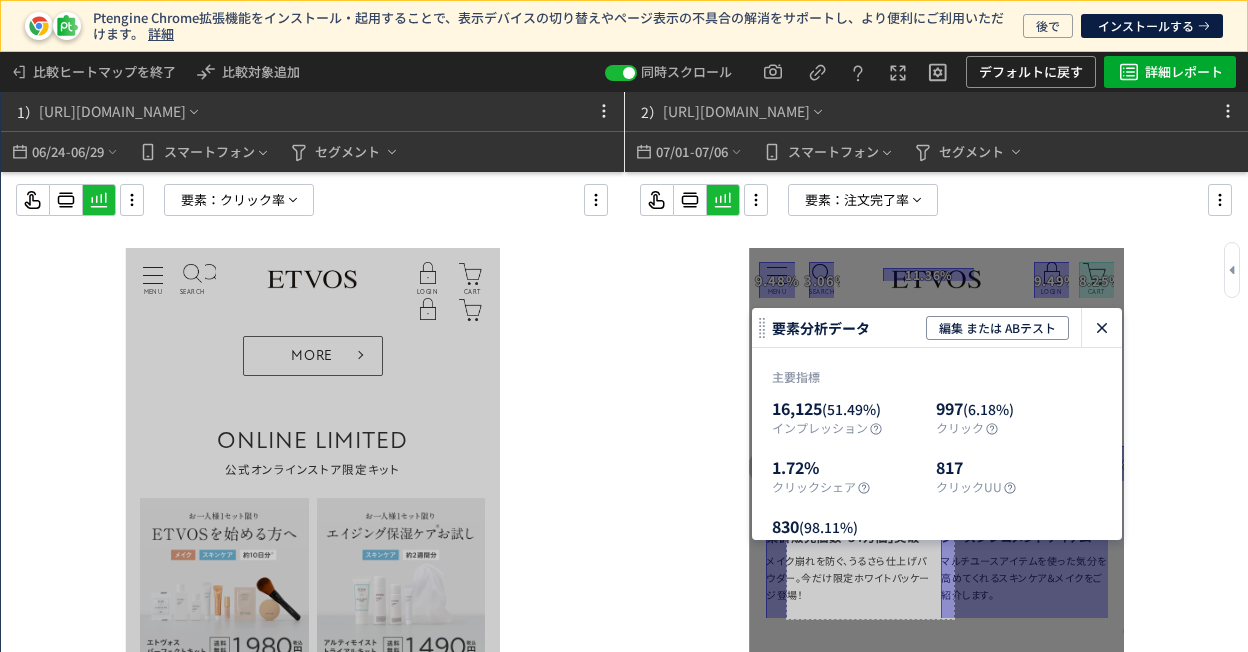click 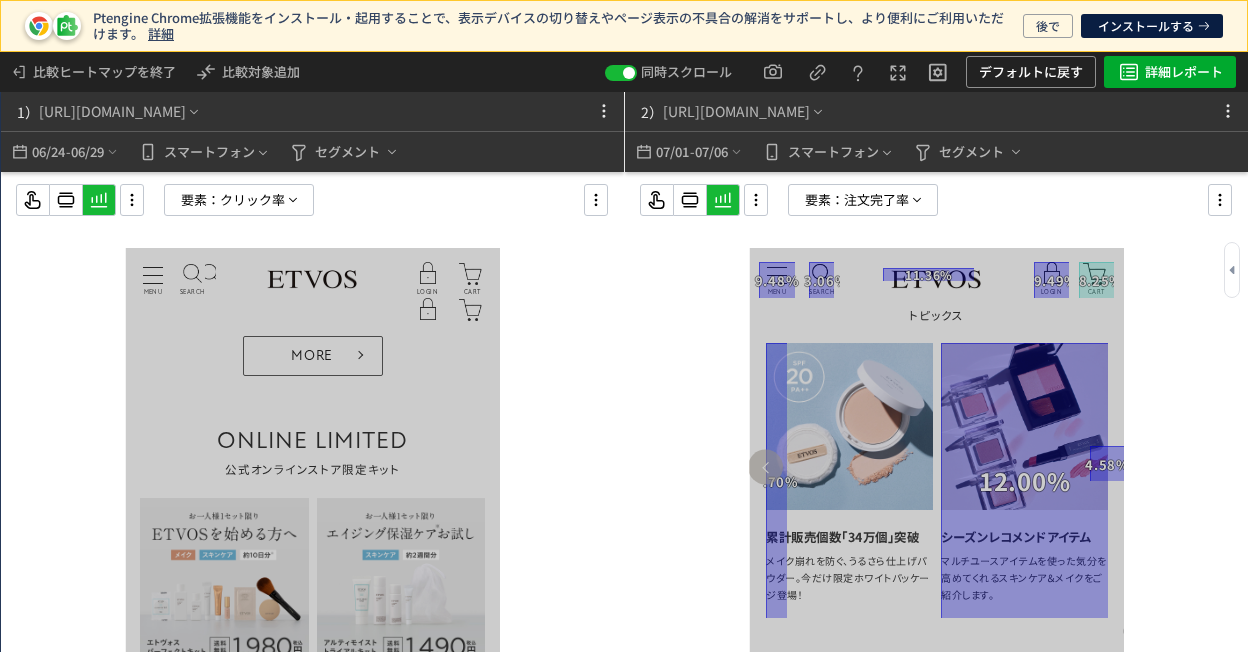 drag, startPoint x: 939, startPoint y: 484, endPoint x: 1104, endPoint y: 483, distance: 165.00304 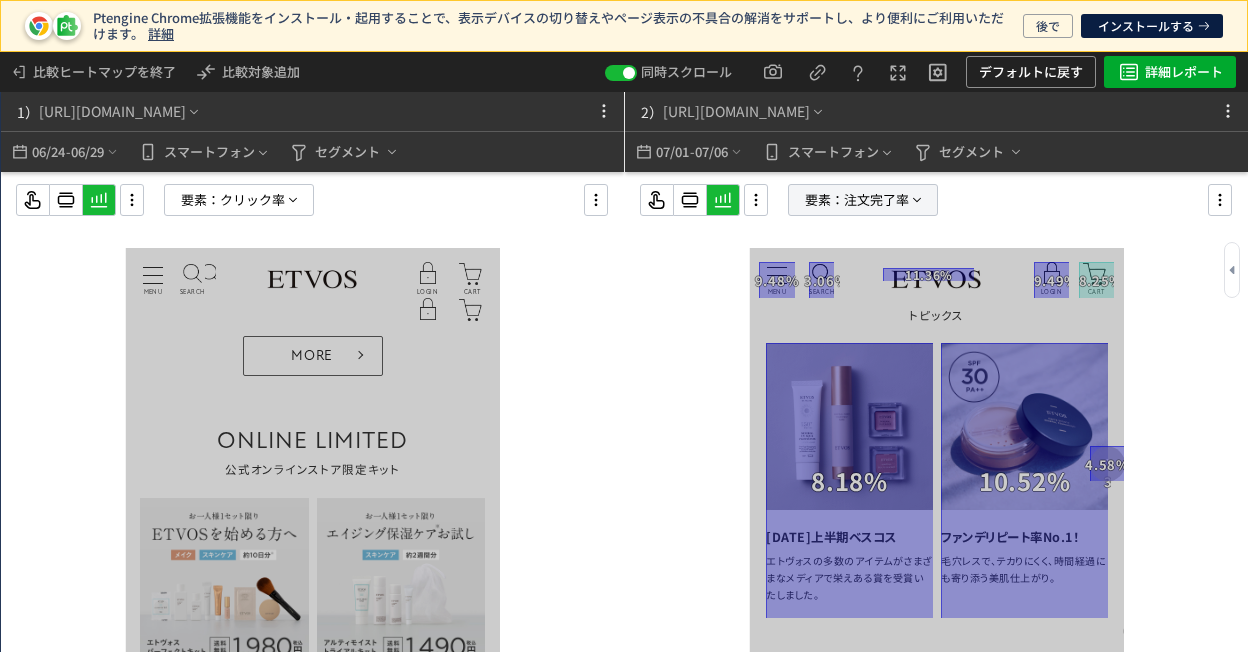 click on "注文完了率" at bounding box center [876, 200] 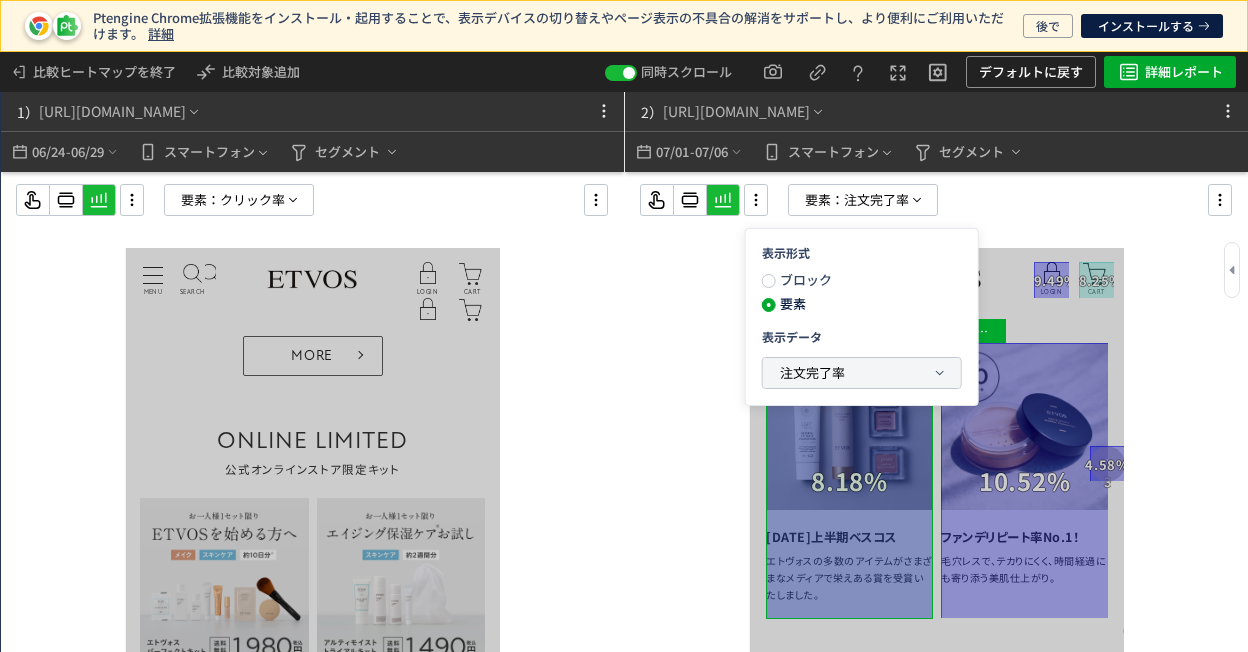 click on "注文完了率" 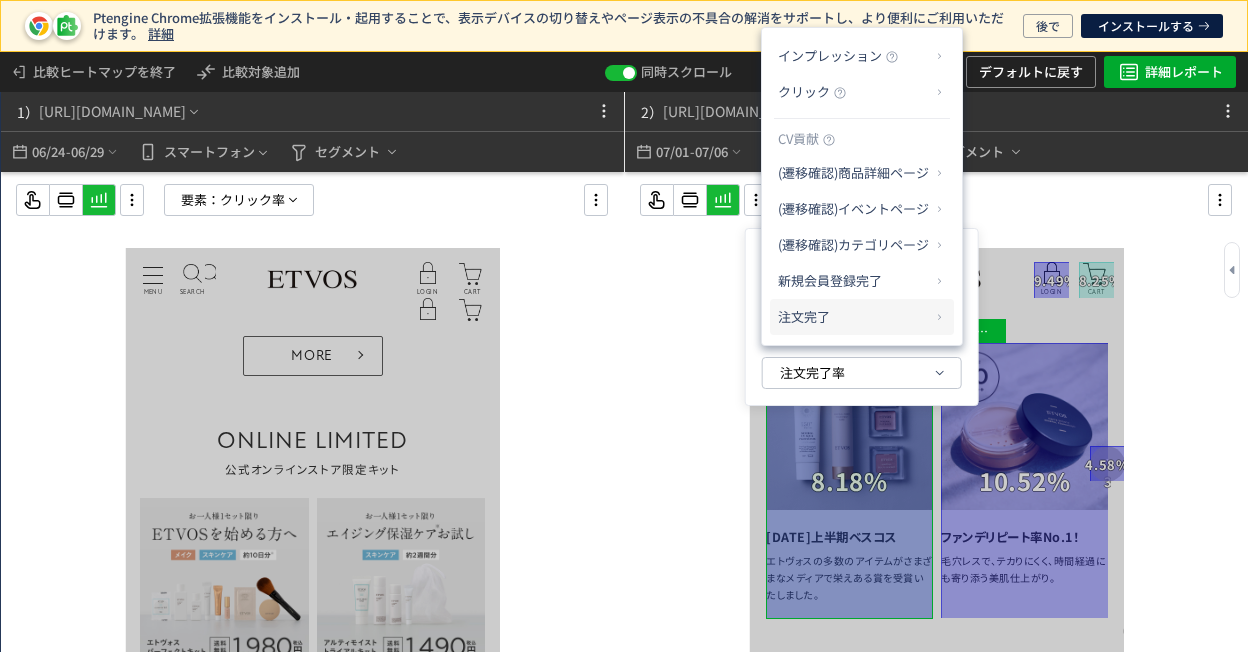 click on "注文完了" at bounding box center (854, 317) 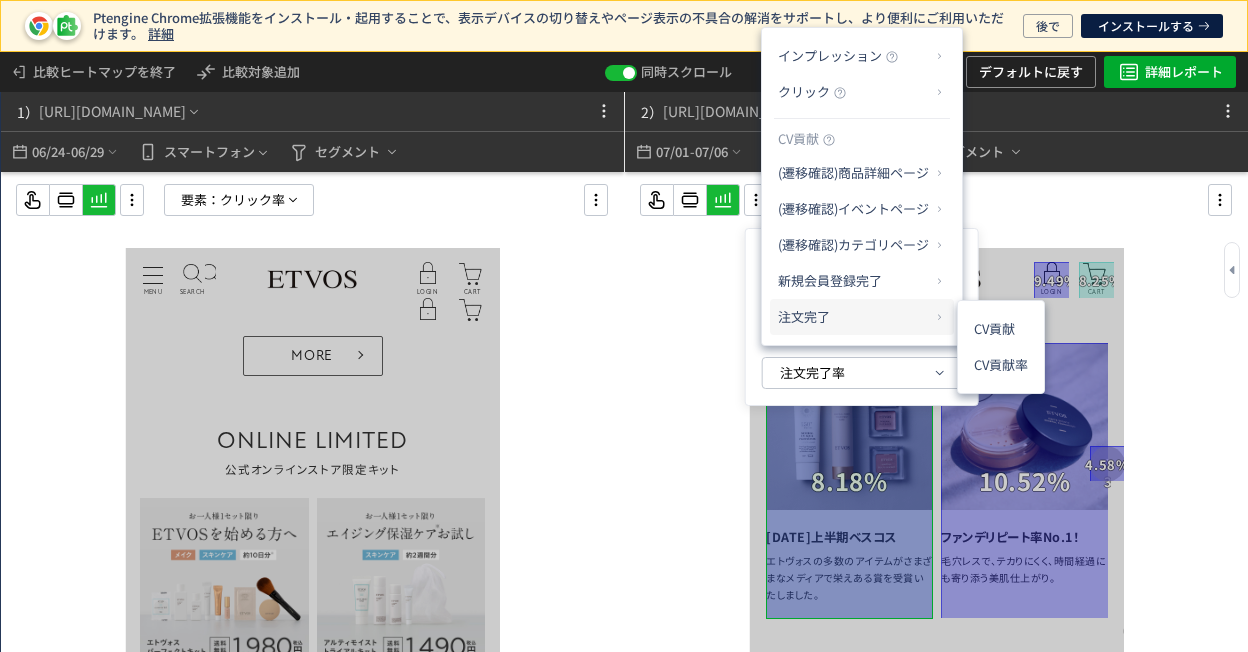 click on "注文完了" at bounding box center (854, 317) 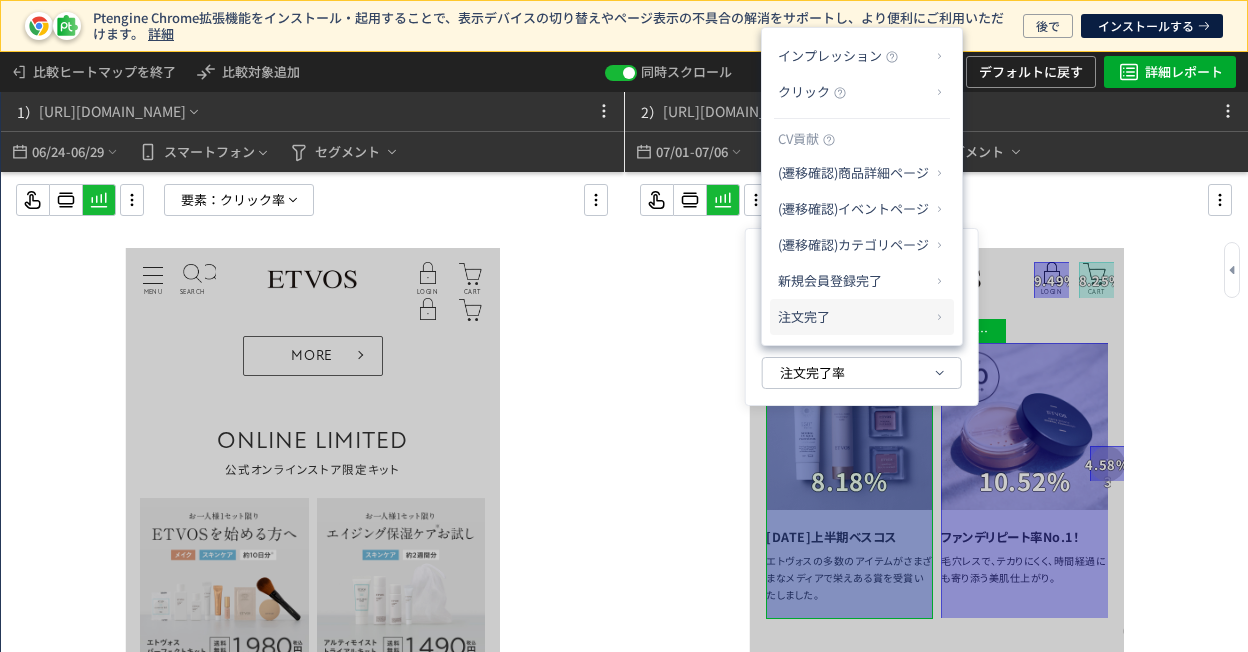 click on "注文完了" 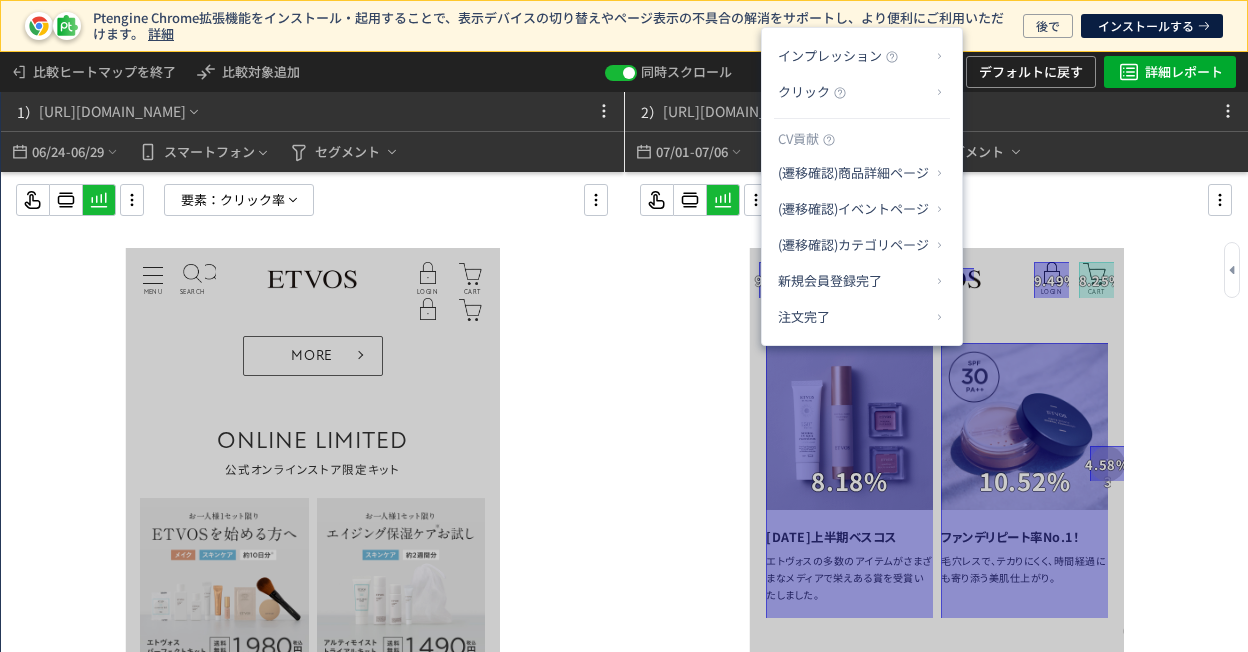 click 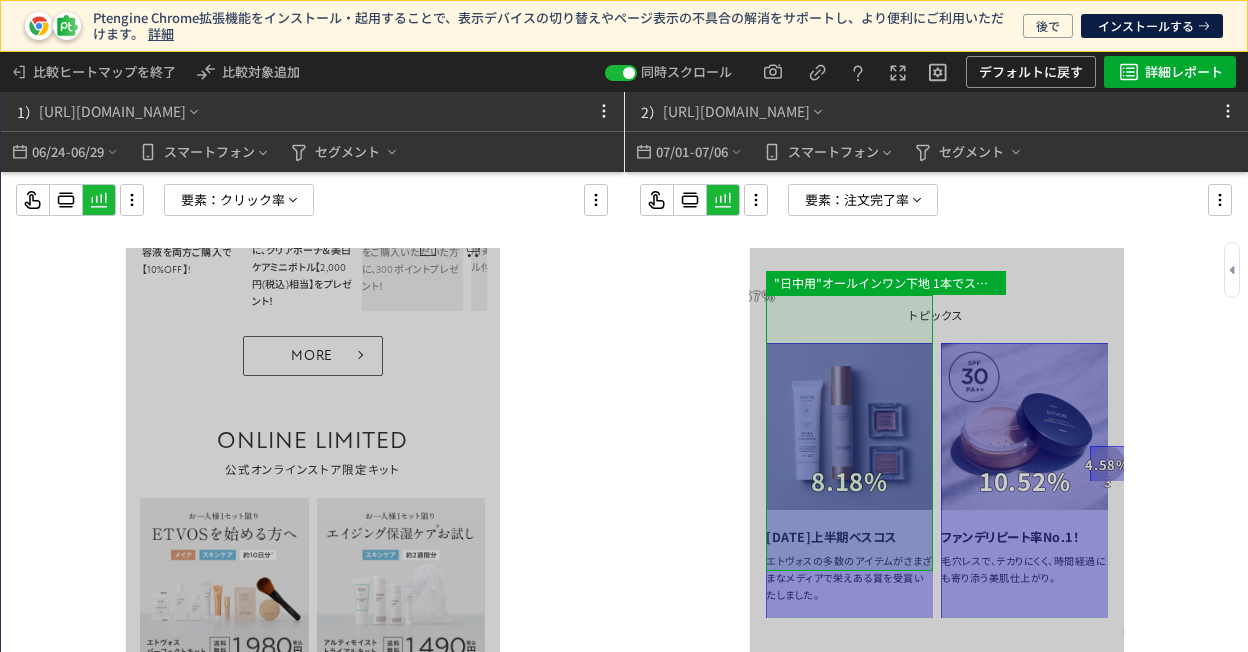 scroll, scrollTop: 1697, scrollLeft: 0, axis: vertical 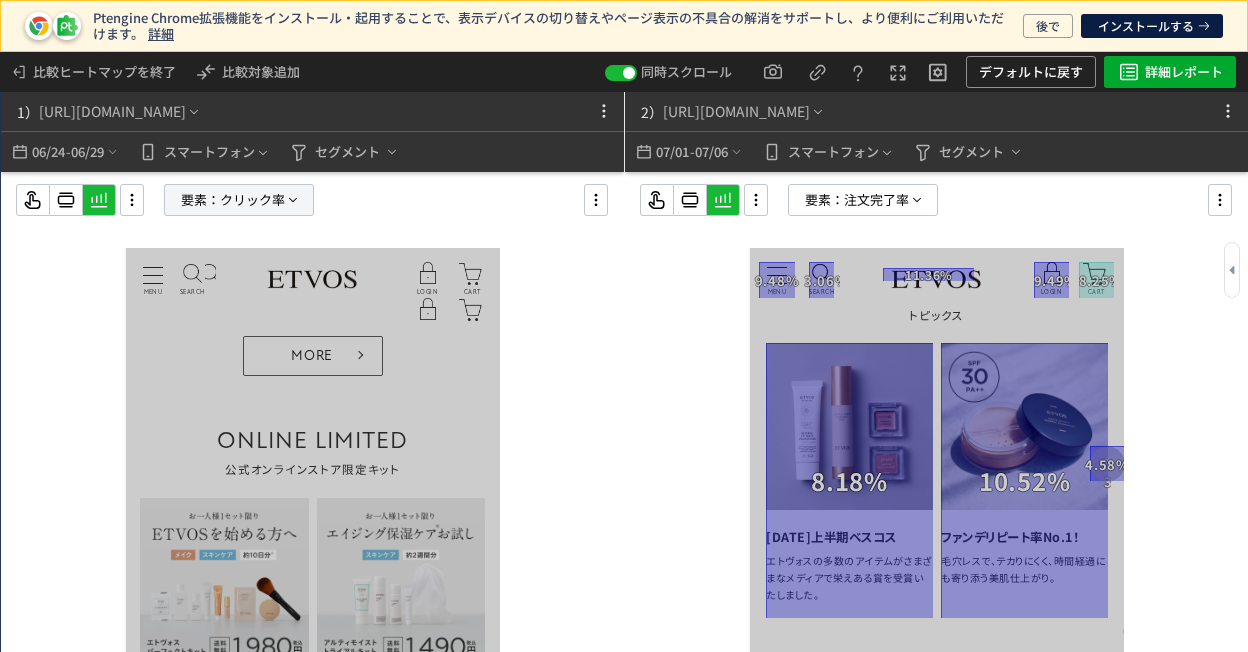 click on "クリック率" at bounding box center (252, 200) 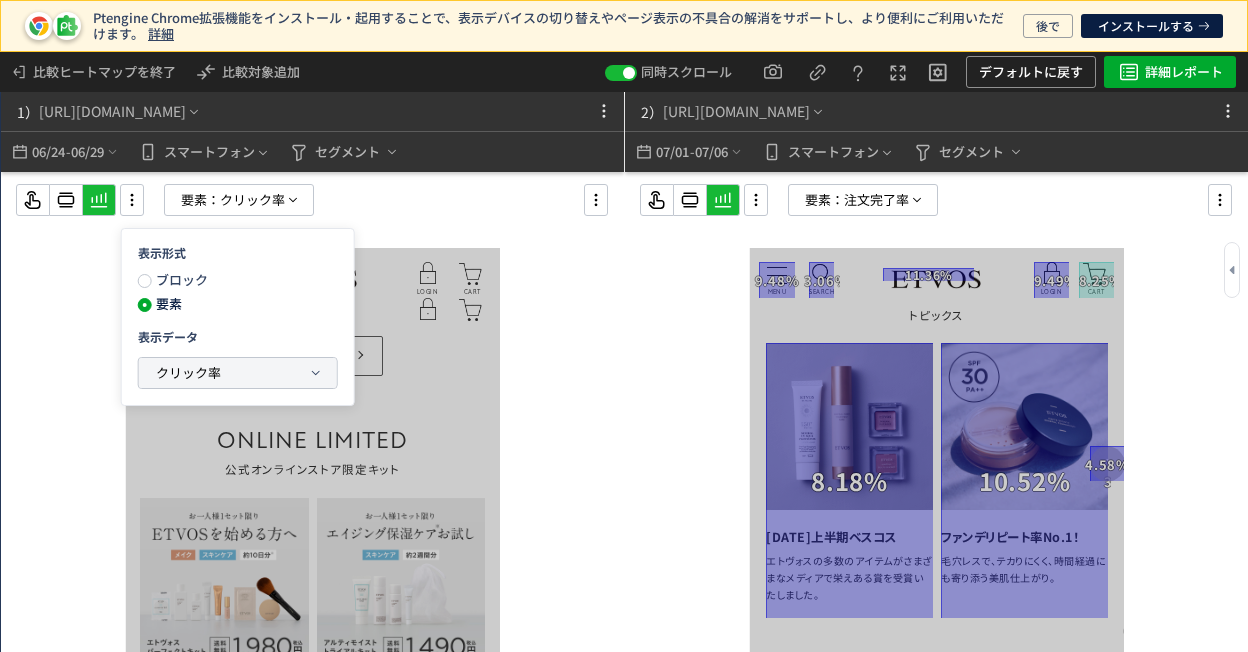click on "クリック率" 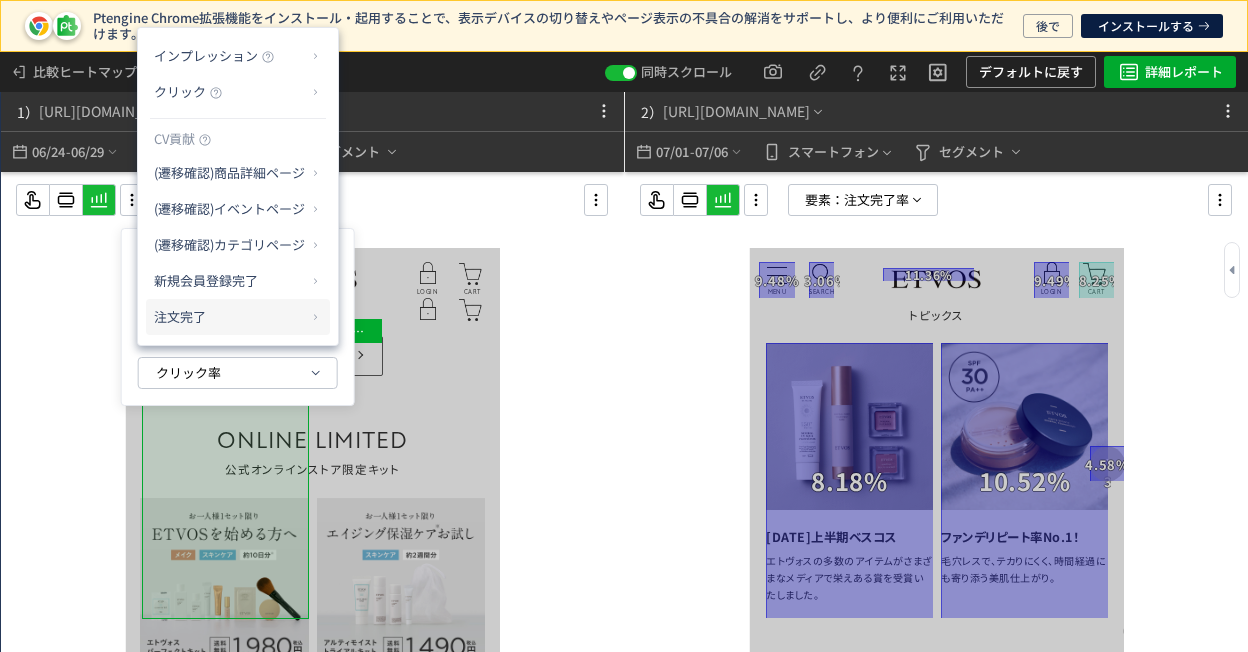 click on "注文完了" at bounding box center (230, 317) 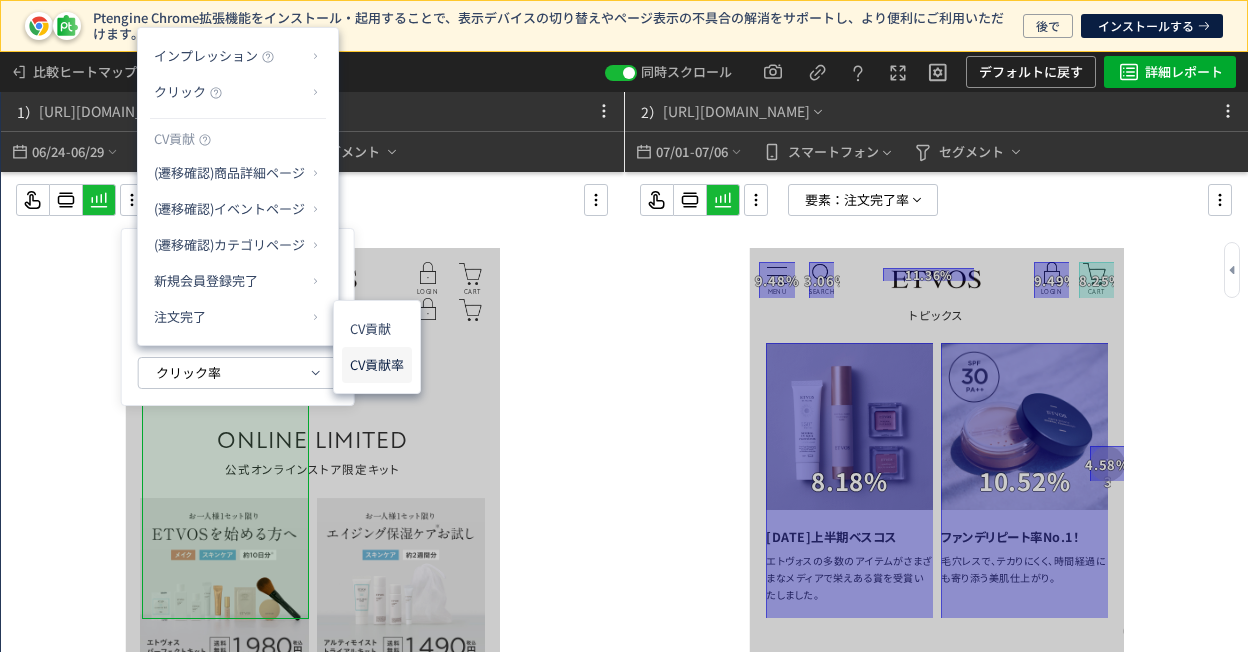 click on "CV貢献率" 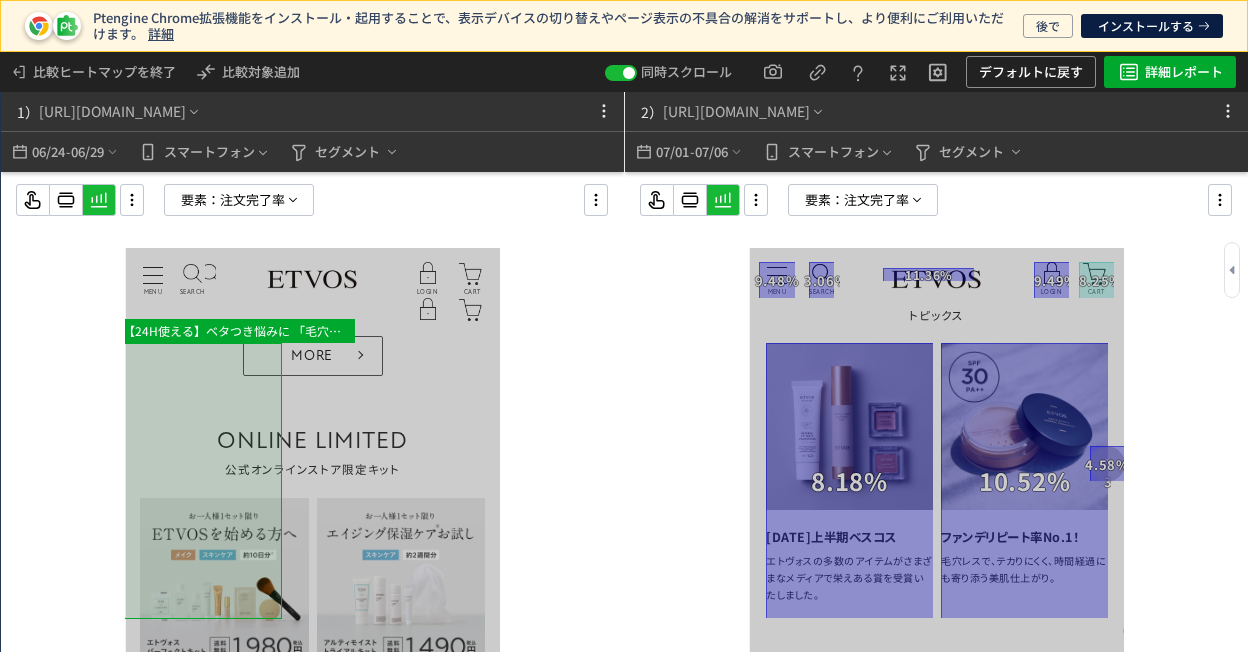 drag, startPoint x: 398, startPoint y: 469, endPoint x: 165, endPoint y: 463, distance: 233.07724 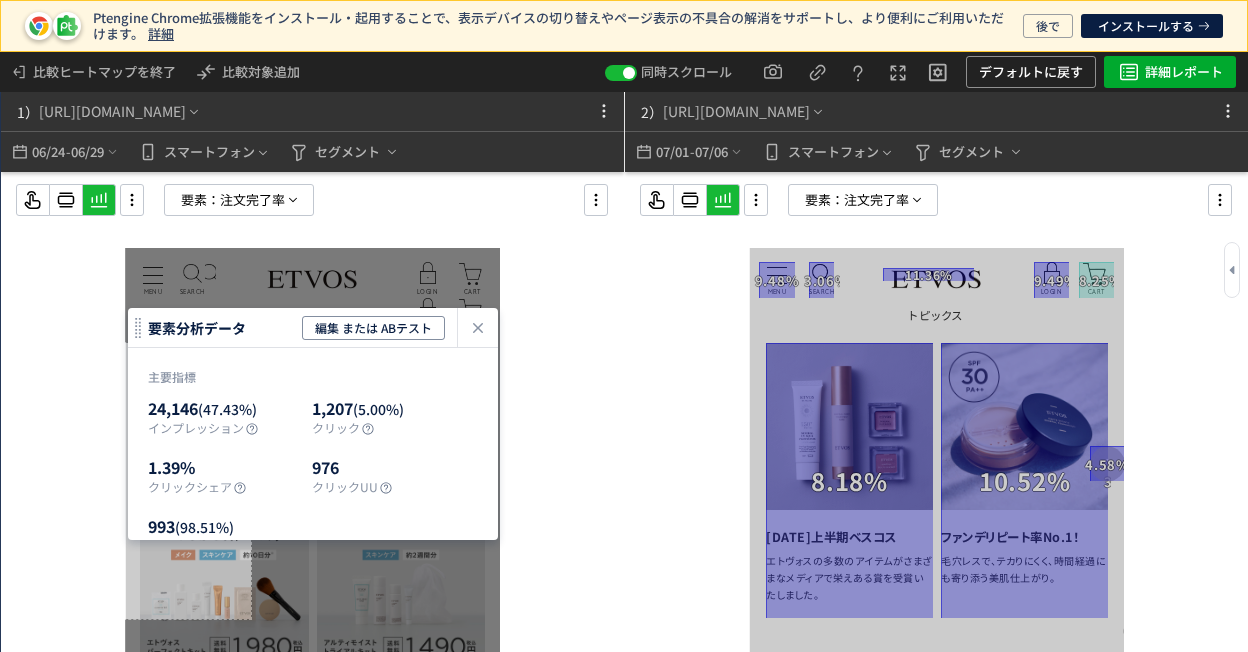 click 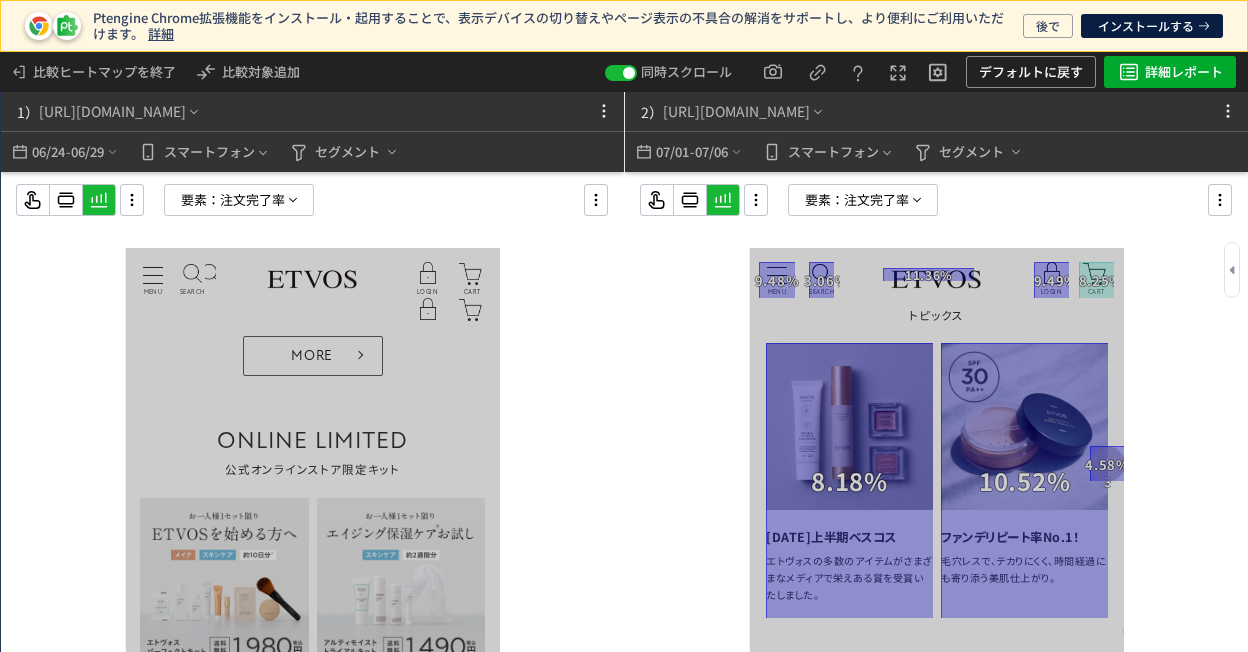drag, startPoint x: 383, startPoint y: 454, endPoint x: 452, endPoint y: 462, distance: 69.46222 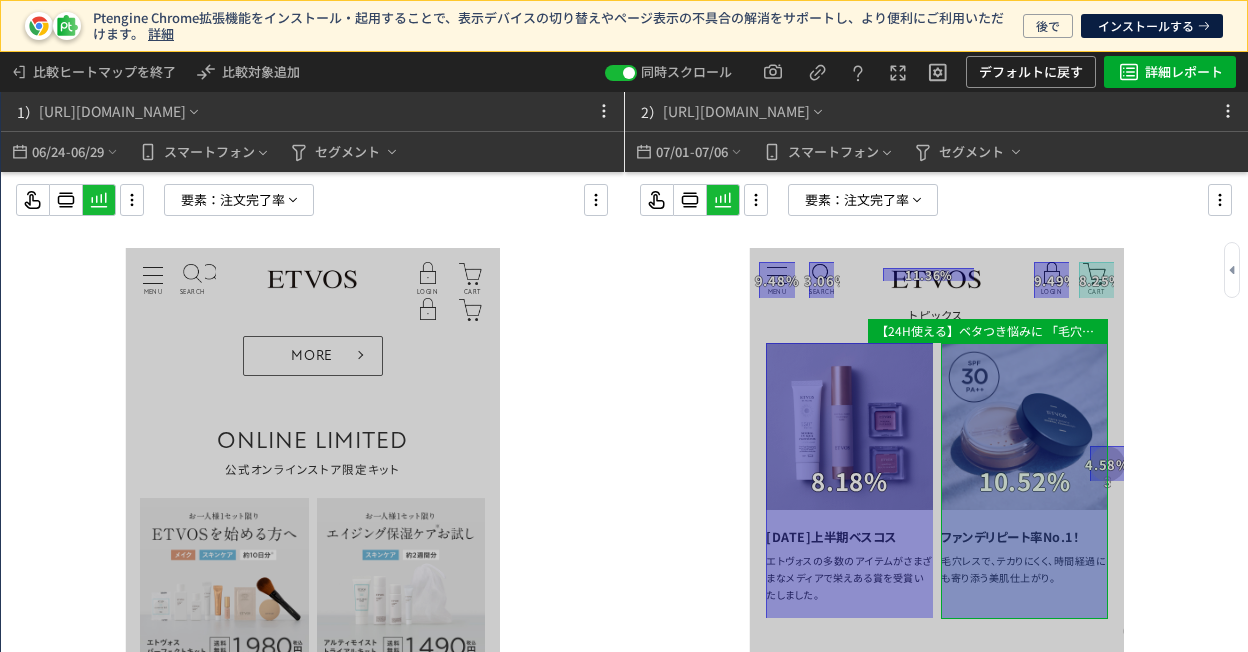 drag, startPoint x: 1608, startPoint y: 719, endPoint x: 1012, endPoint y: 463, distance: 648.654 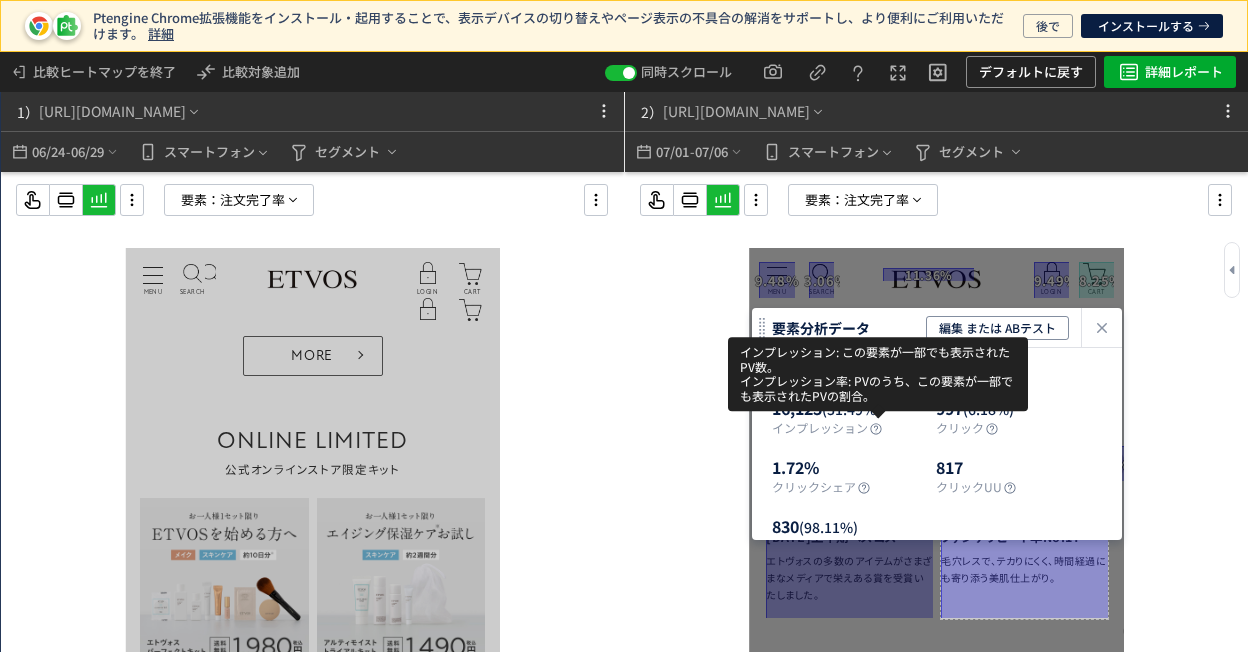 scroll, scrollTop: 200, scrollLeft: 0, axis: vertical 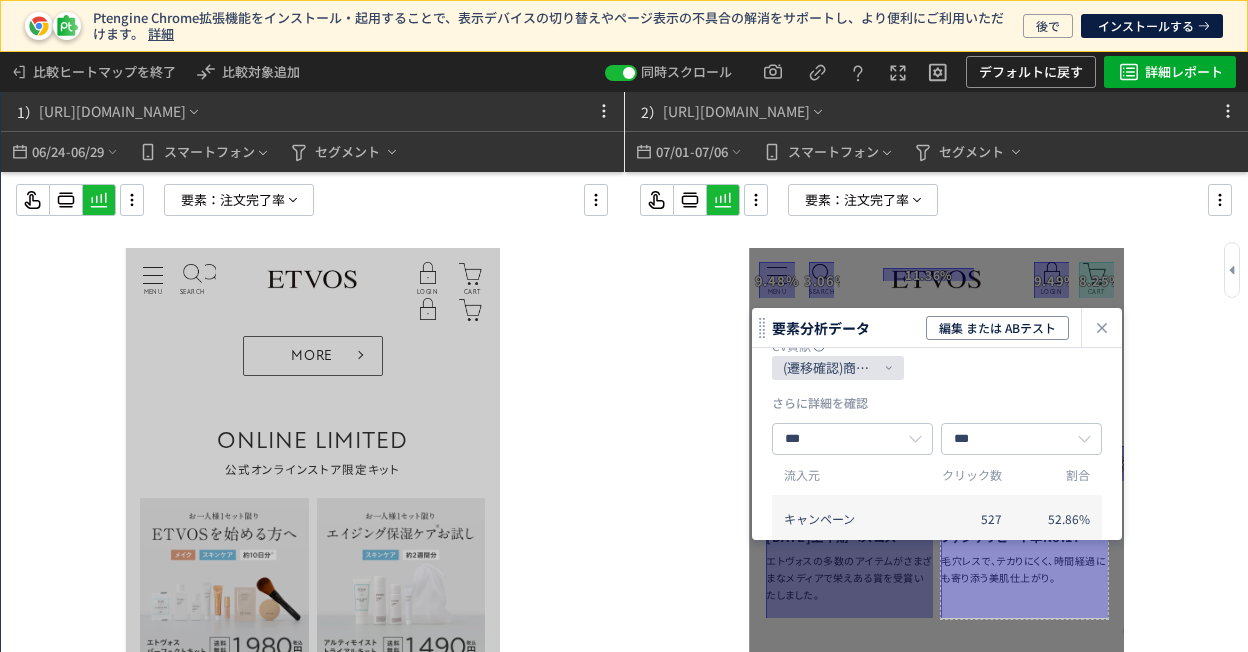 click on "(遷移確認)商品詳細ページ" at bounding box center [830, 368] 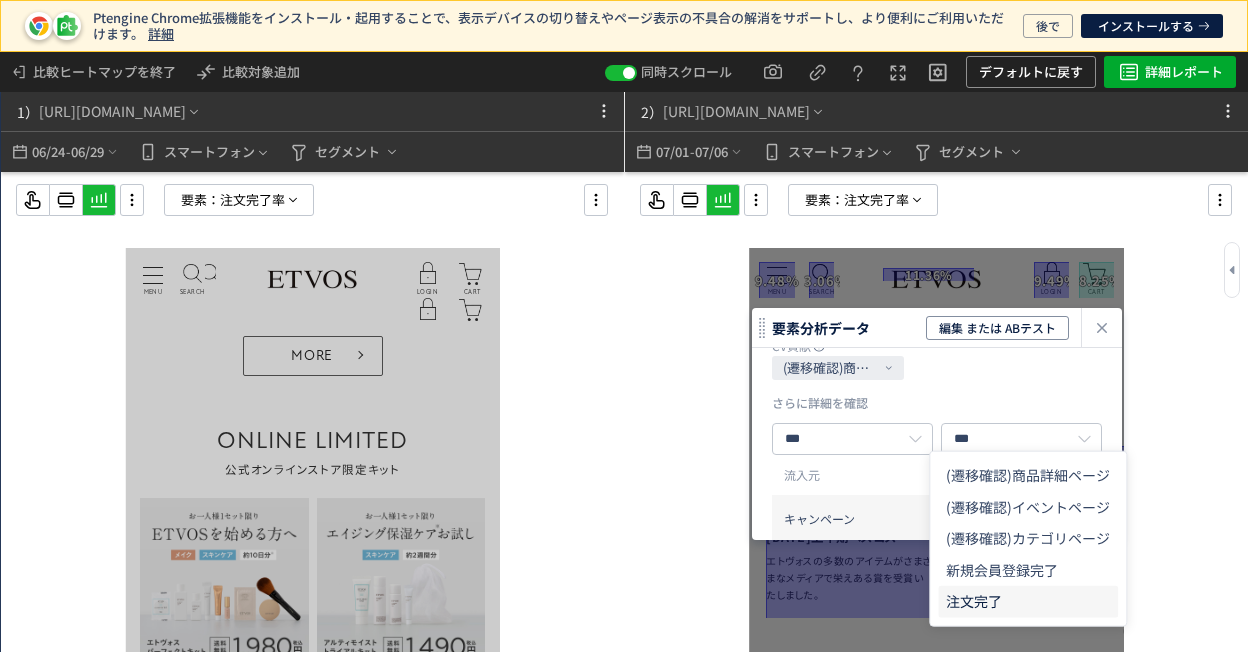 click on "注文完了" 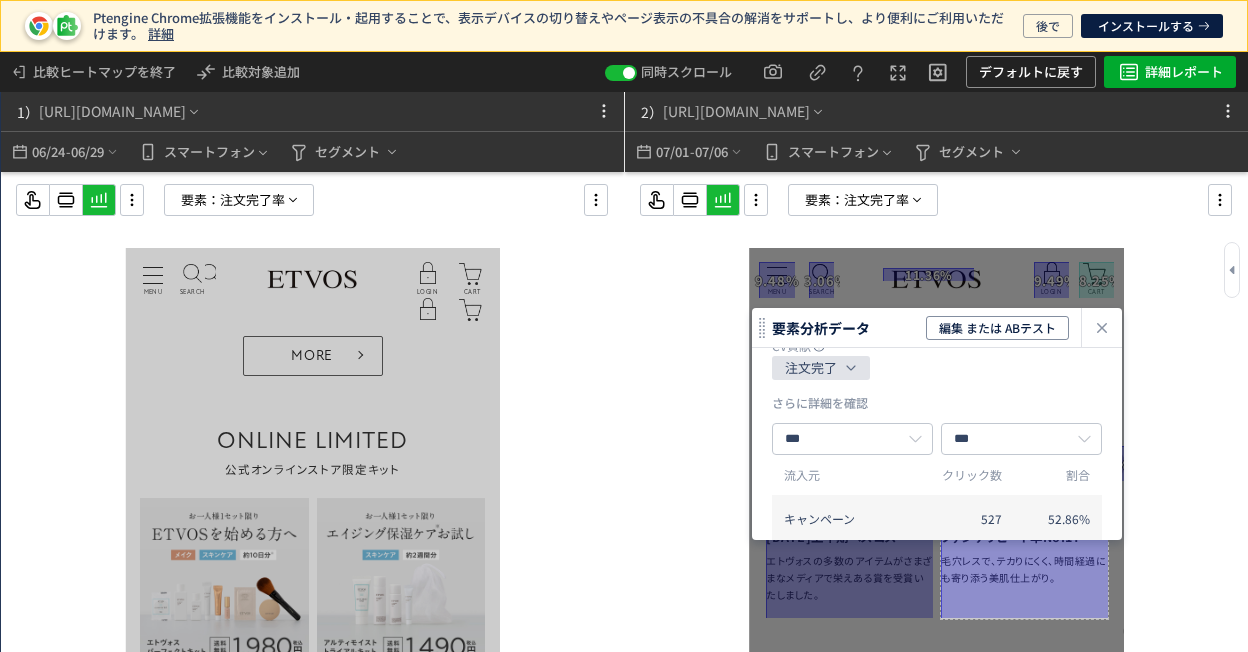 click on "注文完了" at bounding box center [811, 368] 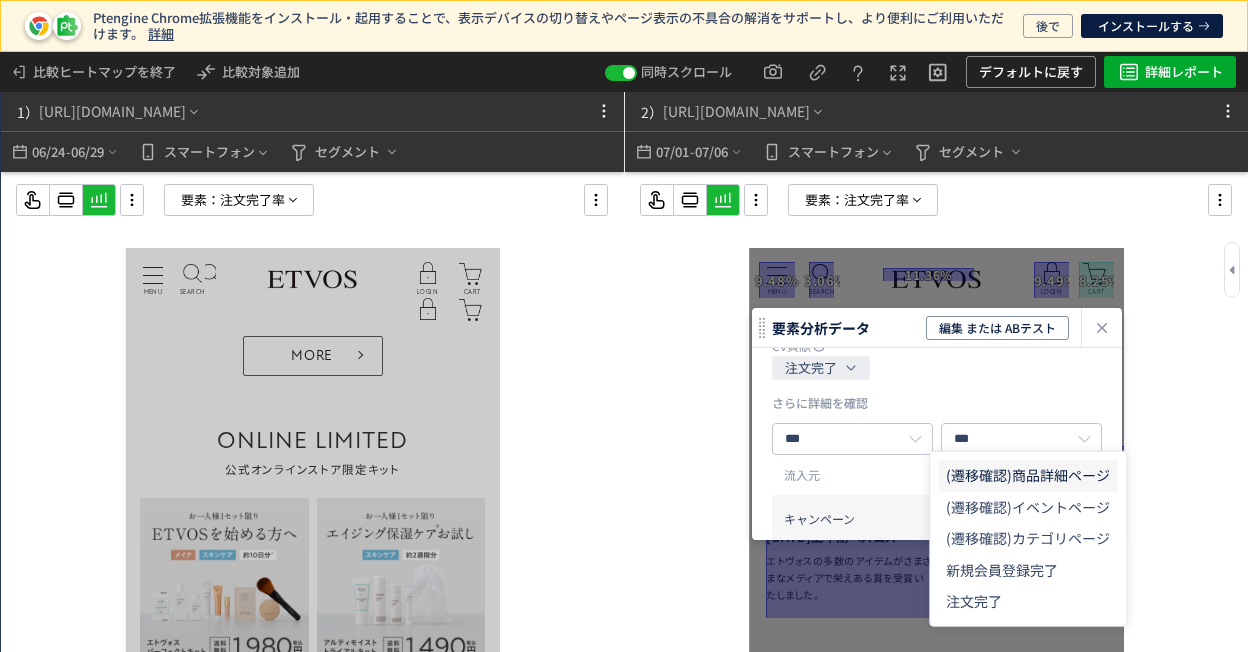 click on "(遷移確認)商品詳細ページ" at bounding box center (1028, 476) 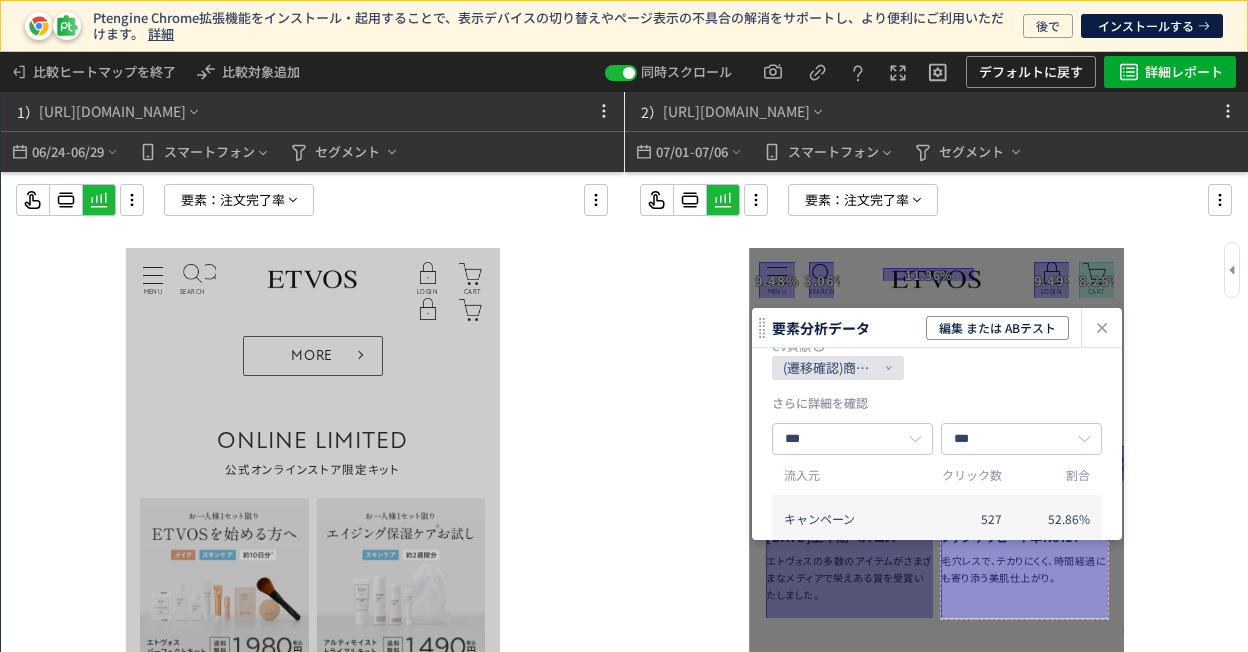 click on "(遷移確認)商品詳細ページ" at bounding box center (830, 368) 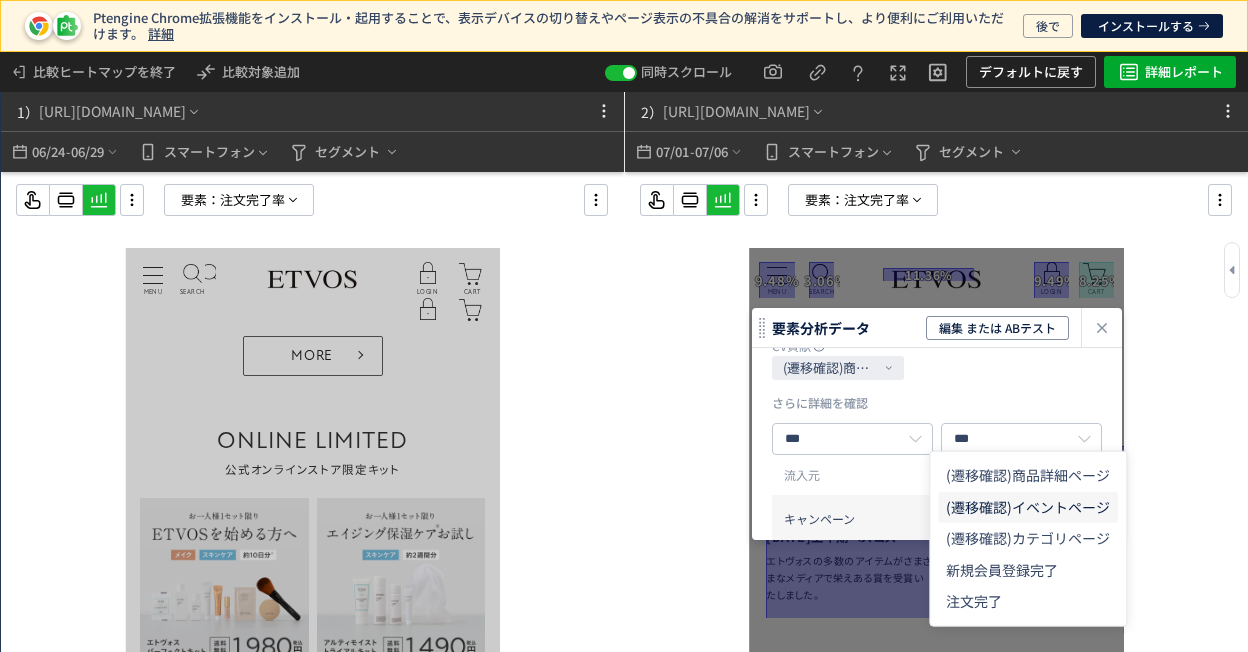 click on "(遷移確認)イベントページ" at bounding box center (1028, 507) 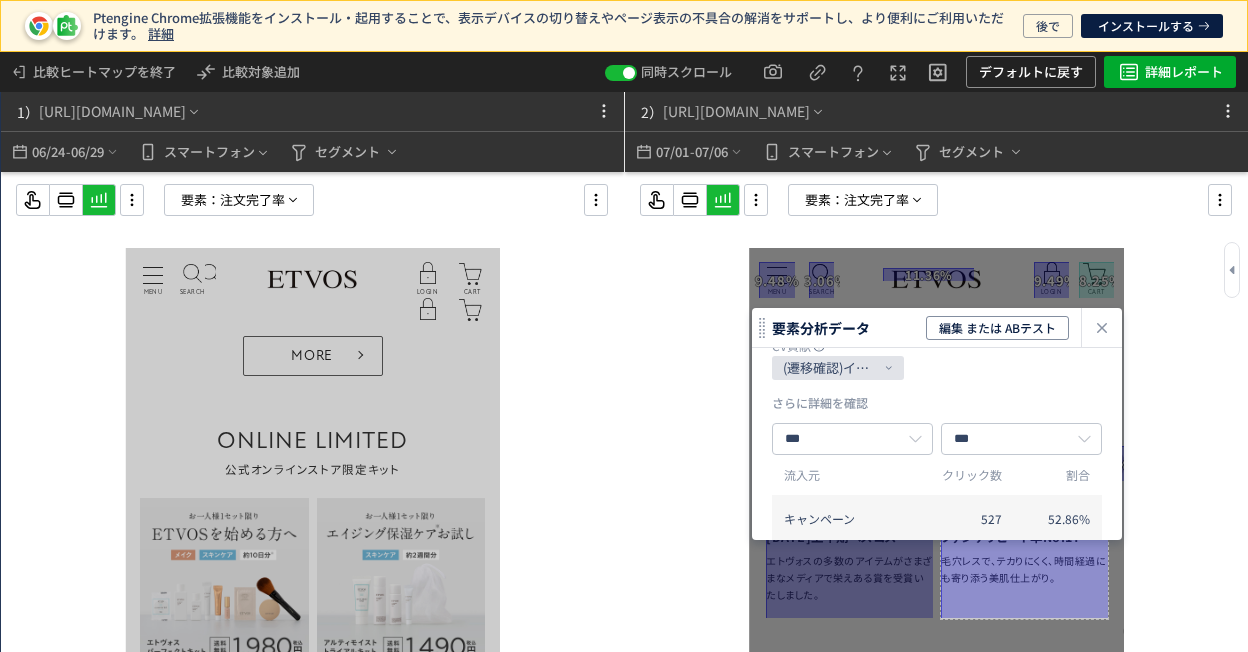 click on "(遷移確認)イベントページ" at bounding box center [830, 368] 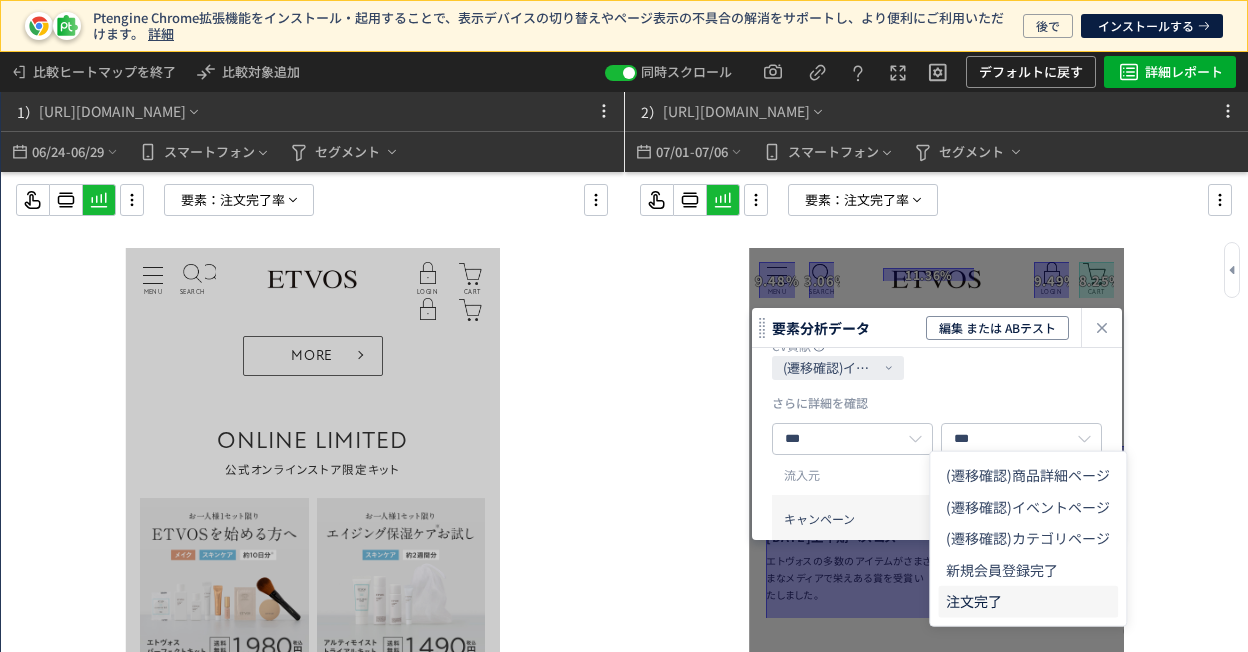 click on "注文完了" at bounding box center (974, 602) 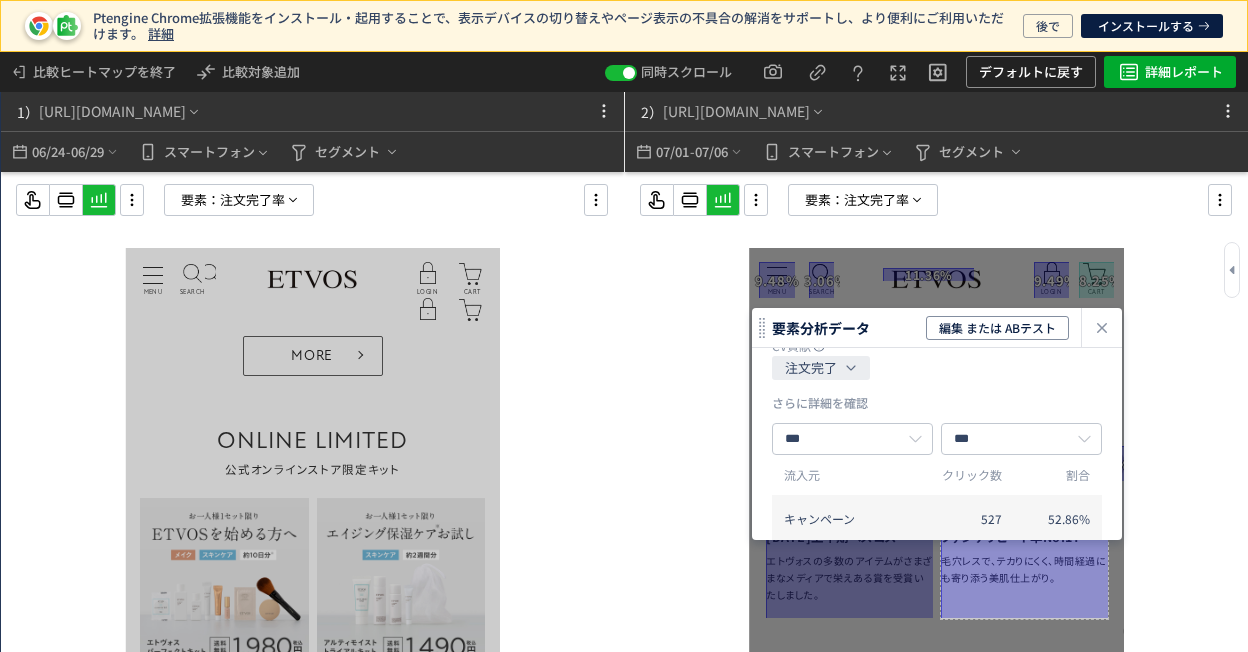 click on "クリックUU" at bounding box center [976, 286] 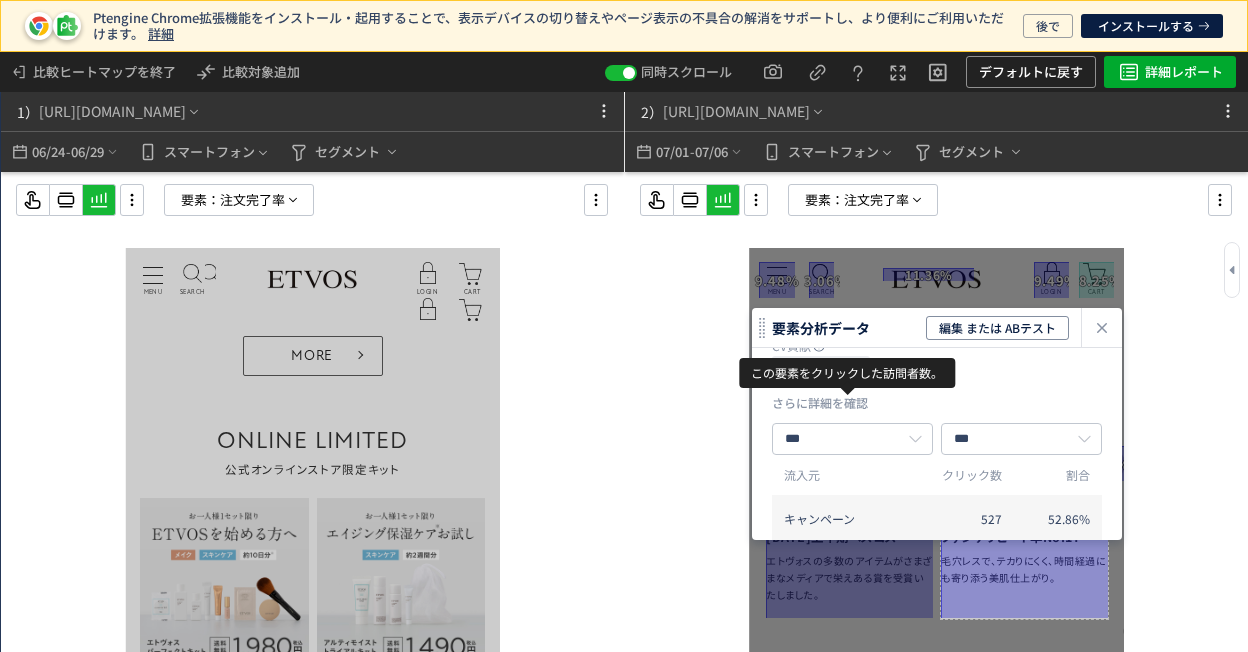 click 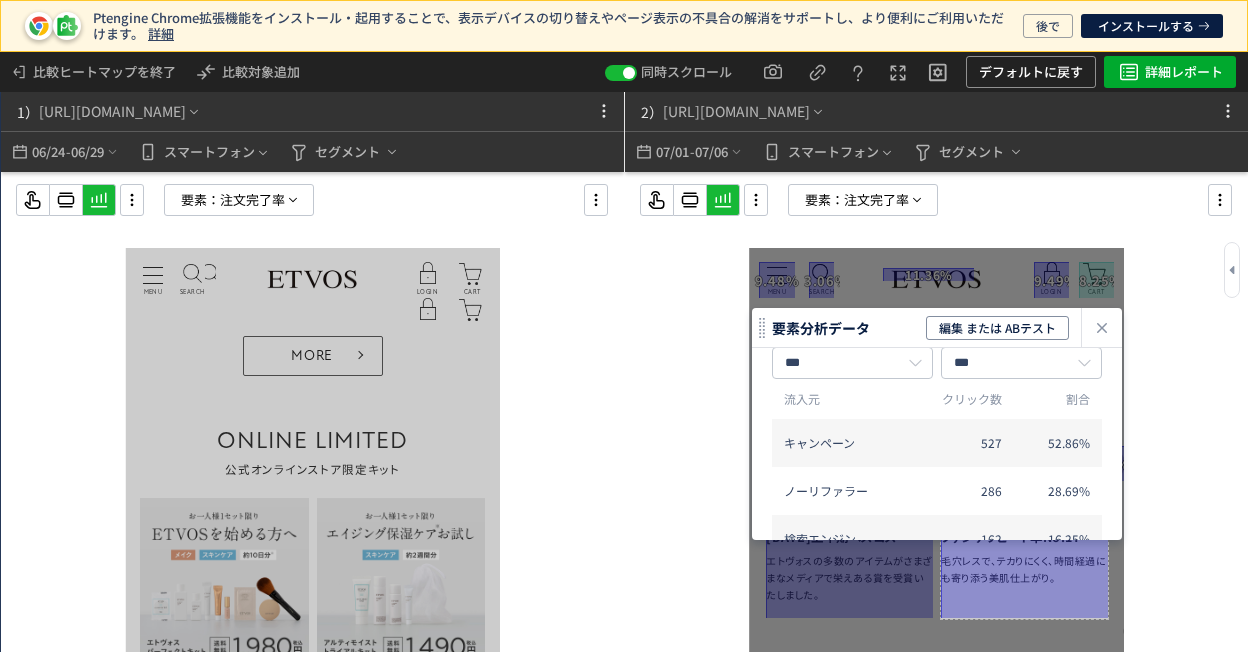scroll, scrollTop: 300, scrollLeft: 0, axis: vertical 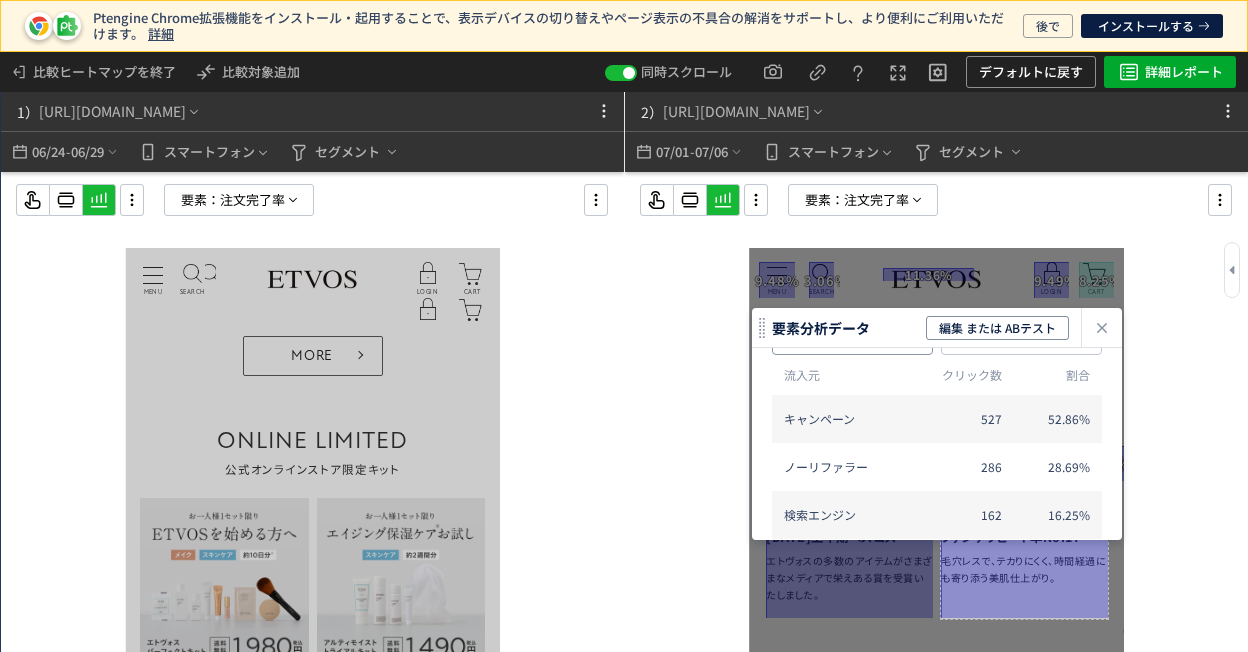 click on "***" 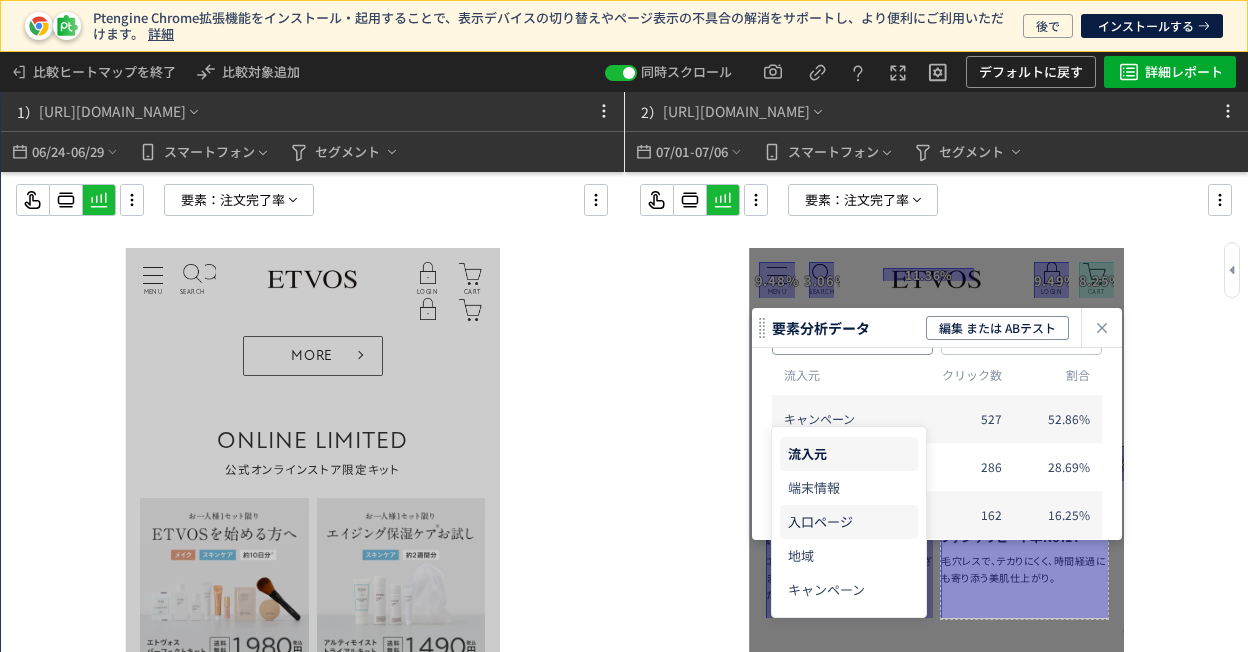 click on "入口ページ" 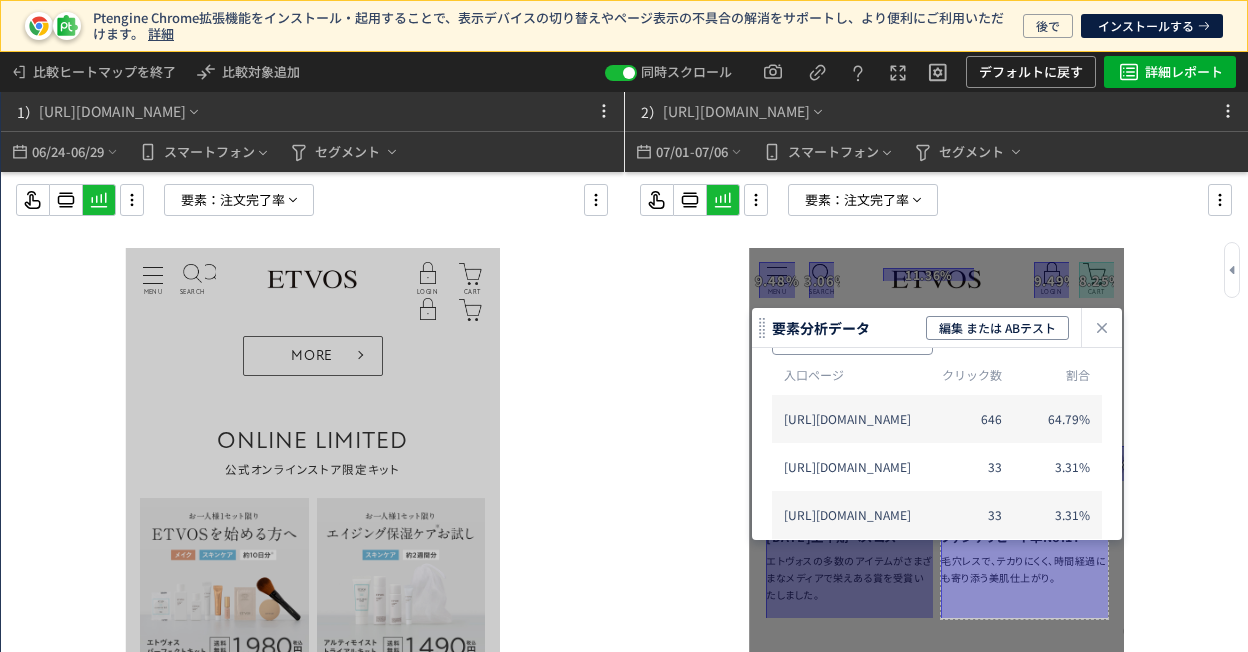 click on "*****" 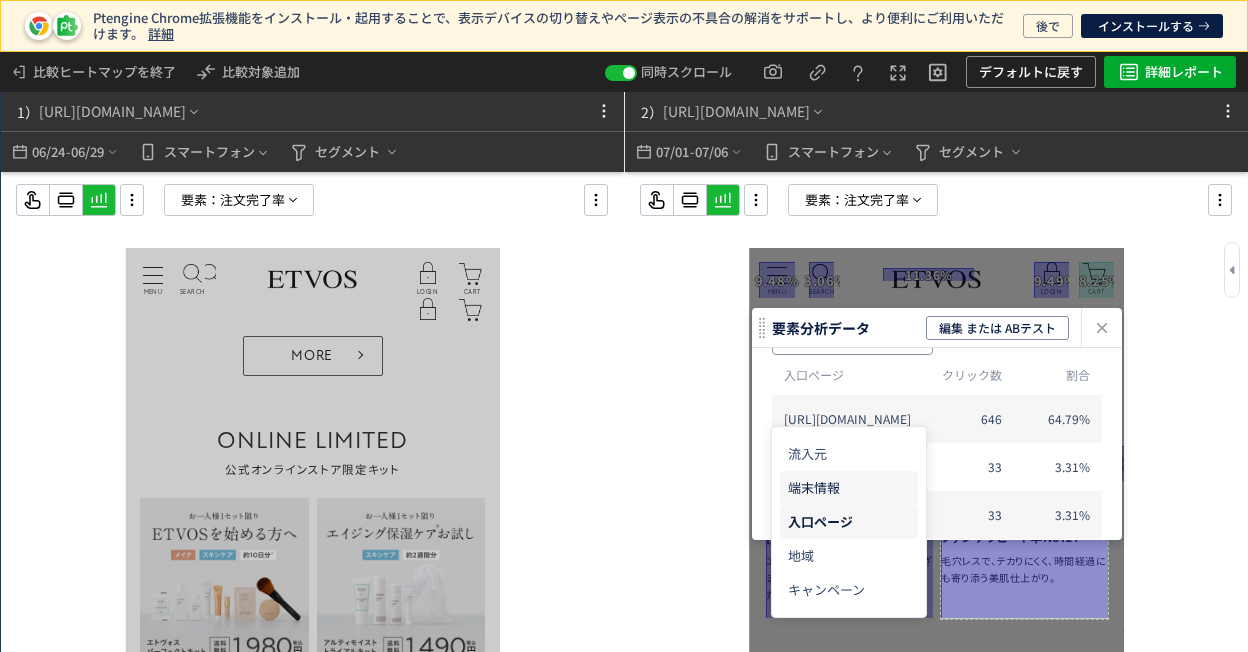 click on "端末情報" 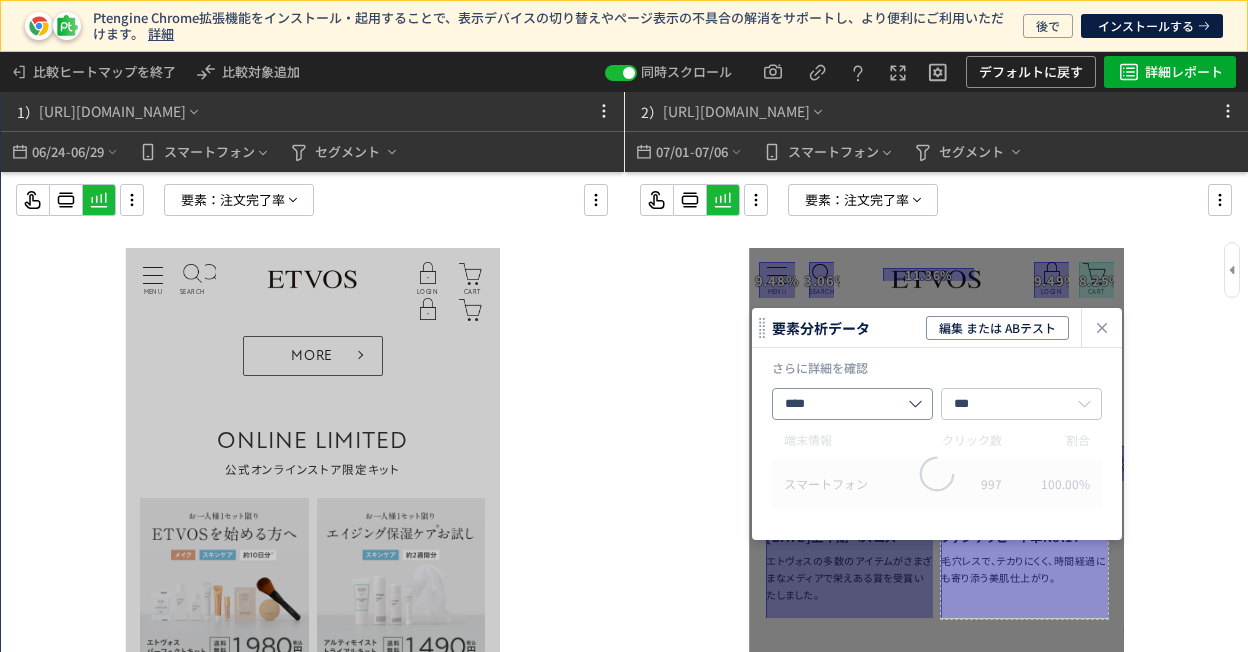 scroll, scrollTop: 294, scrollLeft: 0, axis: vertical 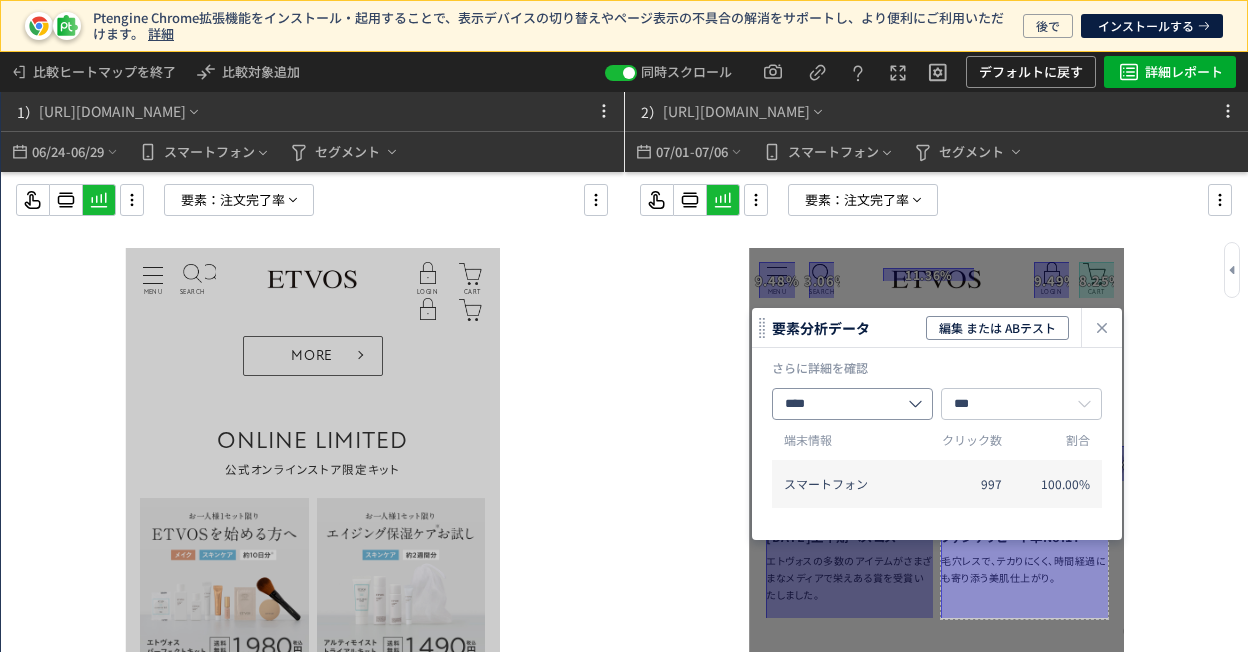 click on "****" 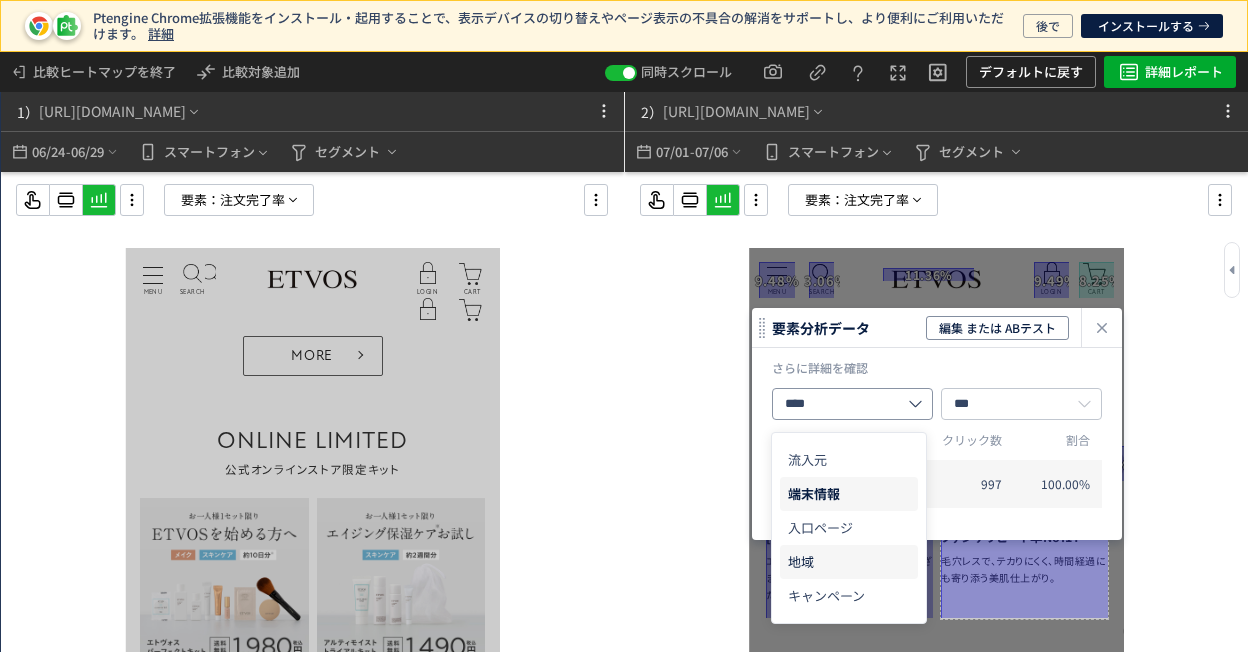 click on "地域" 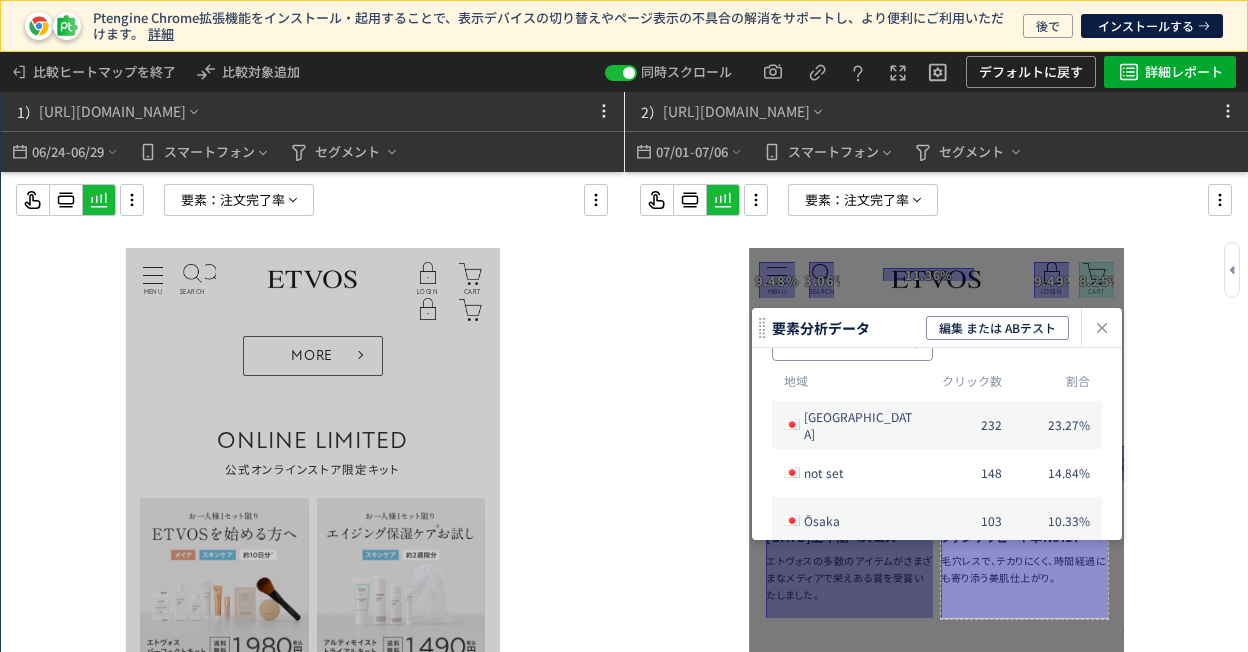 click on "**" 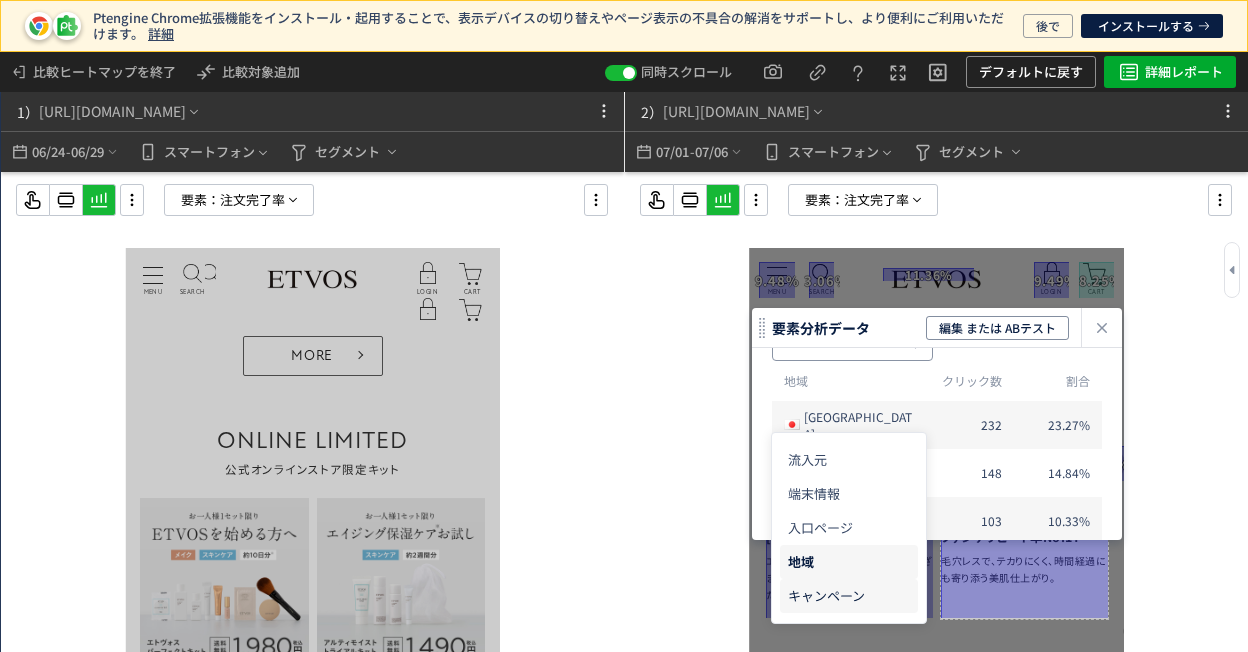 drag, startPoint x: 807, startPoint y: 599, endPoint x: 63, endPoint y: 341, distance: 787.4643 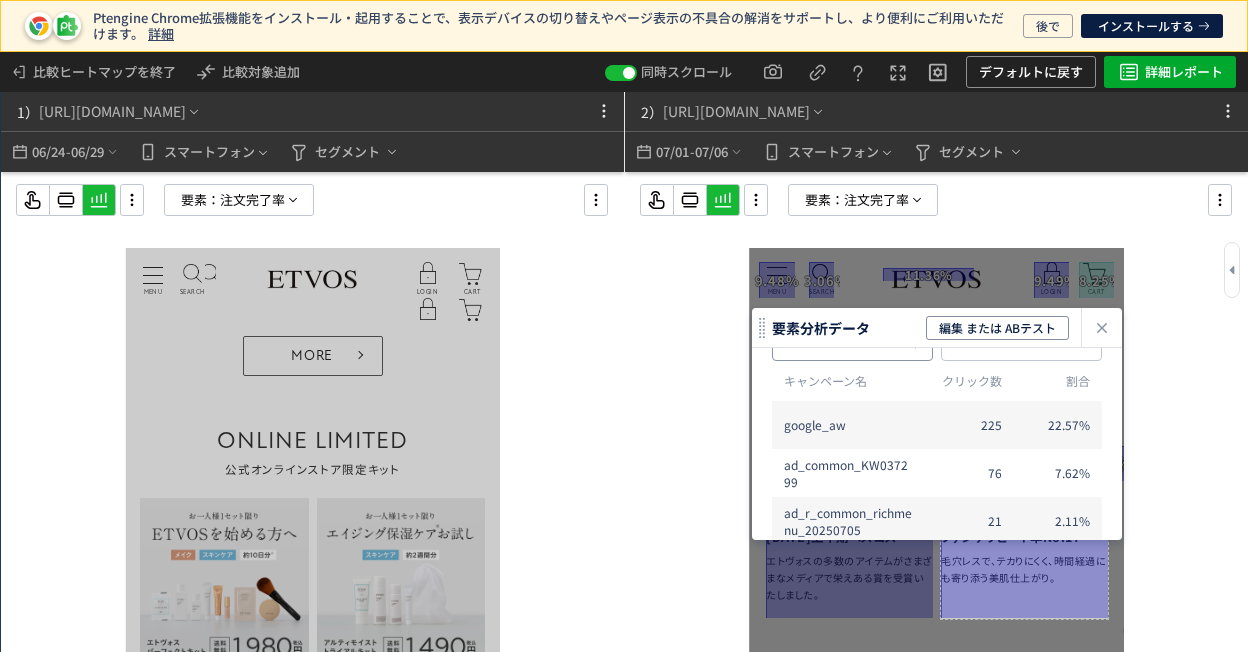 click on "******" 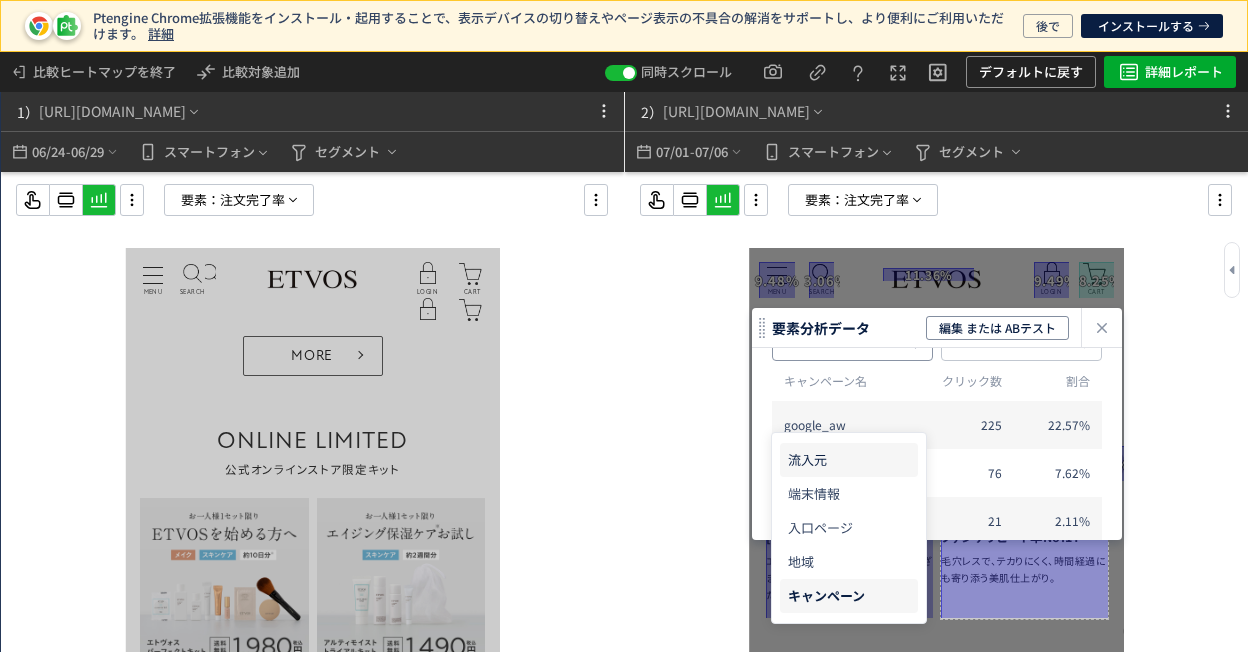 click on "流入元" 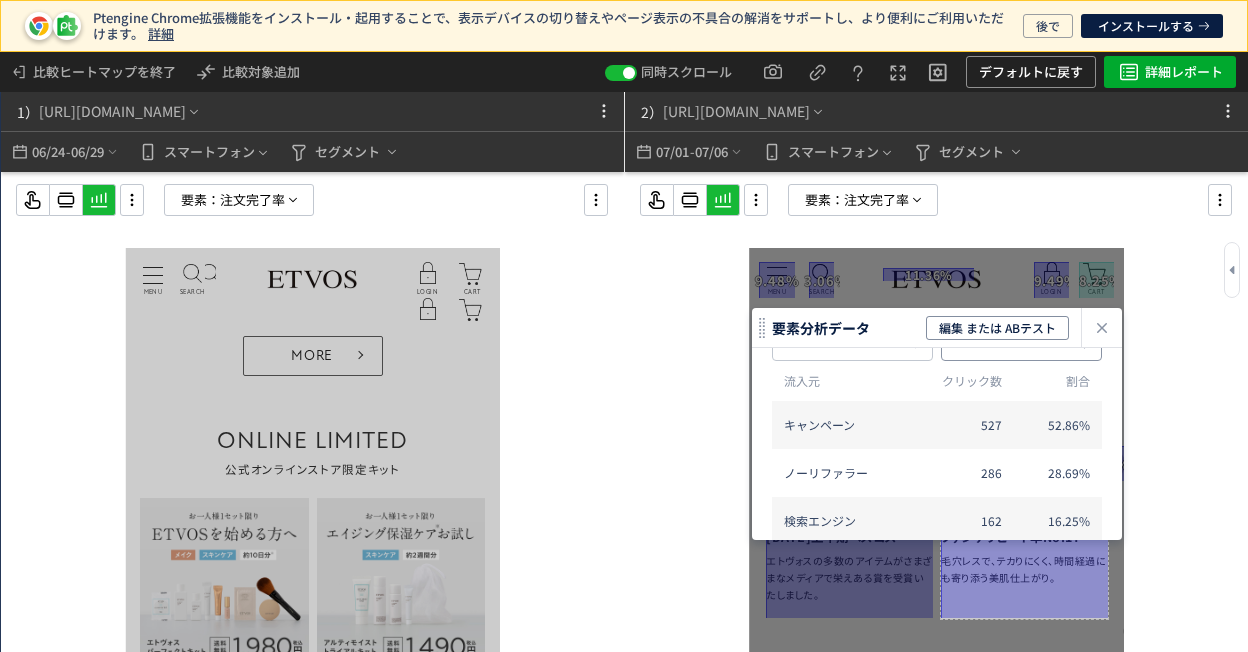 click on "***" 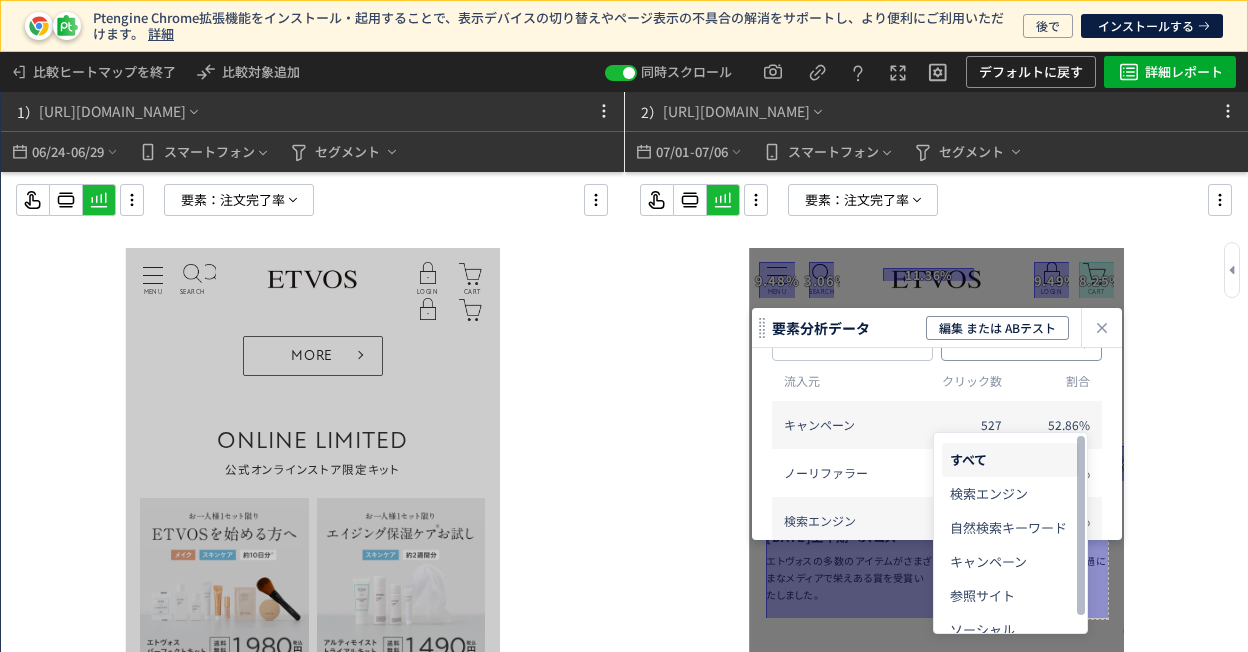 click on "***" 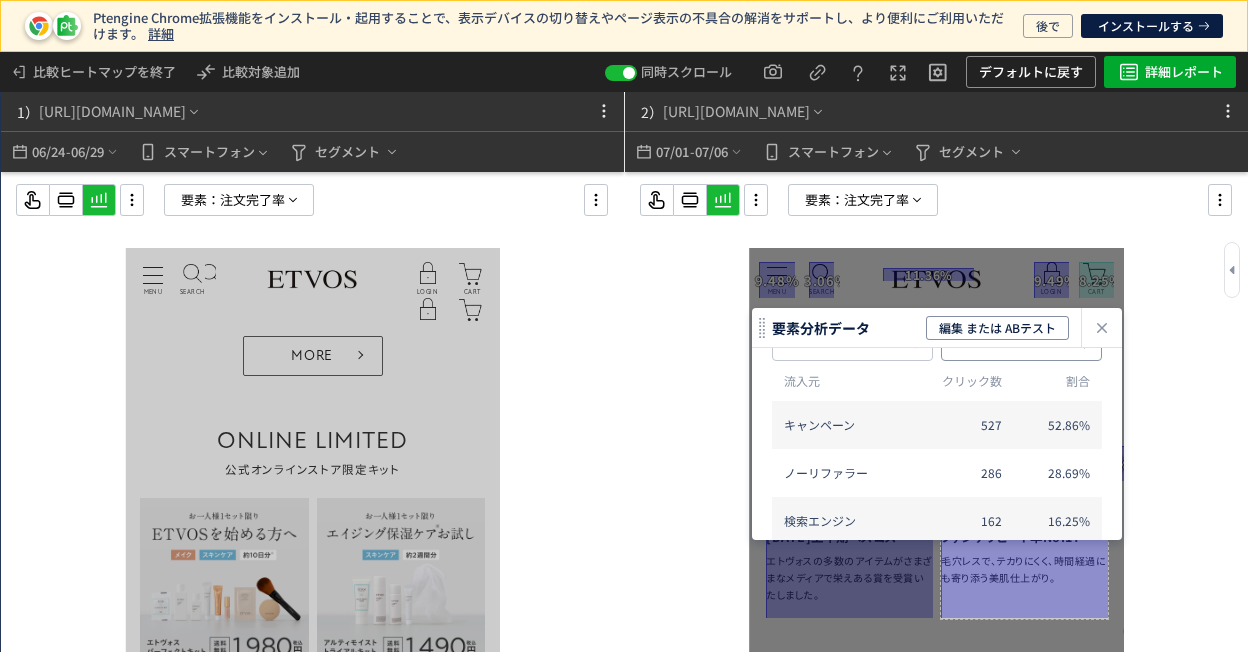 click on "***" 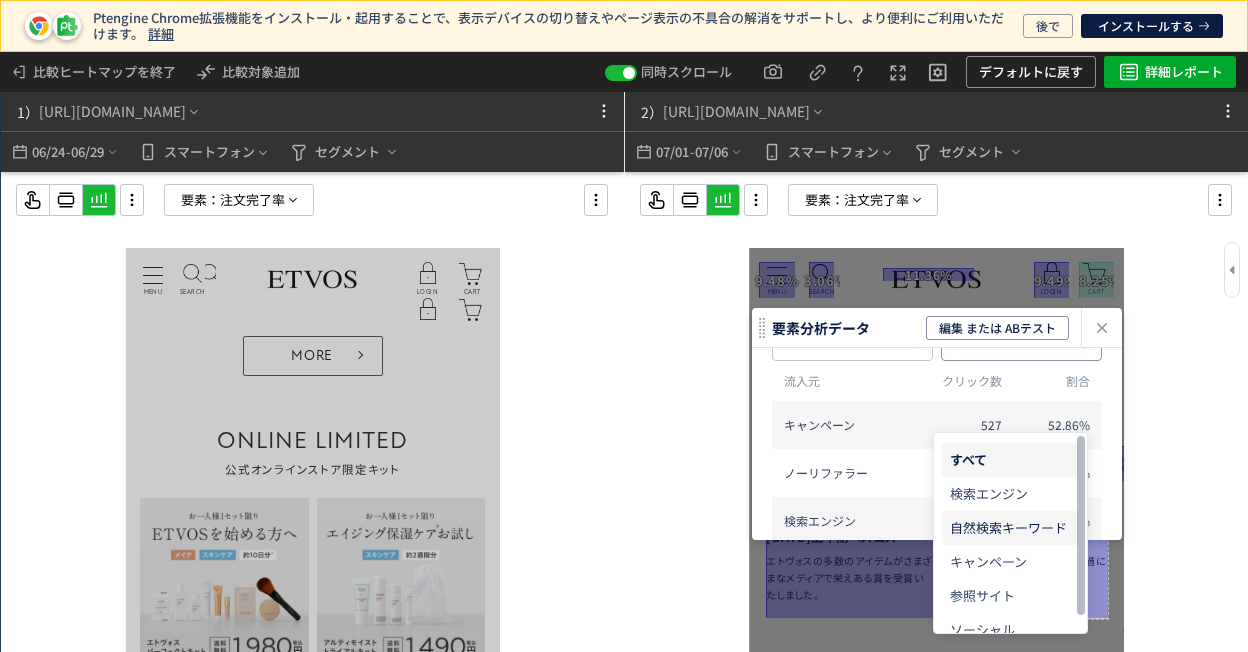 click on "自然検索キーワード" 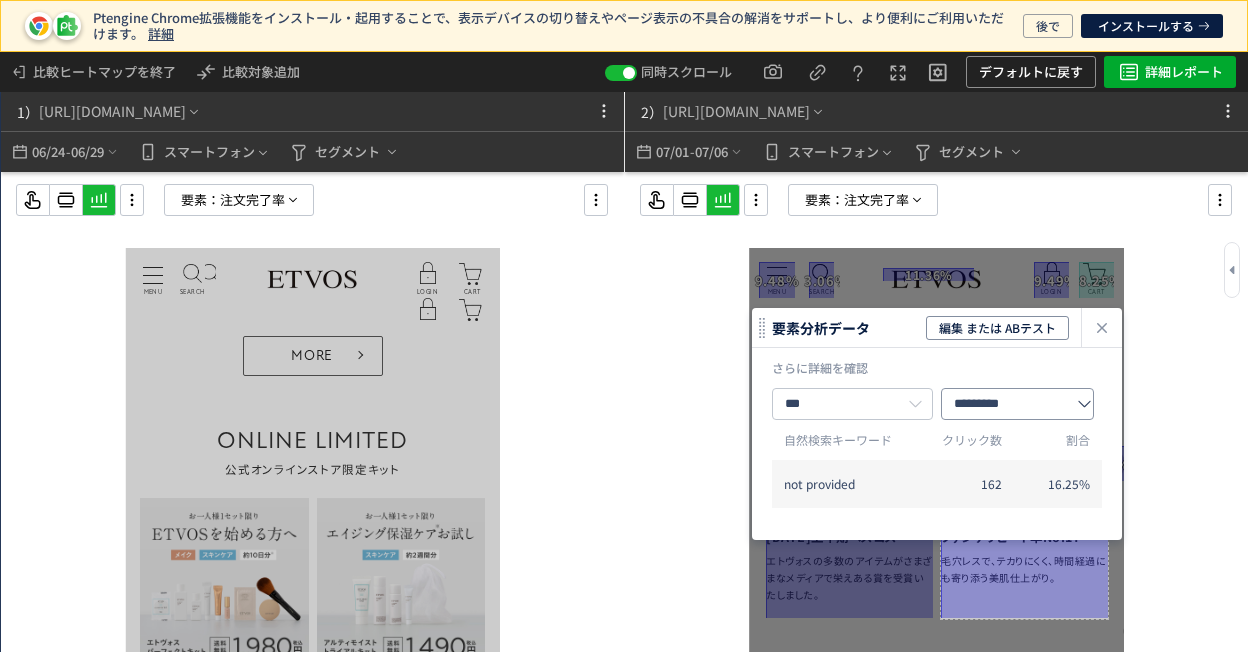 click on "*********" 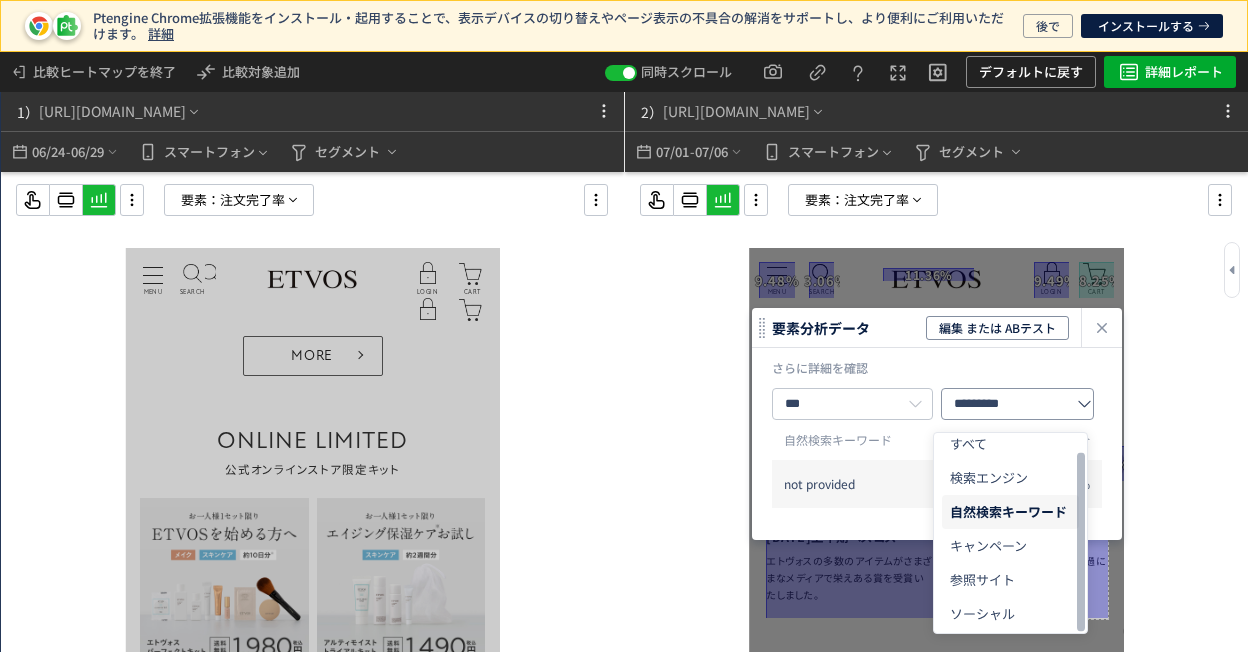 scroll, scrollTop: 24, scrollLeft: 0, axis: vertical 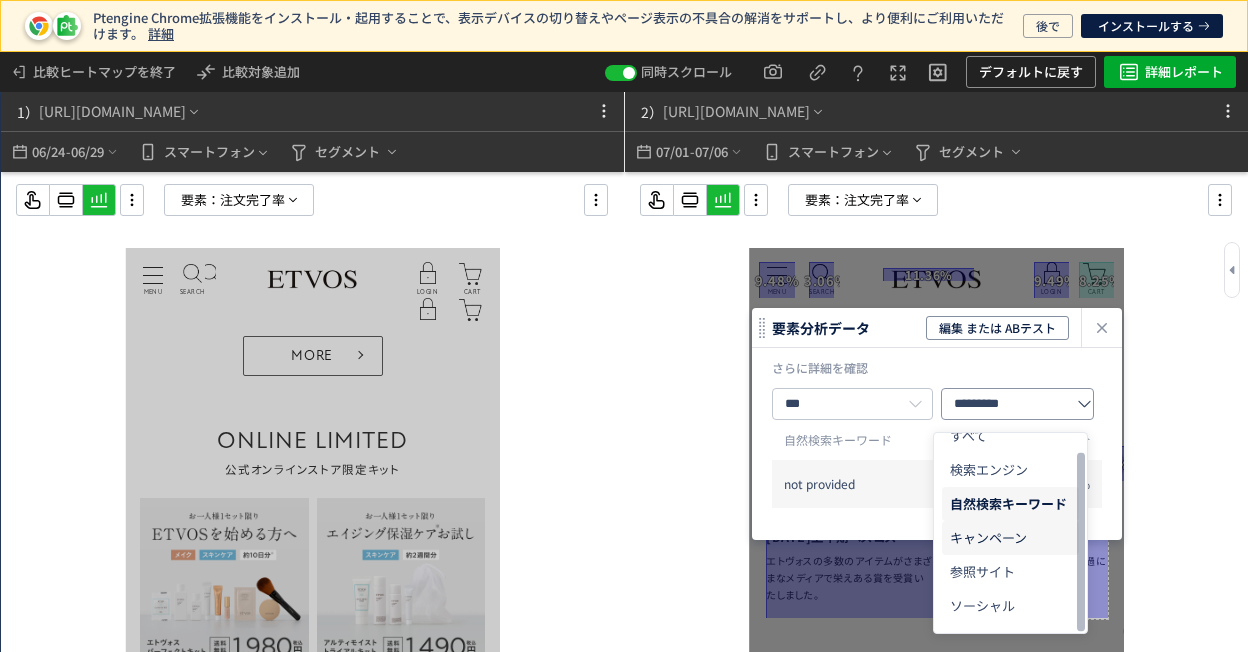 click on "キャンペーン" 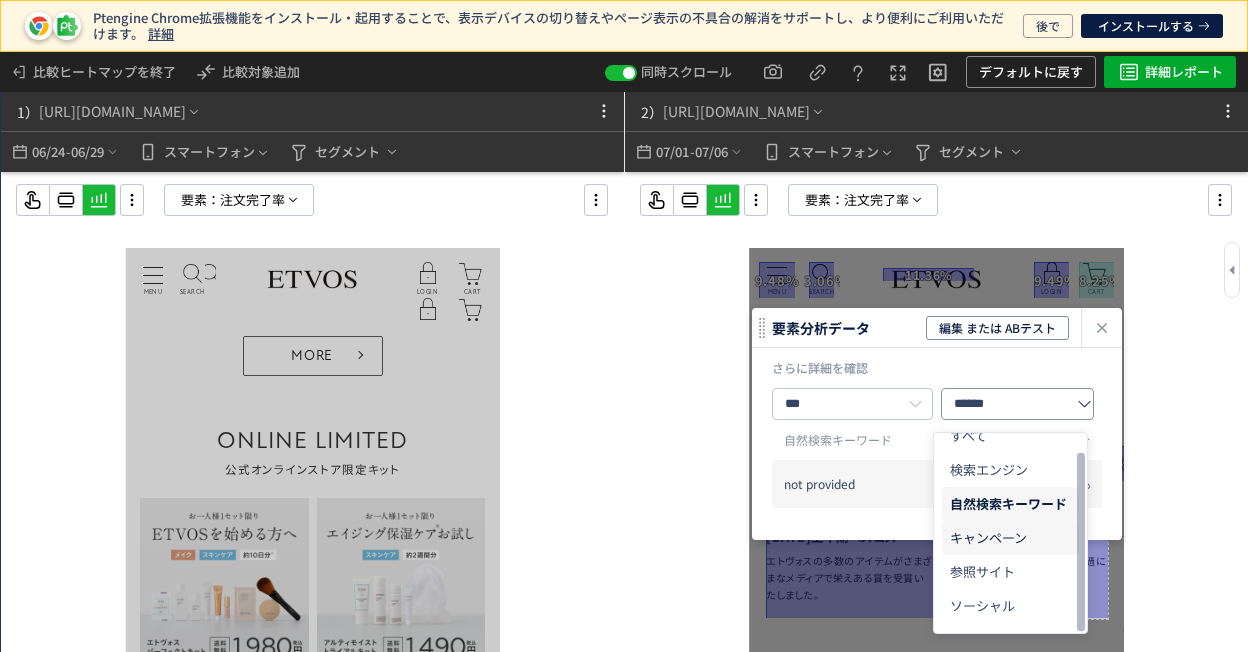 scroll, scrollTop: 0, scrollLeft: 0, axis: both 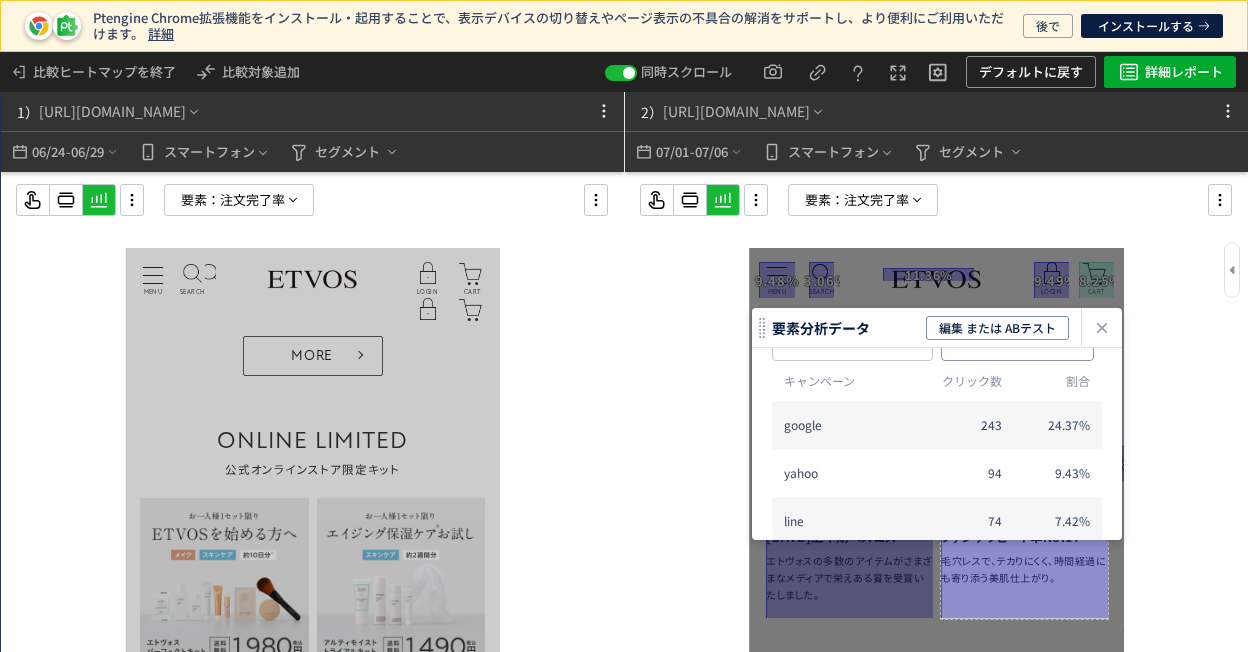 click on "******" 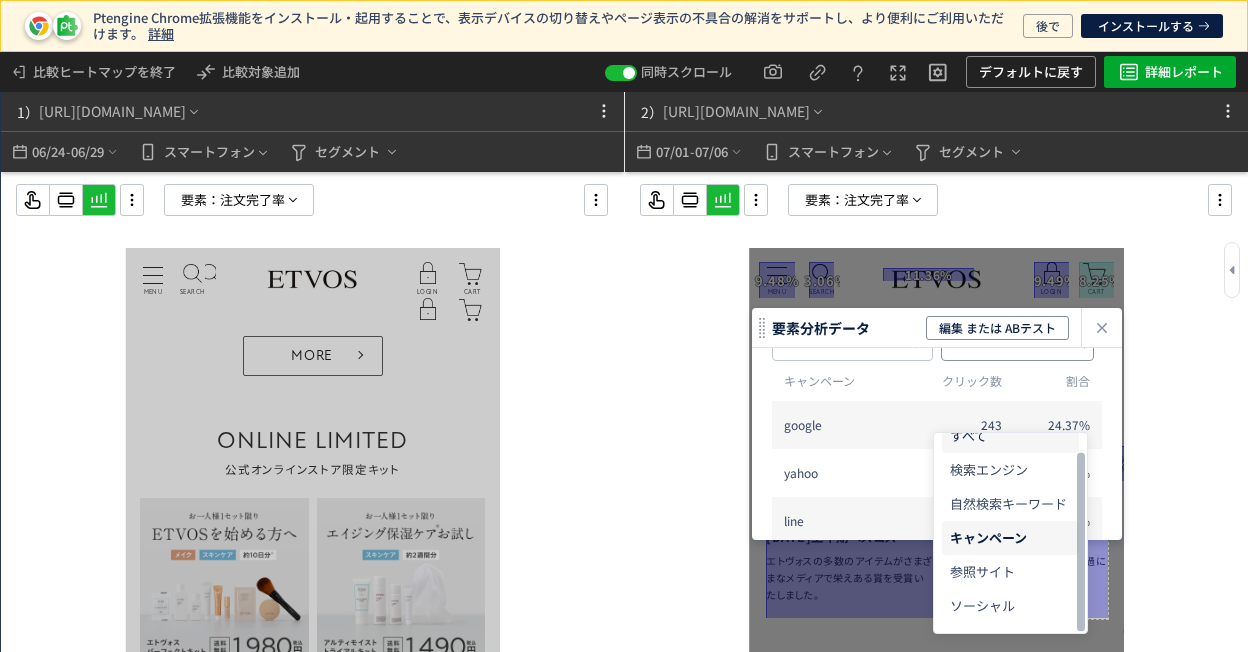 click on "すべて" 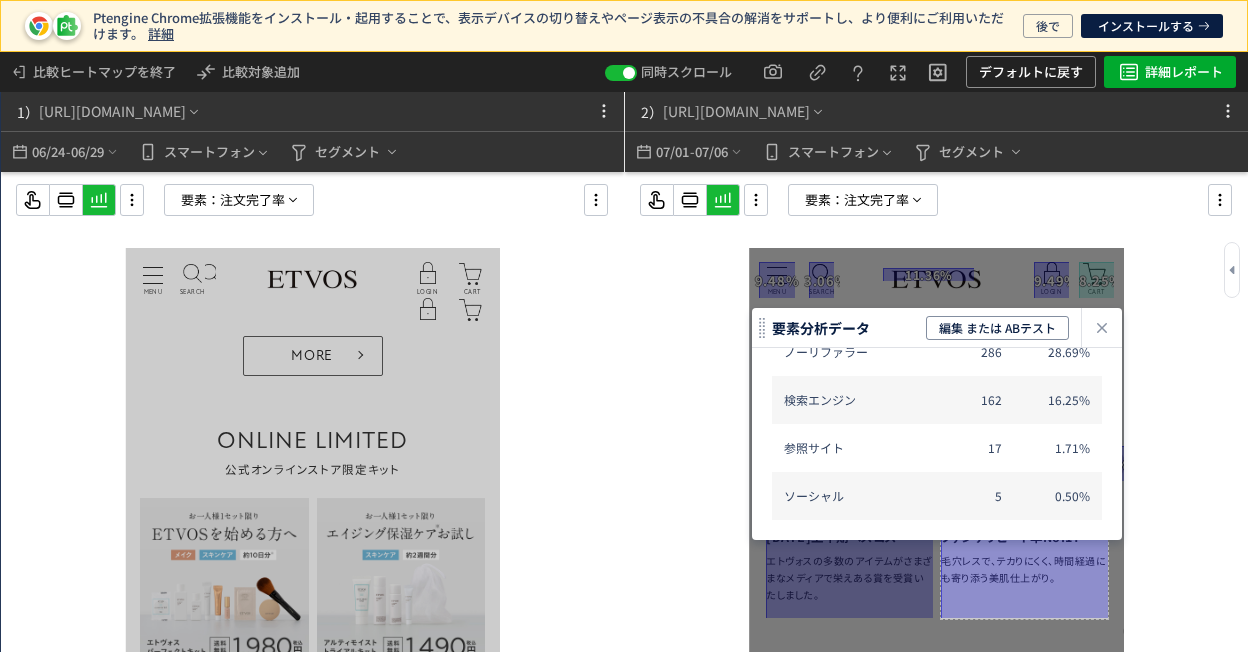 scroll, scrollTop: 0, scrollLeft: 0, axis: both 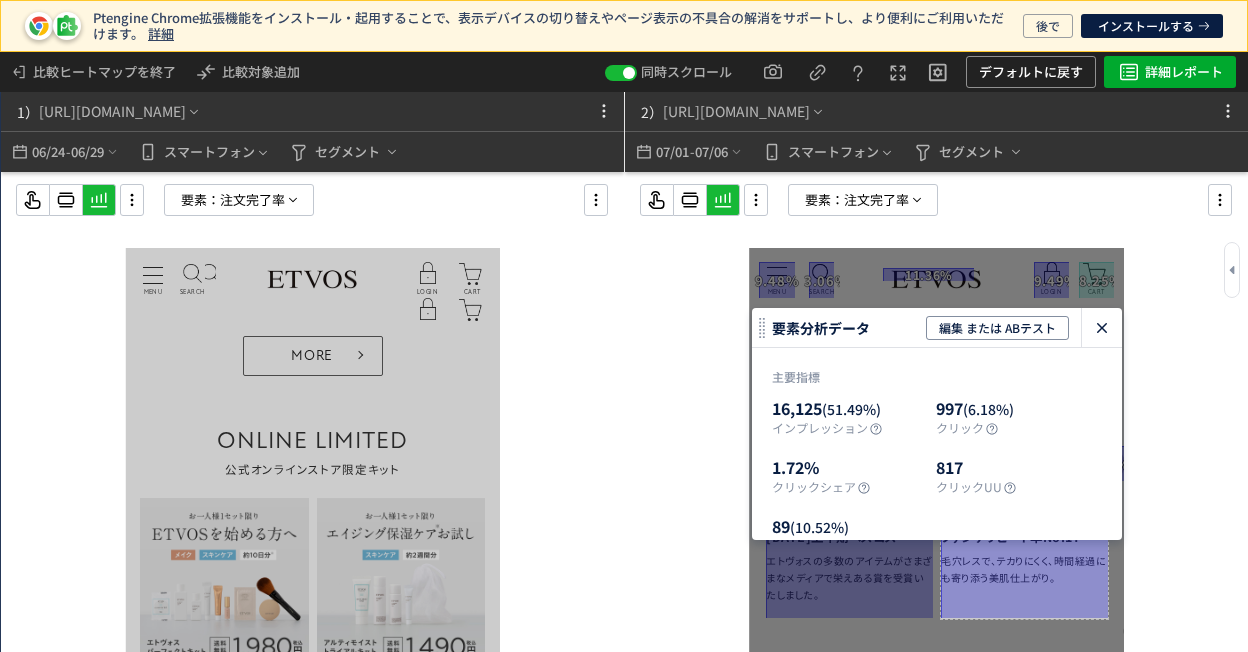 click 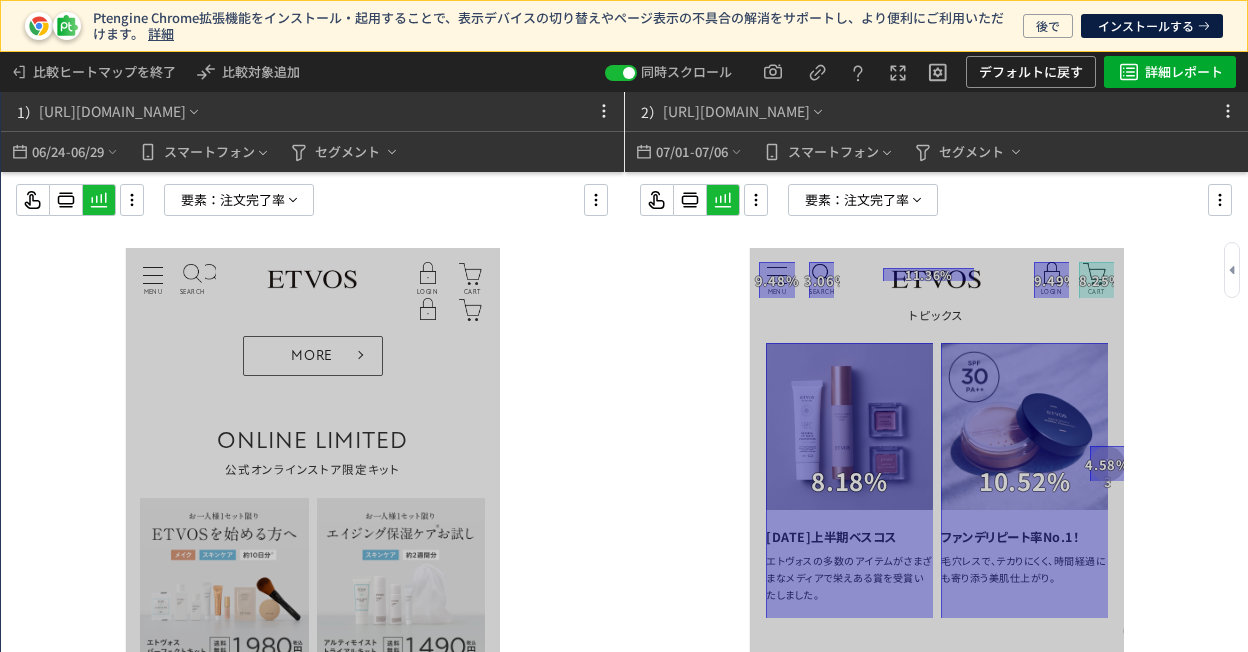 click 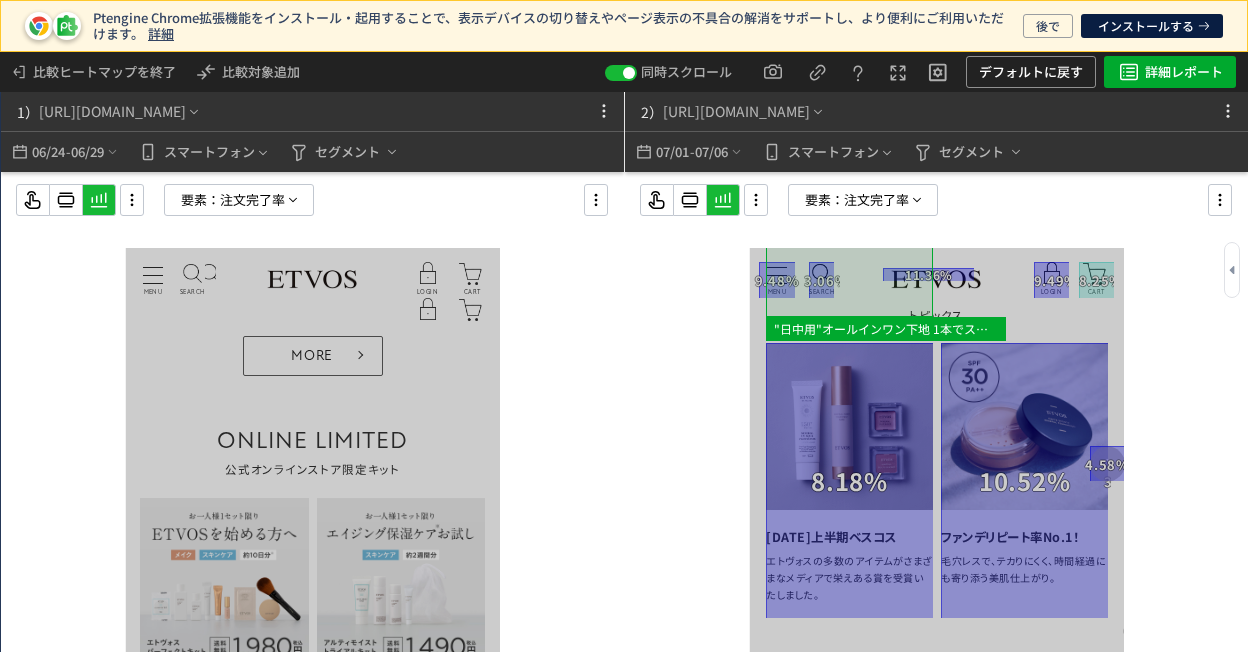 scroll, scrollTop: 1981, scrollLeft: 0, axis: vertical 